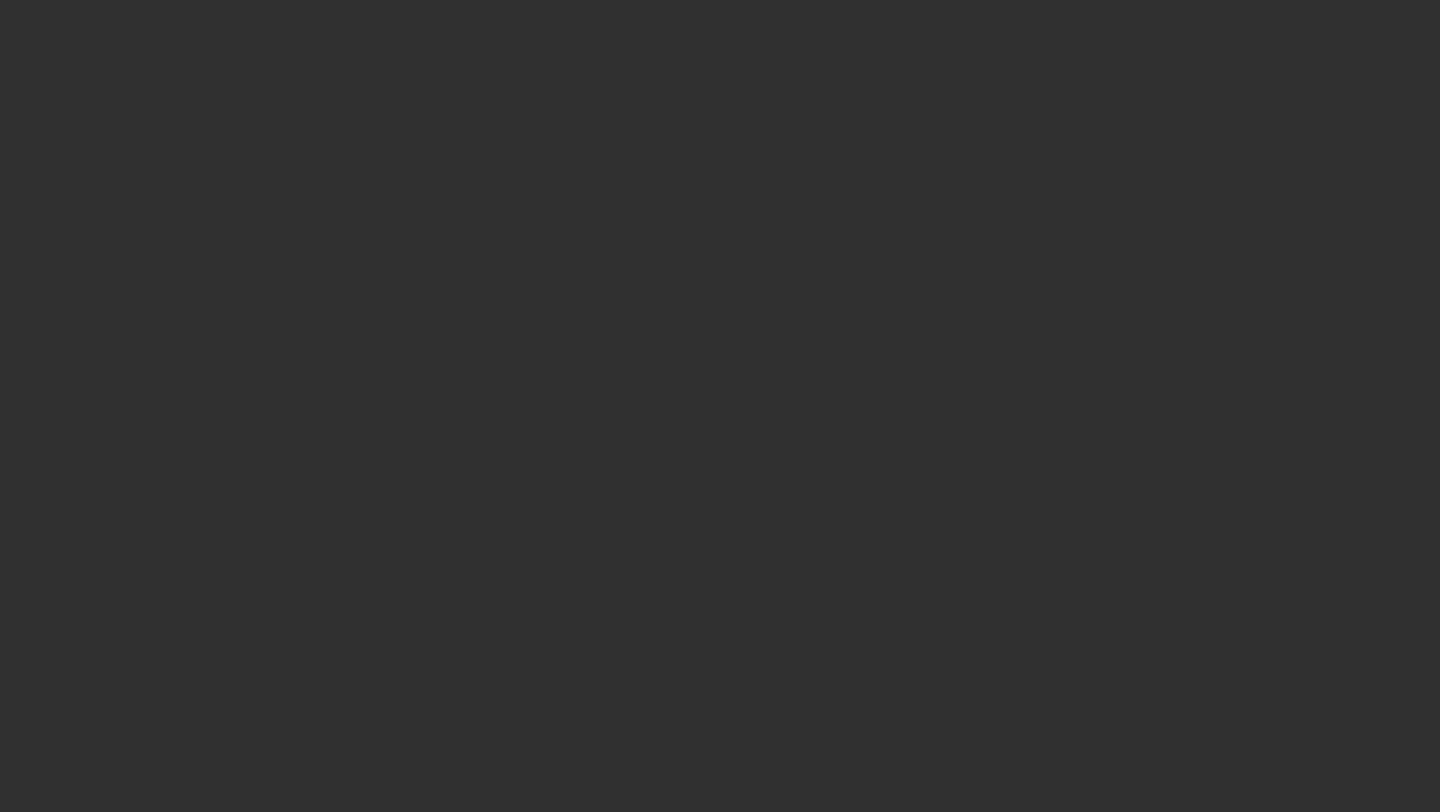 scroll, scrollTop: 0, scrollLeft: 0, axis: both 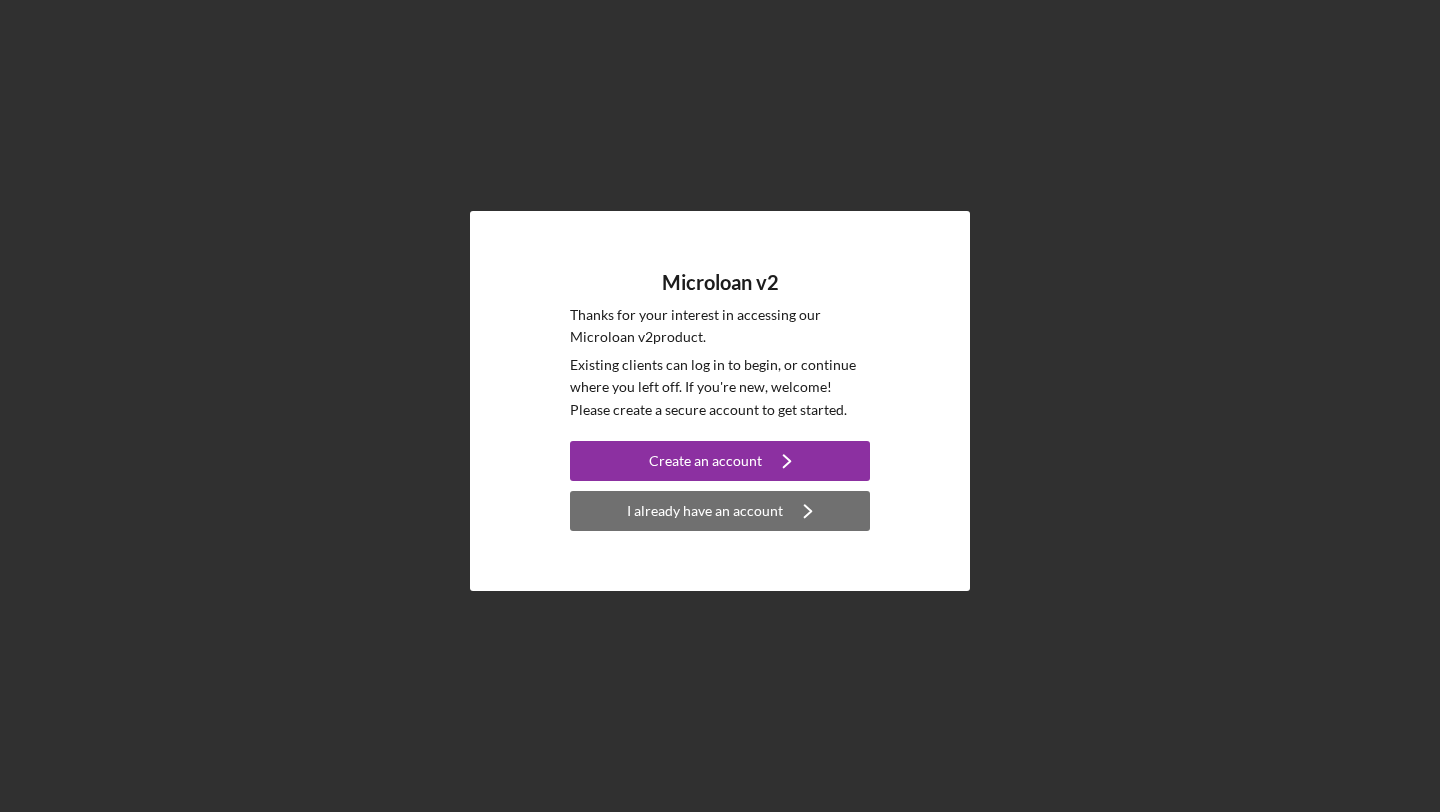 click on "I already have an account" at bounding box center (705, 511) 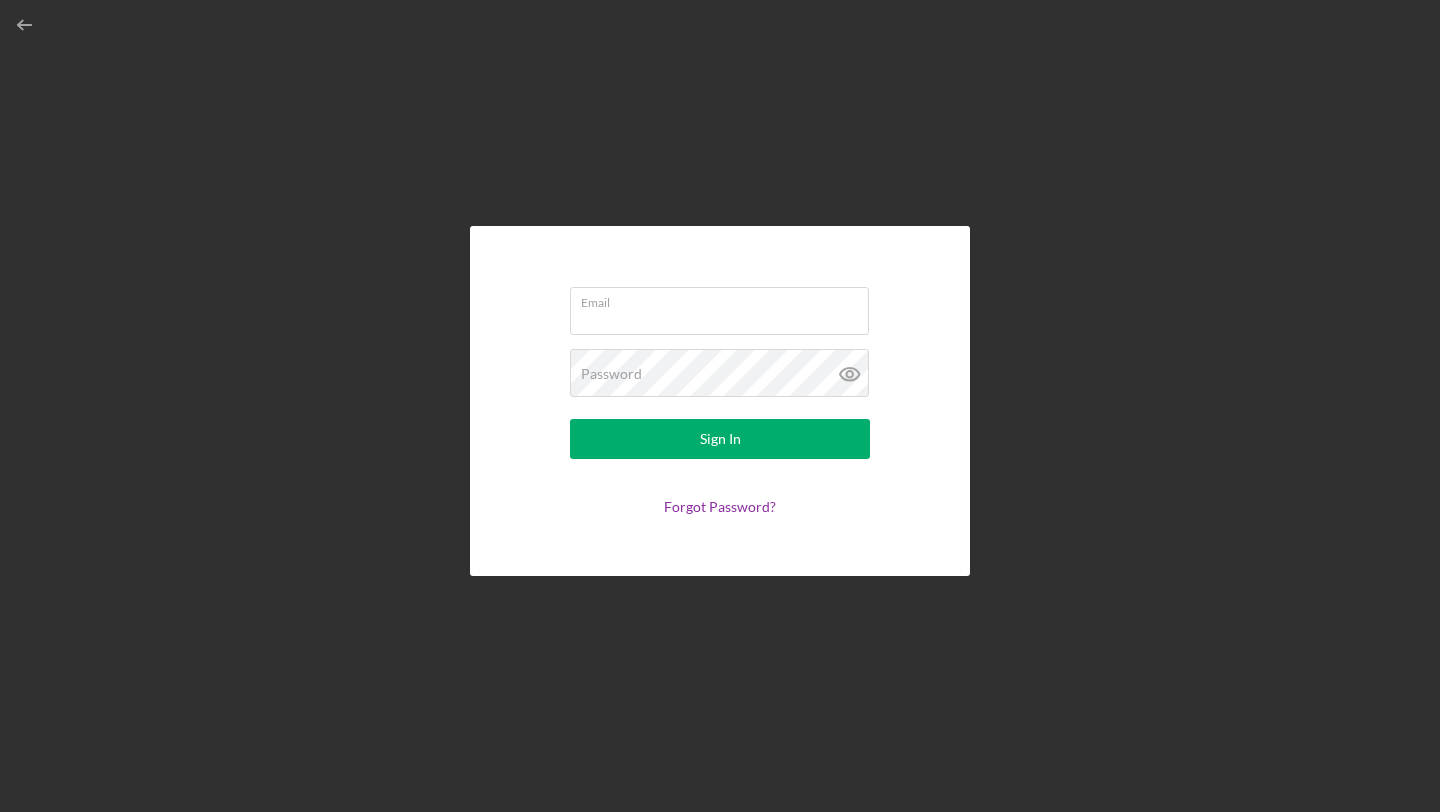 type on "ttt.roman@[EXAMPLE.COM]" 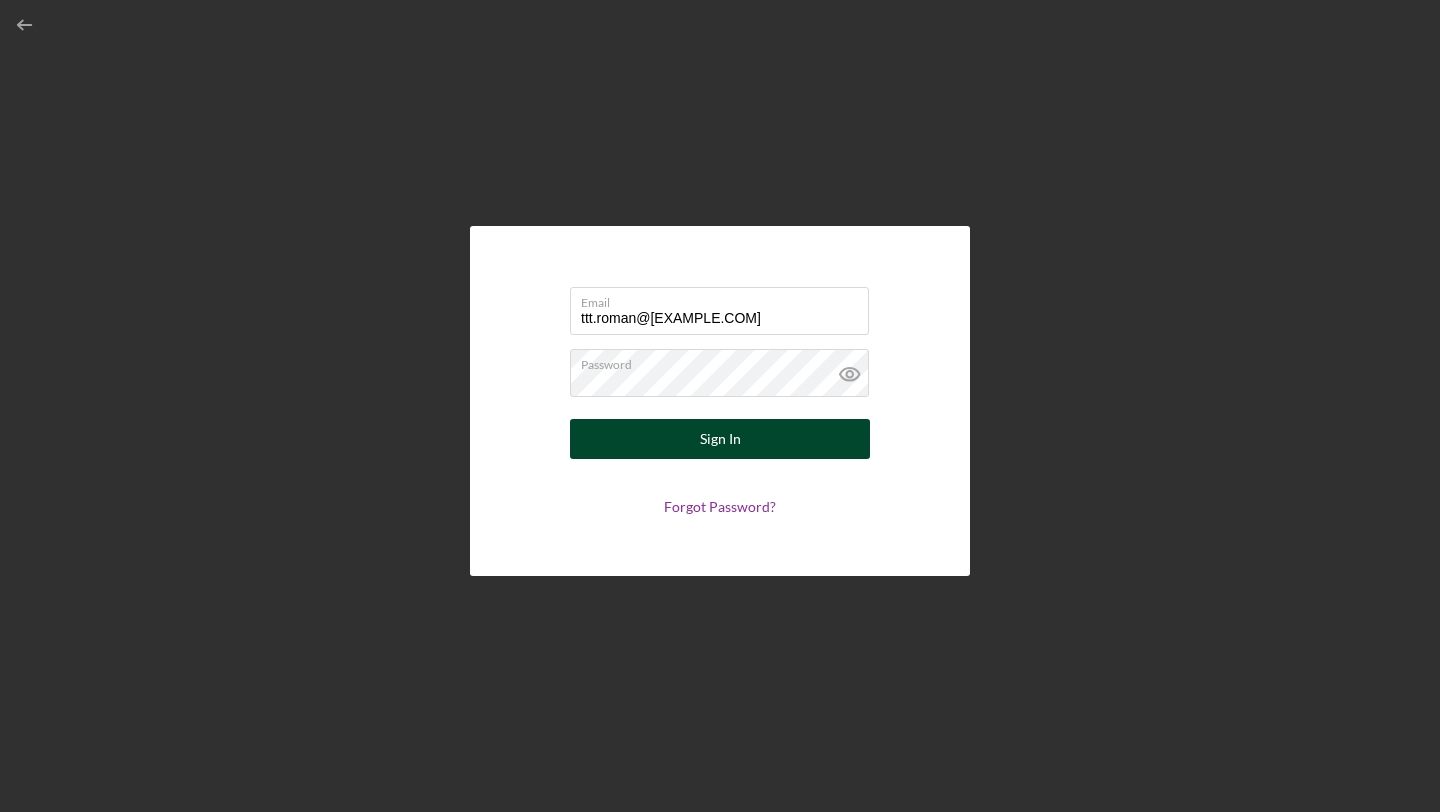 click on "Sign In" at bounding box center [720, 439] 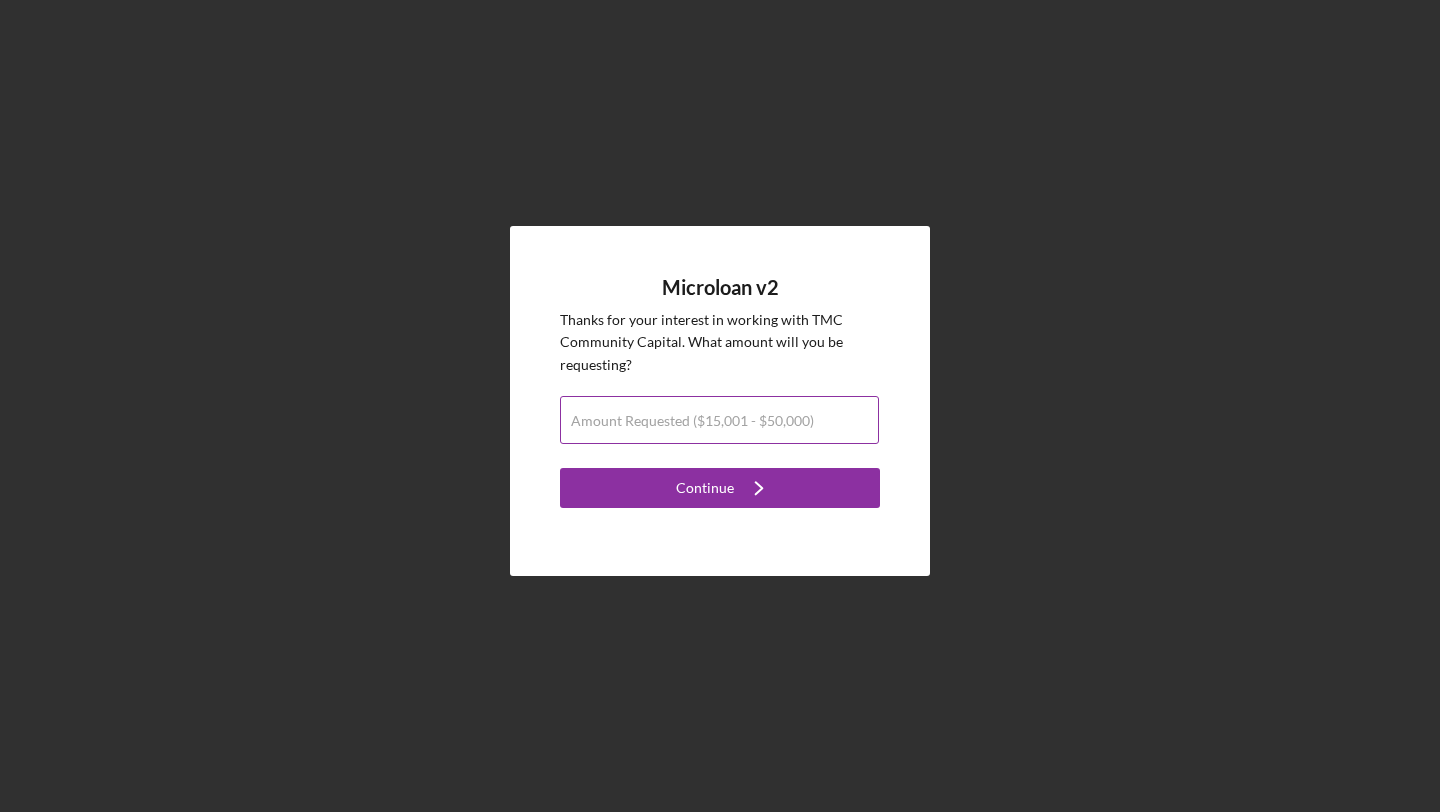 click on "Amount Requested ($15,001 - $50,000)" at bounding box center (719, 420) 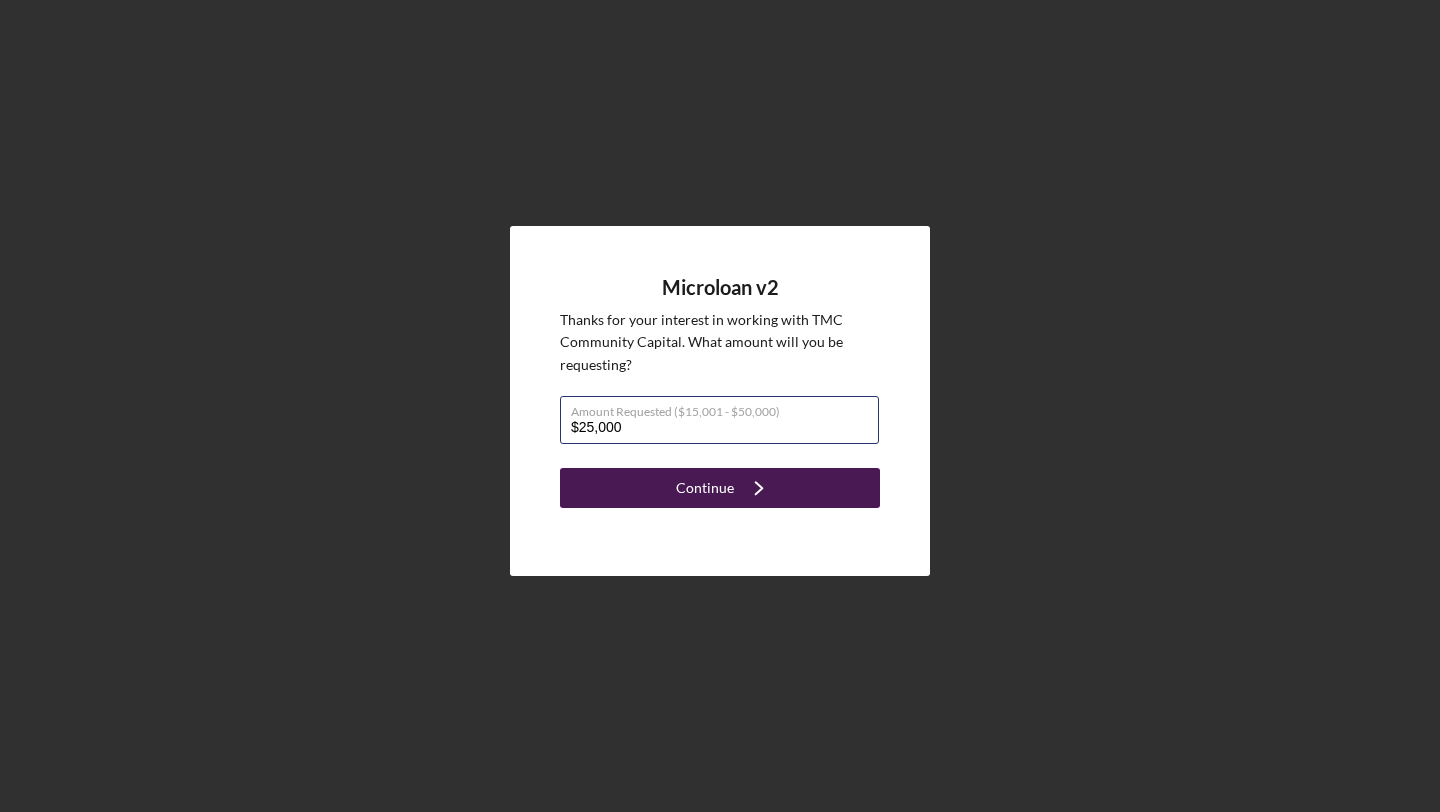 type on "$25,000" 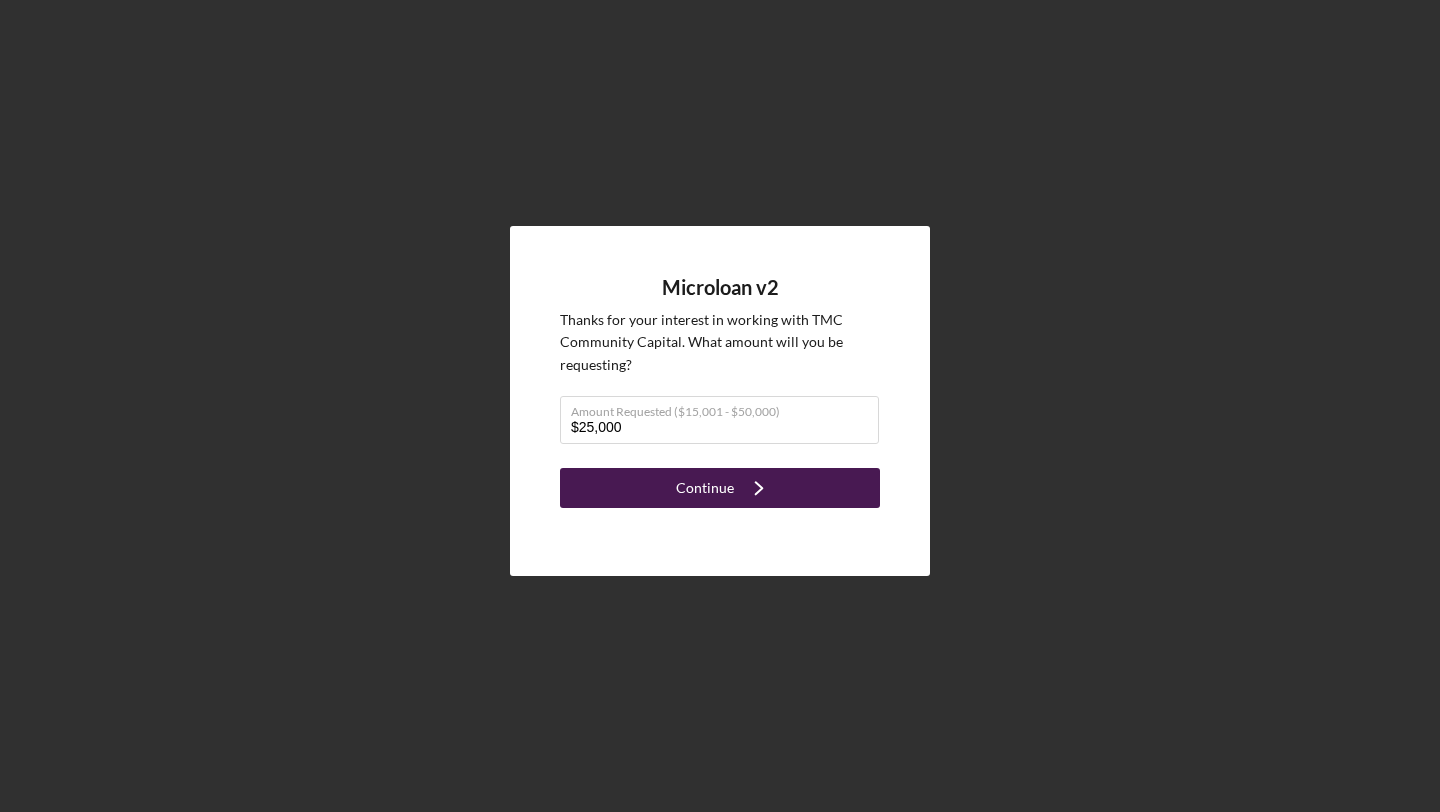 click on "Icon/Navigate" 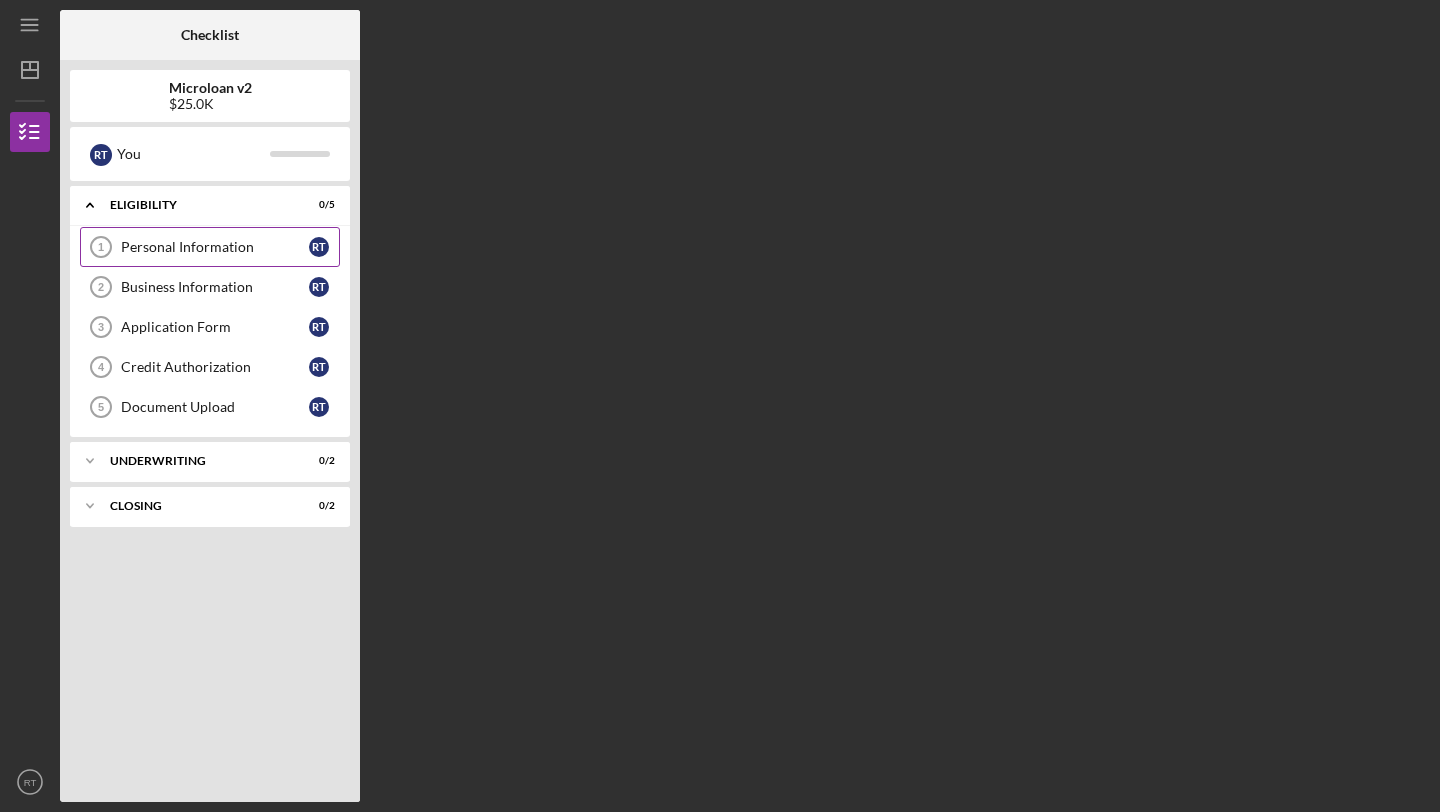 click on "Personal Information 1 Personal Information R T" at bounding box center (210, 247) 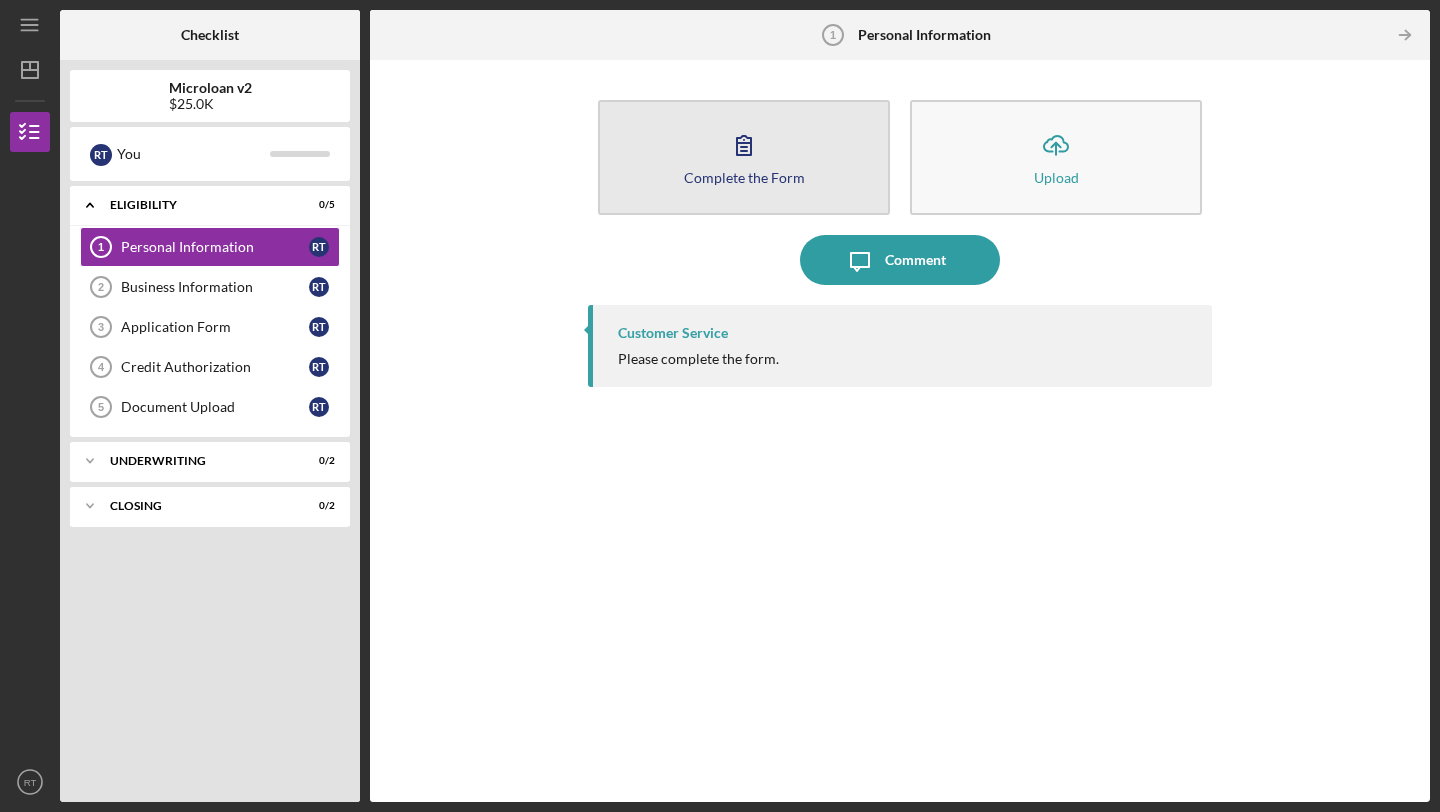 click on "Complete the Form" at bounding box center [744, 177] 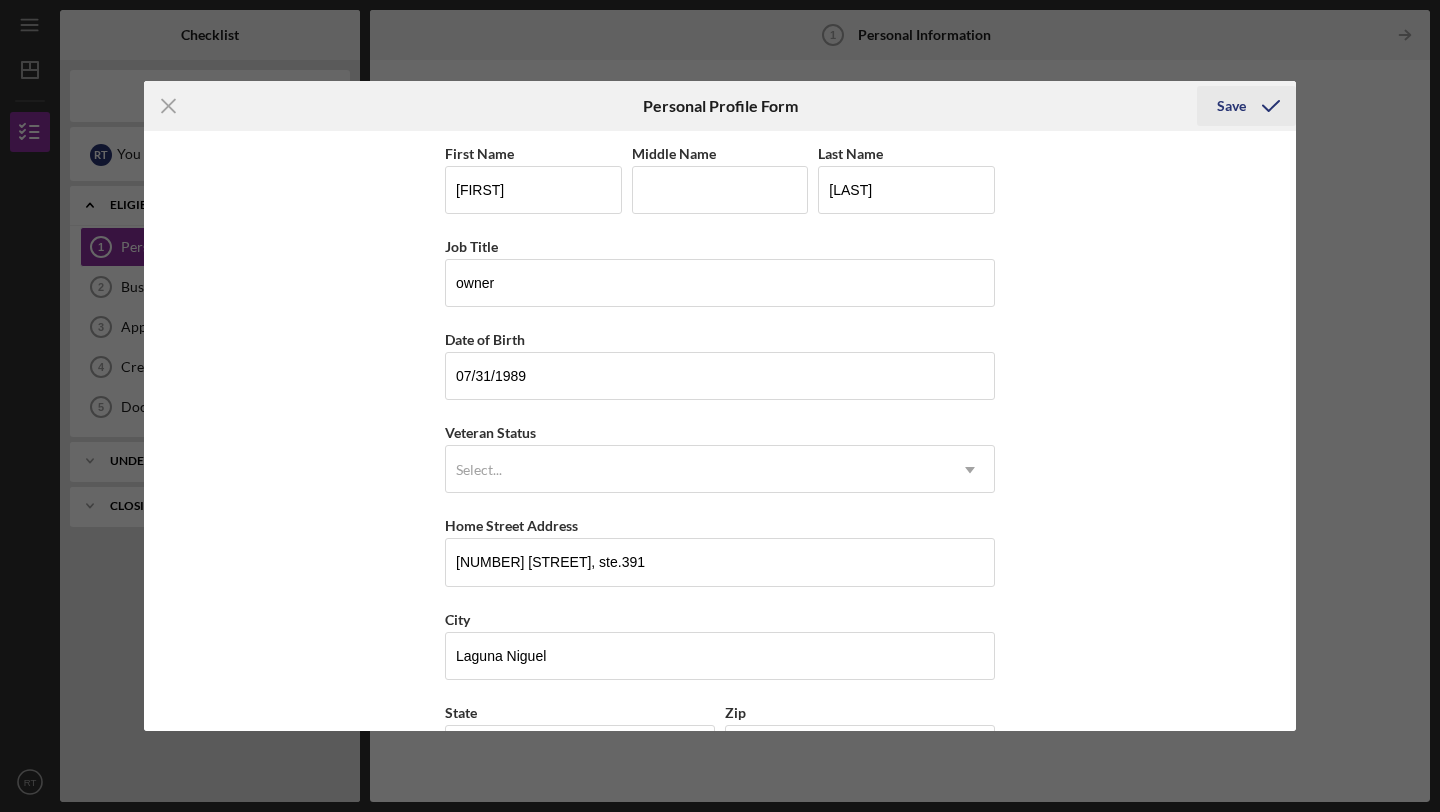 click on "Save" at bounding box center [1231, 106] 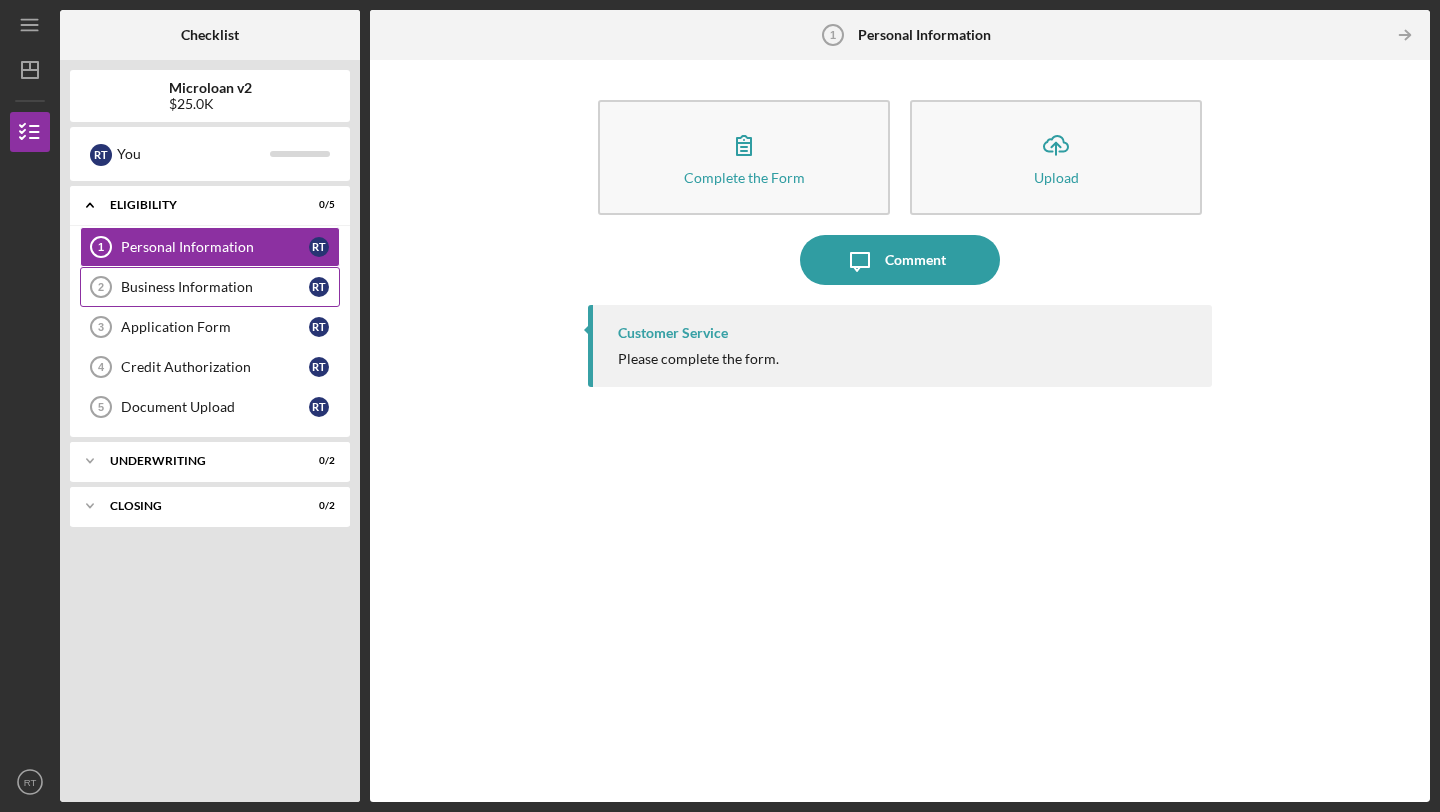 click on "Business Information" at bounding box center (215, 287) 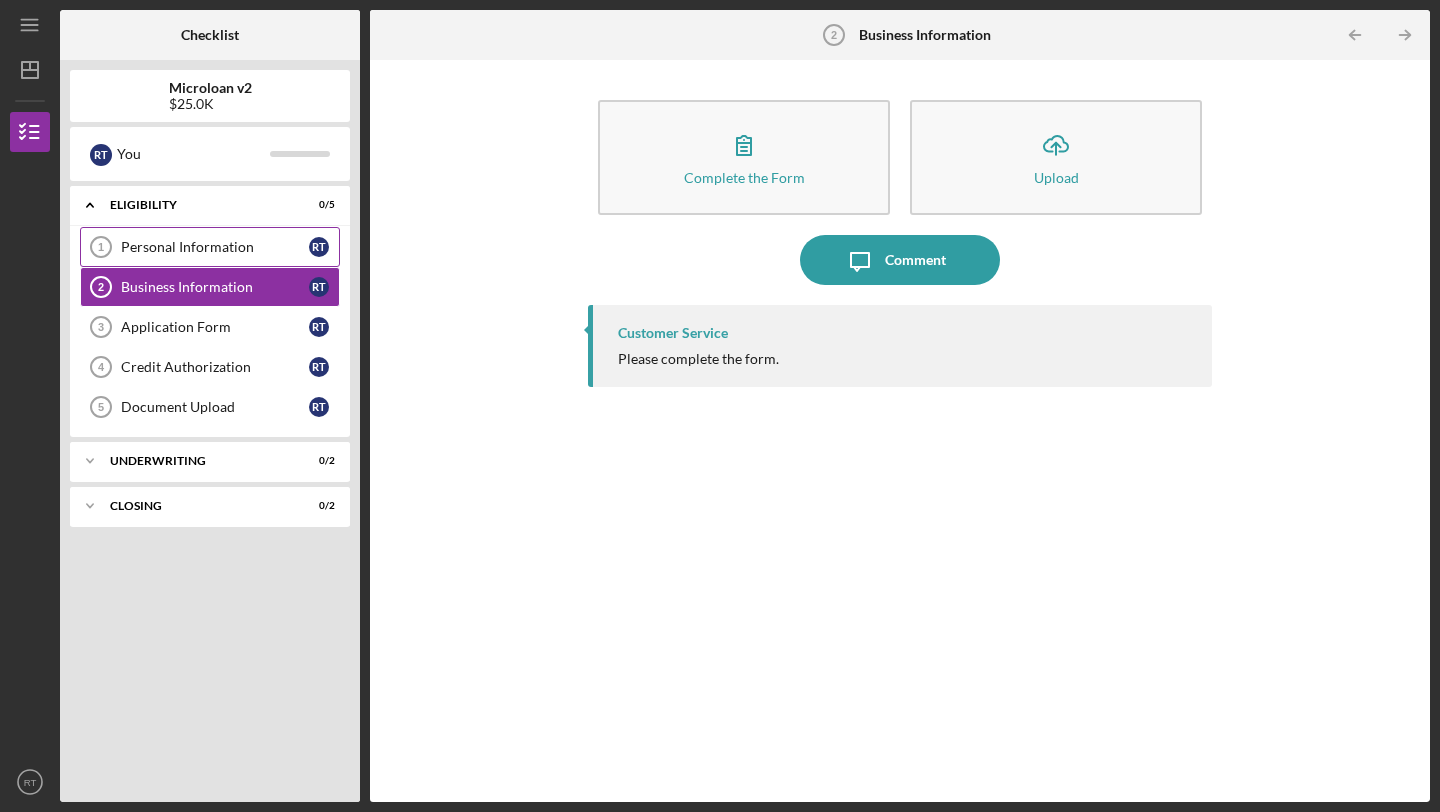 click on "Personal Information 1 Personal Information R T" at bounding box center [210, 247] 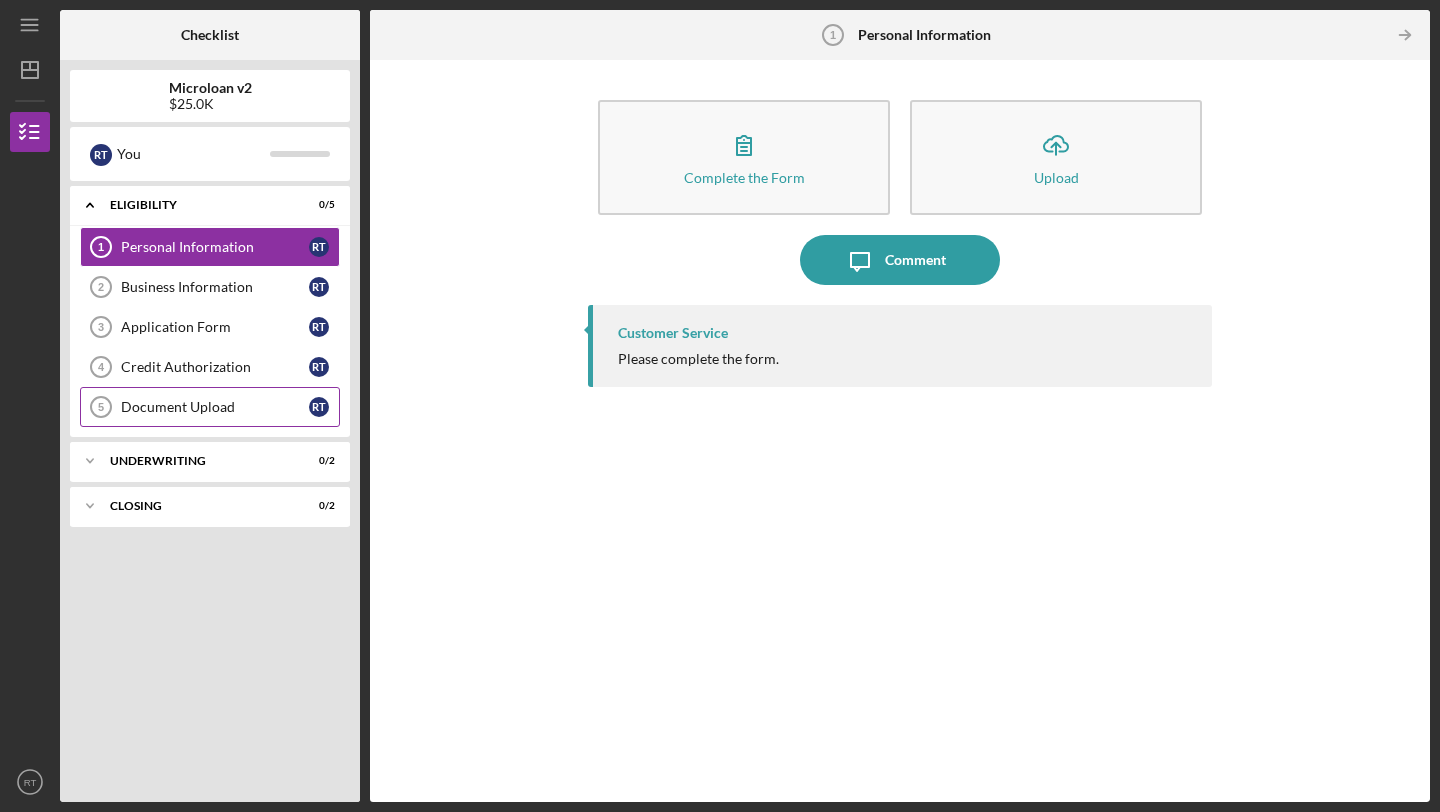 click on "Document Upload" at bounding box center (215, 407) 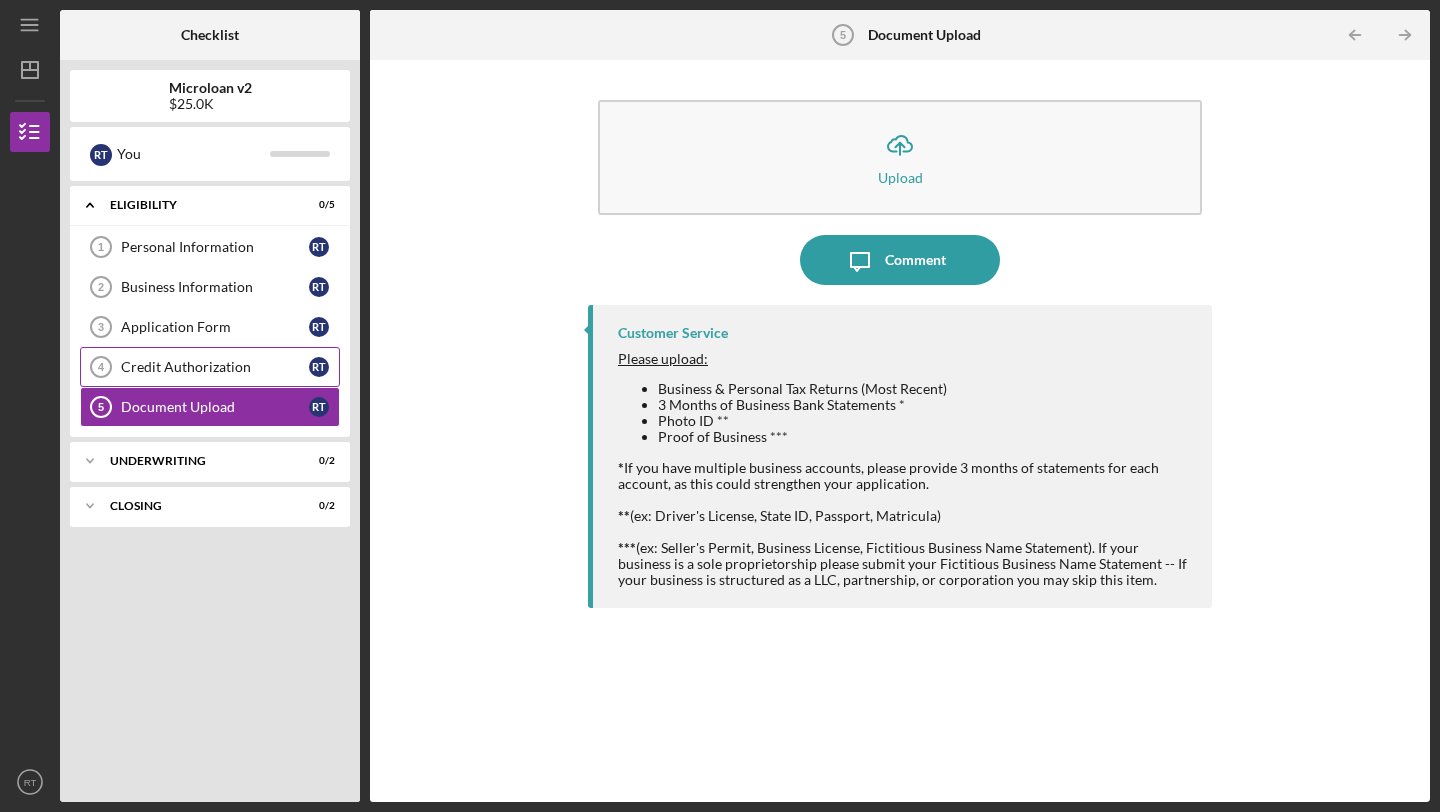 click on "Credit Authorization" at bounding box center (215, 367) 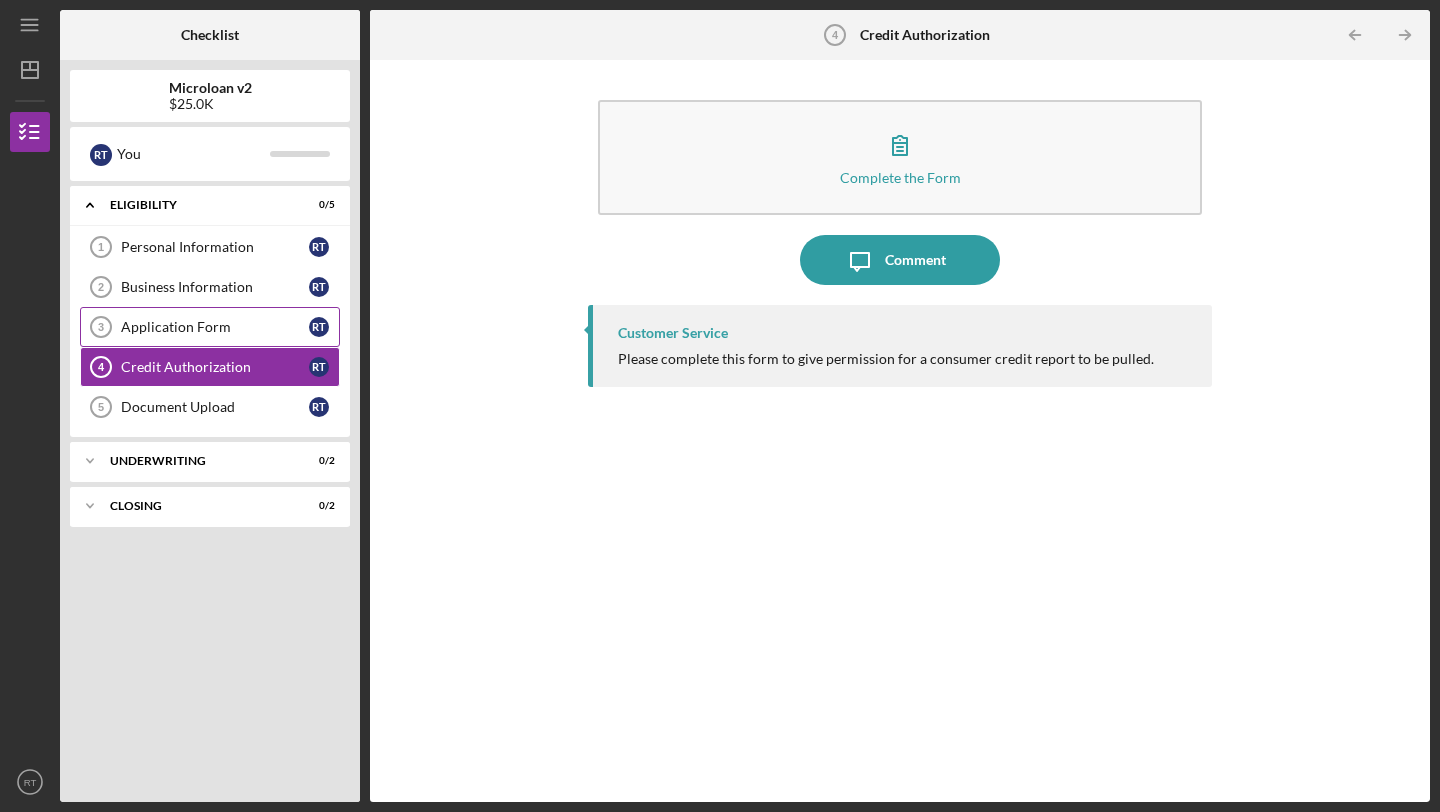 click on "Application Form 3 Application Form R T" at bounding box center (210, 327) 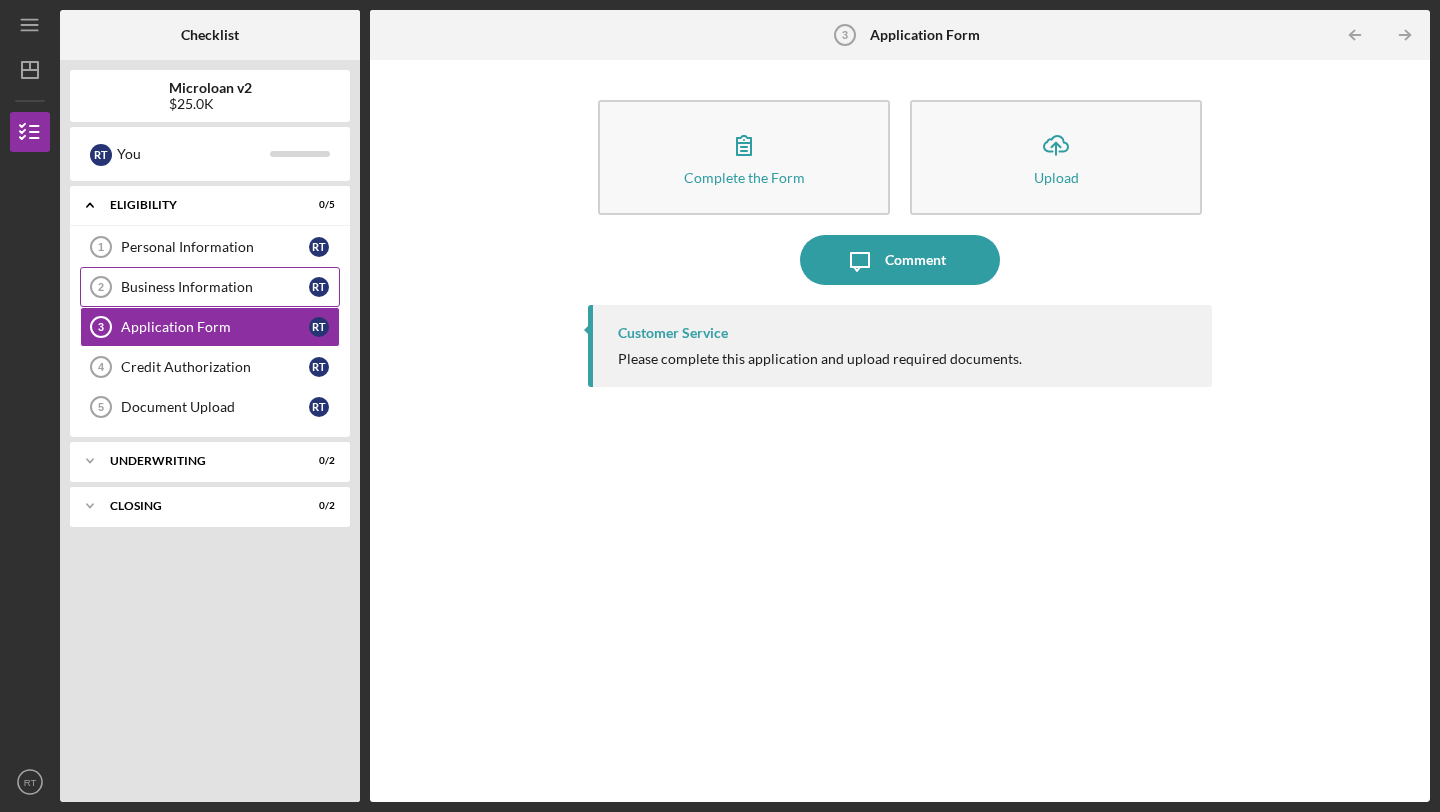 click on "Business Information" at bounding box center (215, 287) 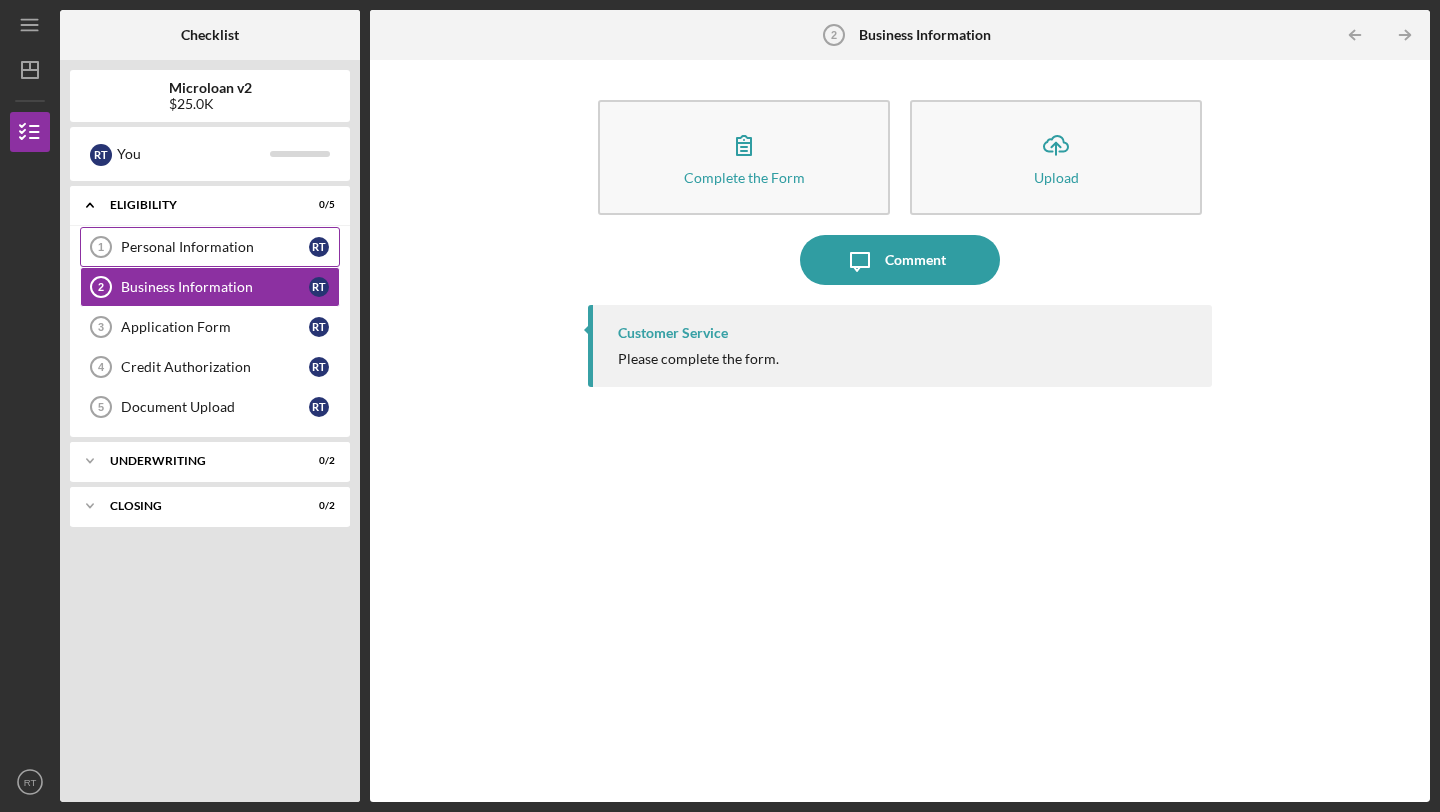 click on "Personal Information" at bounding box center (215, 247) 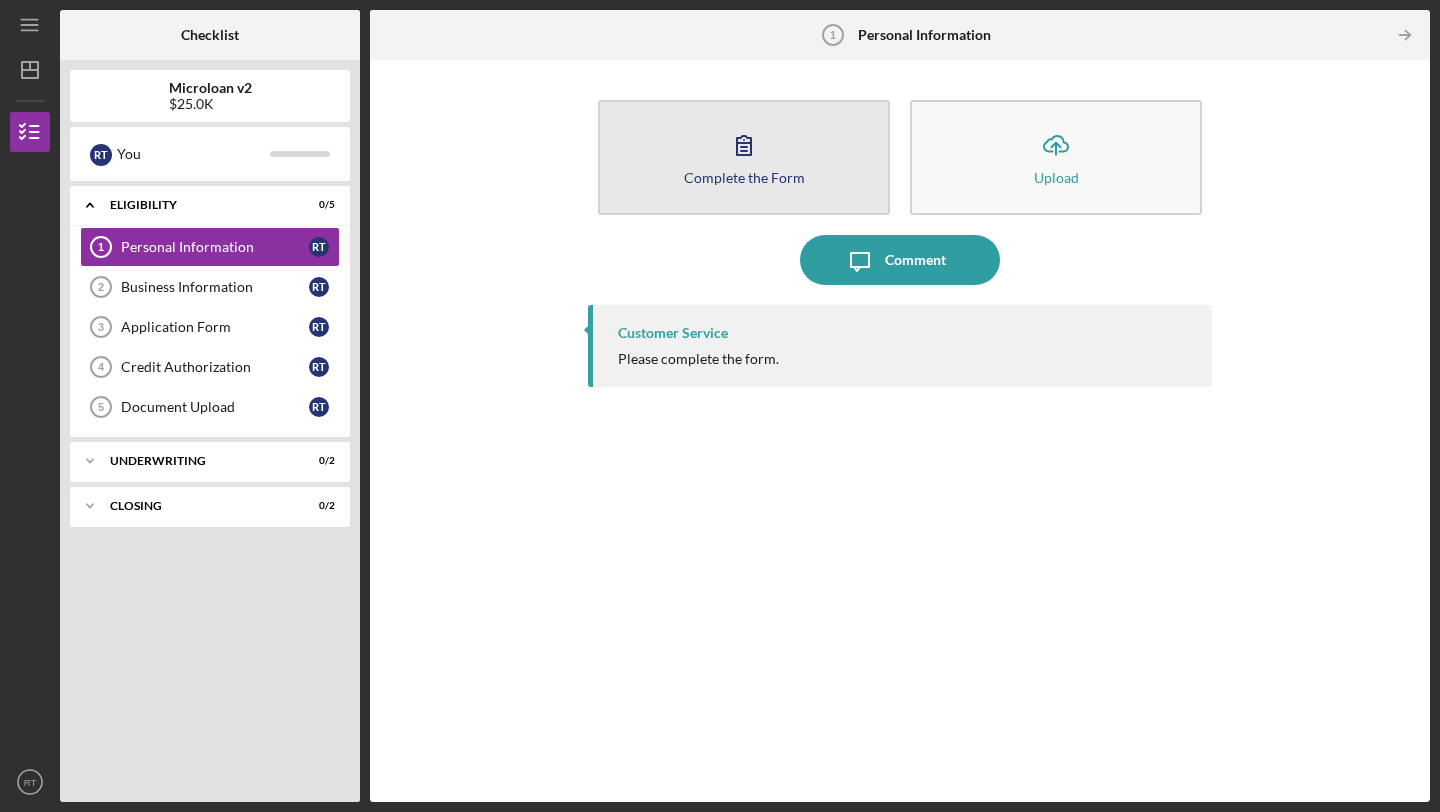 click on "Complete the Form" at bounding box center (744, 177) 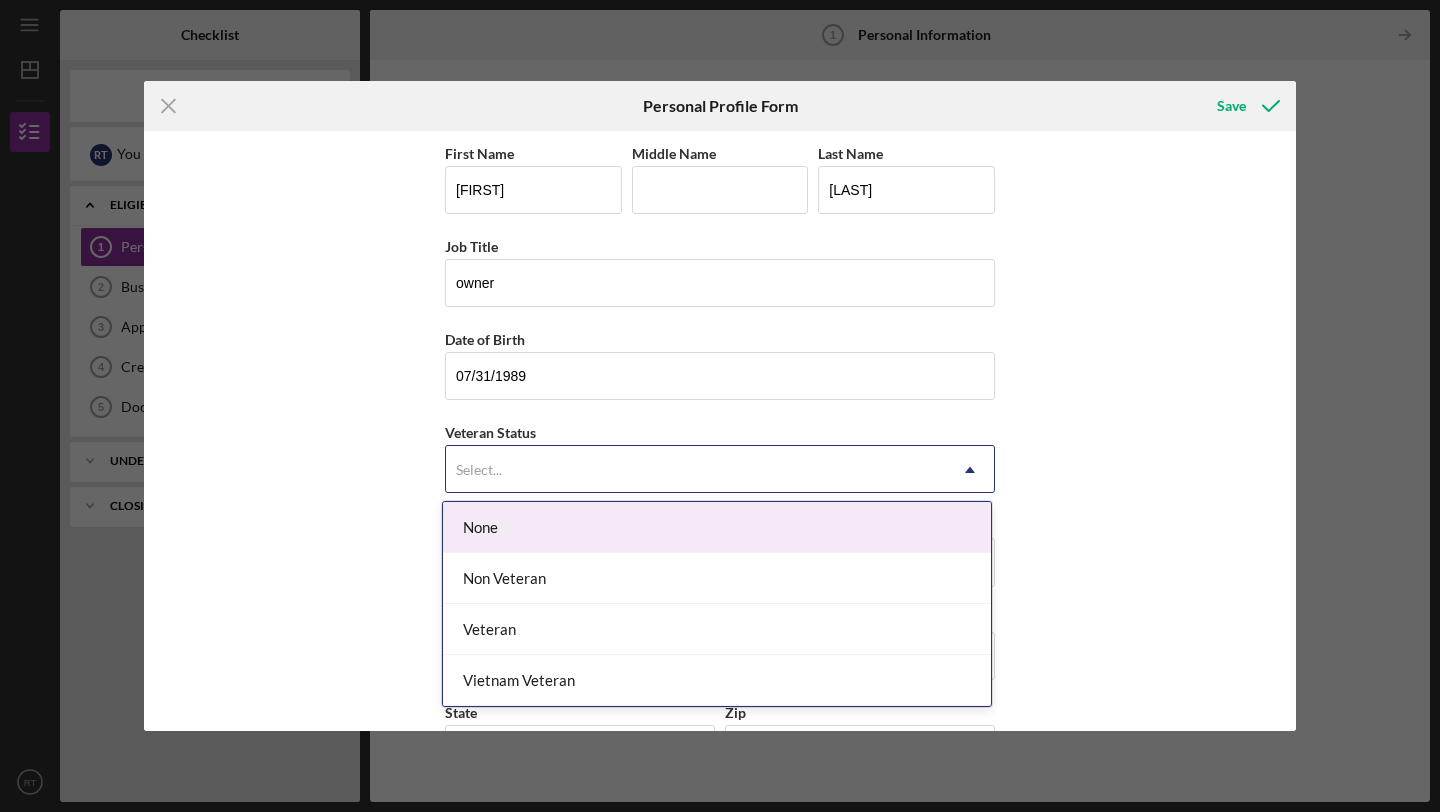 click on "Select..." at bounding box center (696, 470) 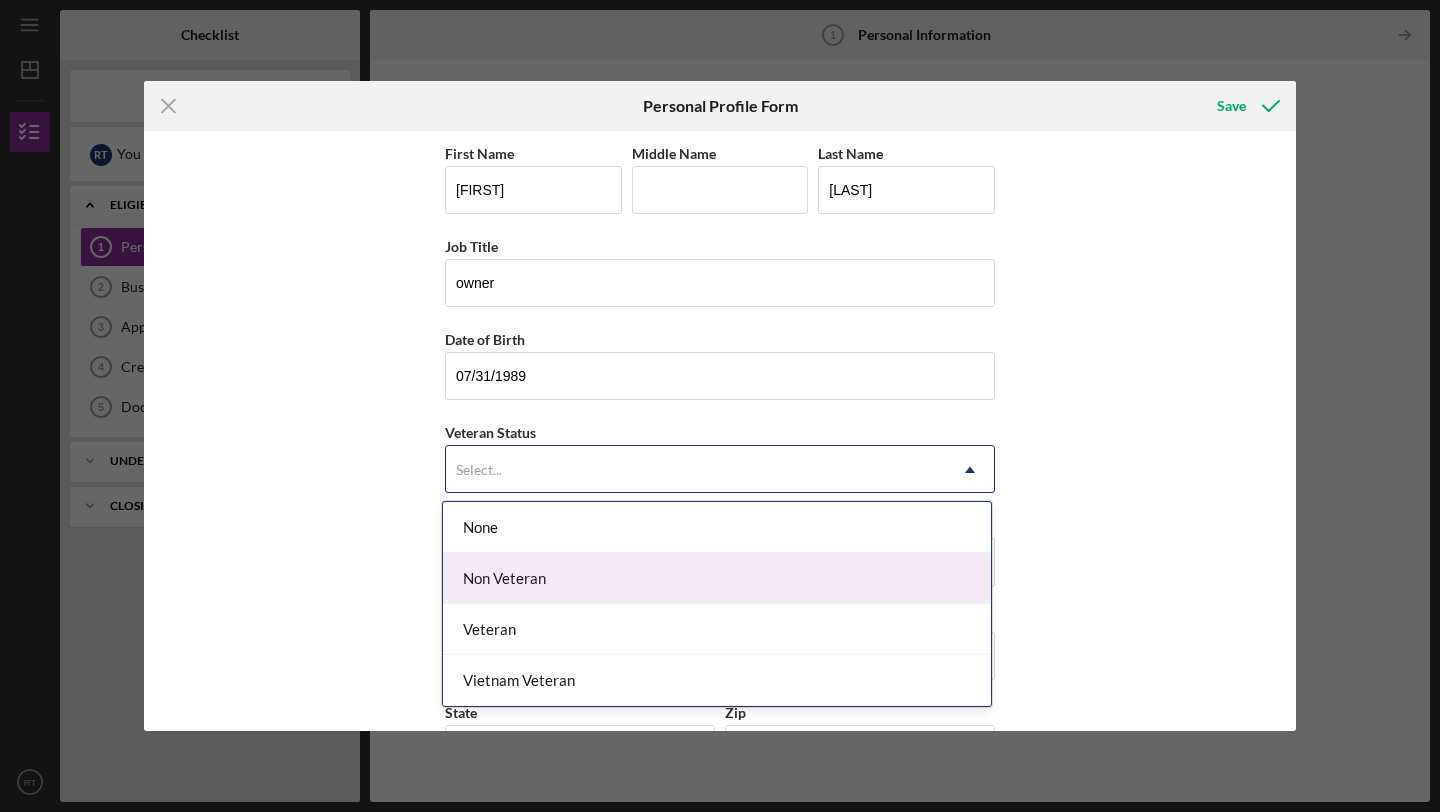 click on "Non Veteran" at bounding box center (717, 578) 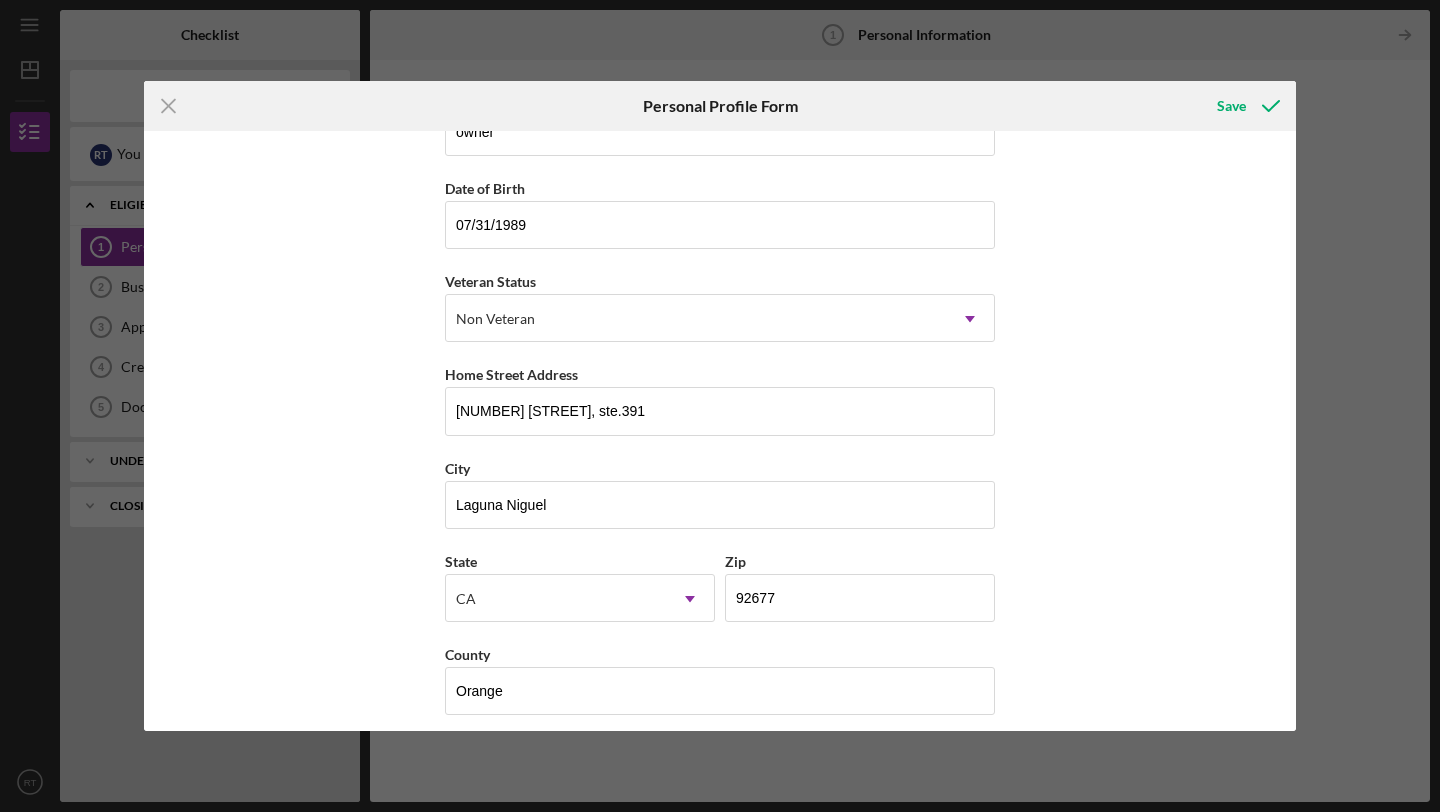 scroll, scrollTop: 165, scrollLeft: 0, axis: vertical 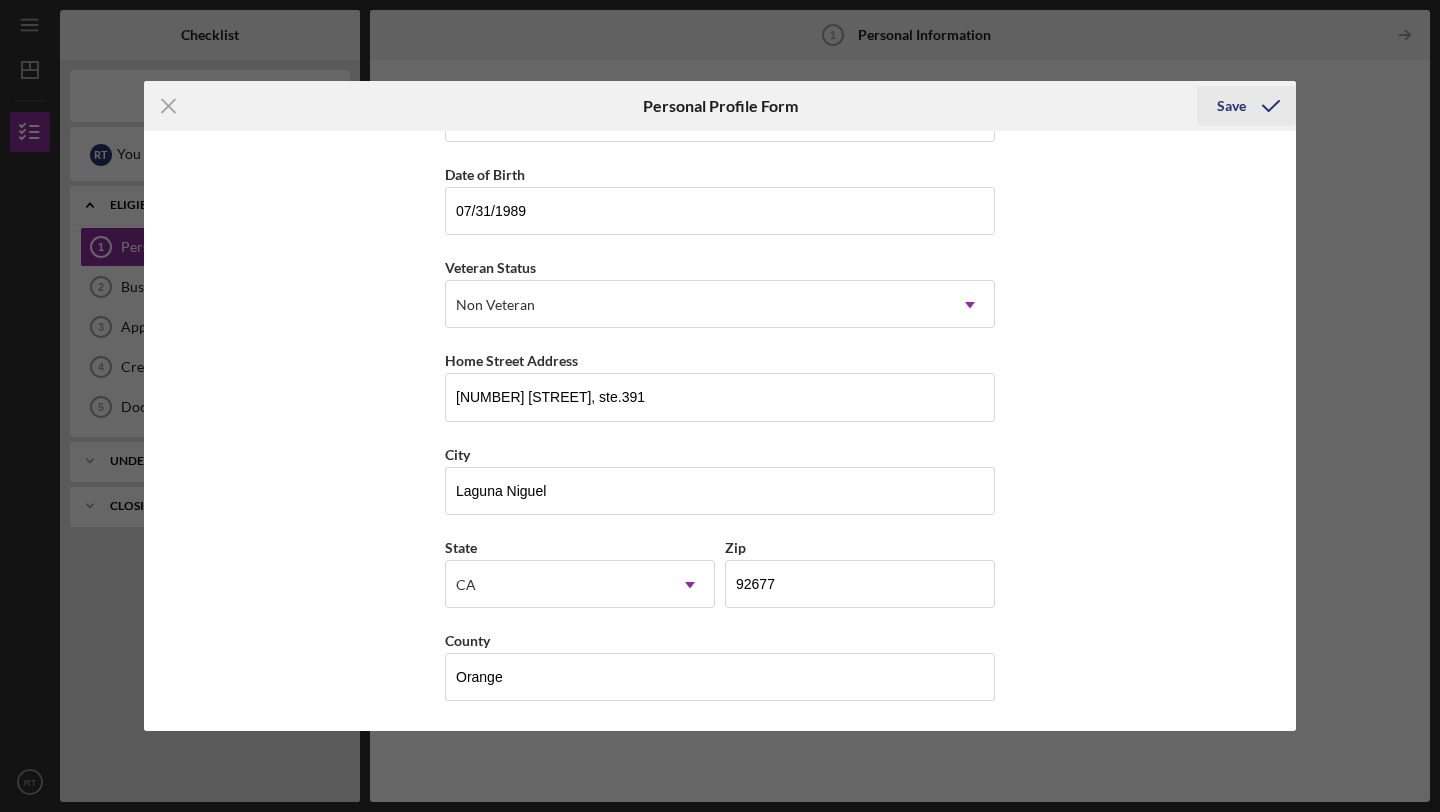 click on "Save" at bounding box center (1231, 106) 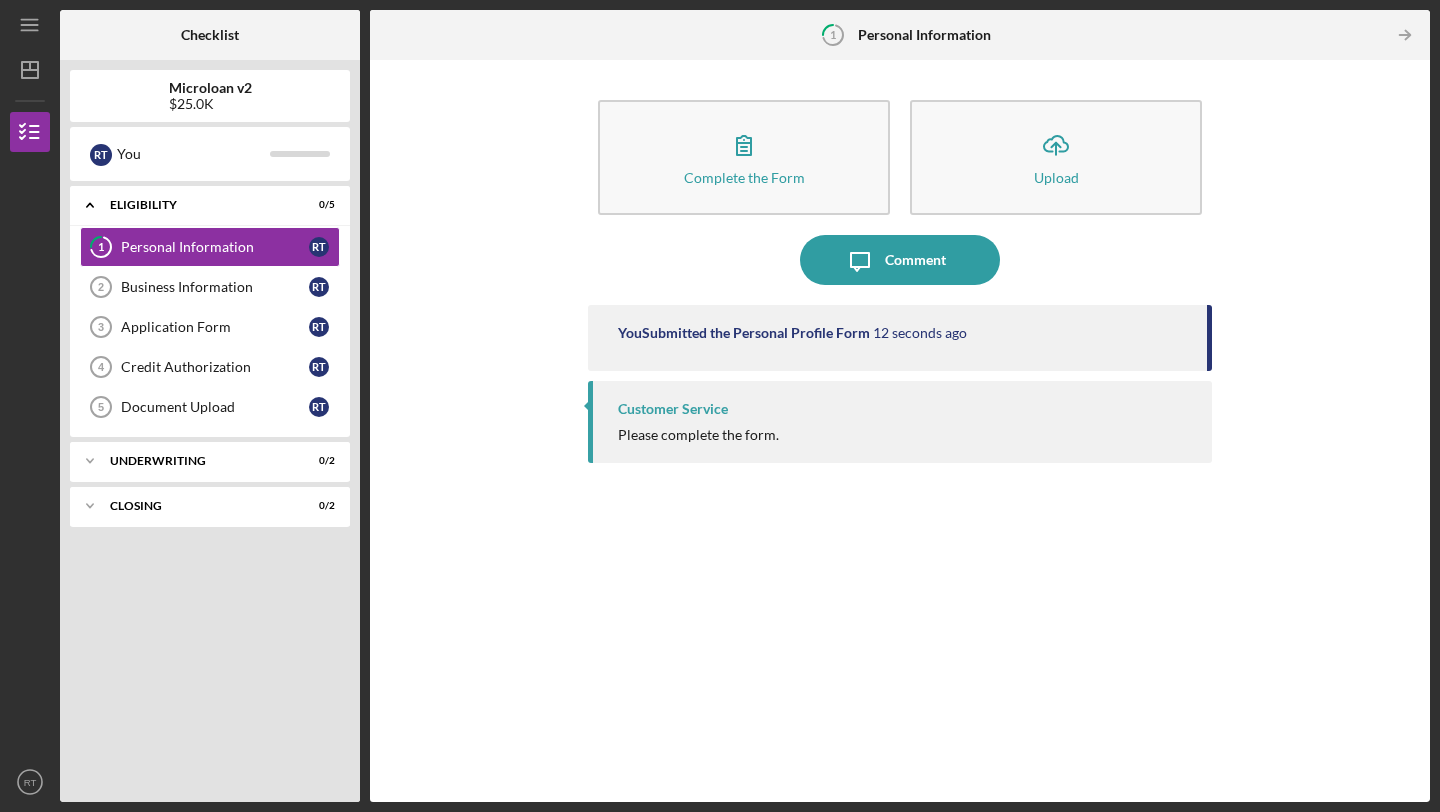 click on "Customer Service" at bounding box center [673, 409] 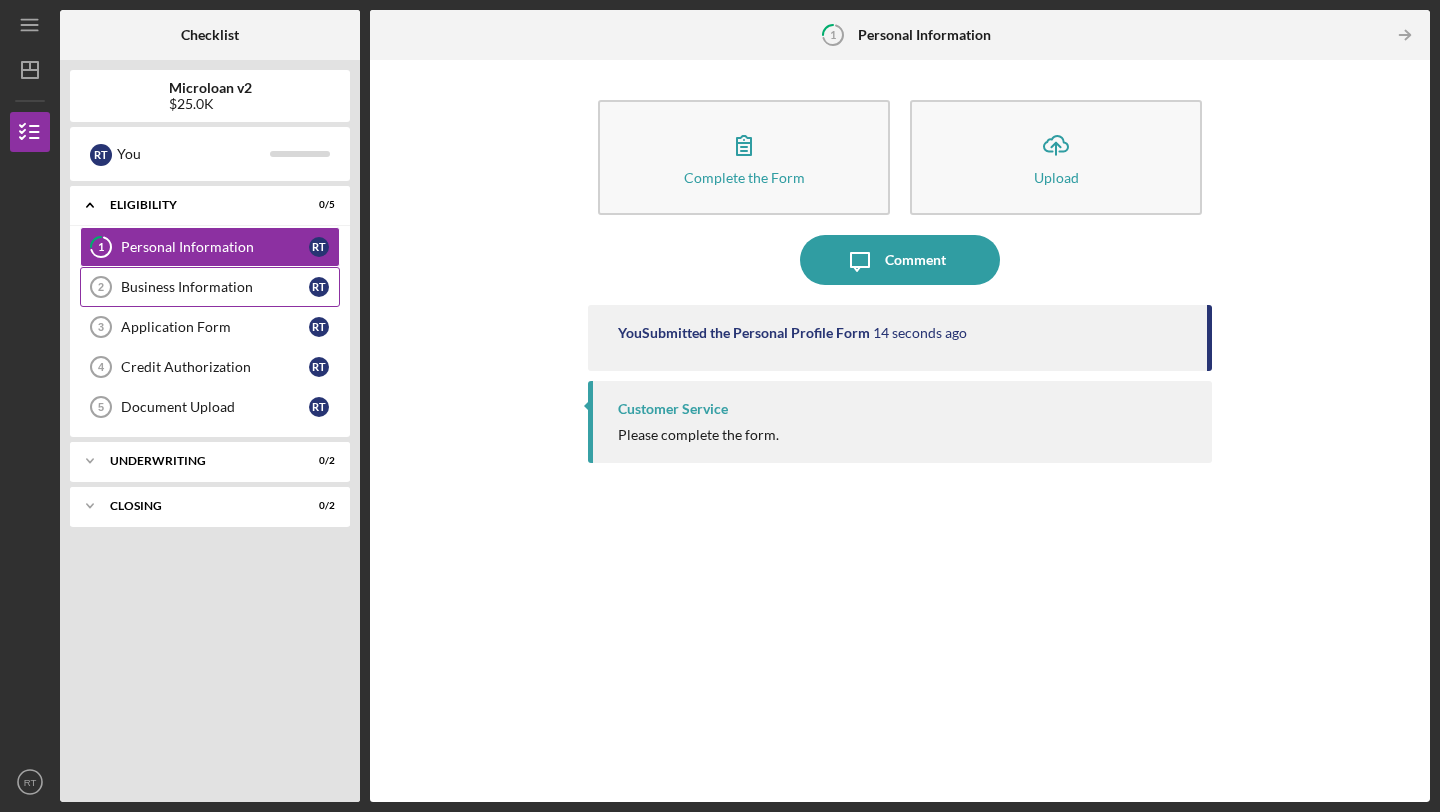 click on "Business Information" at bounding box center [215, 287] 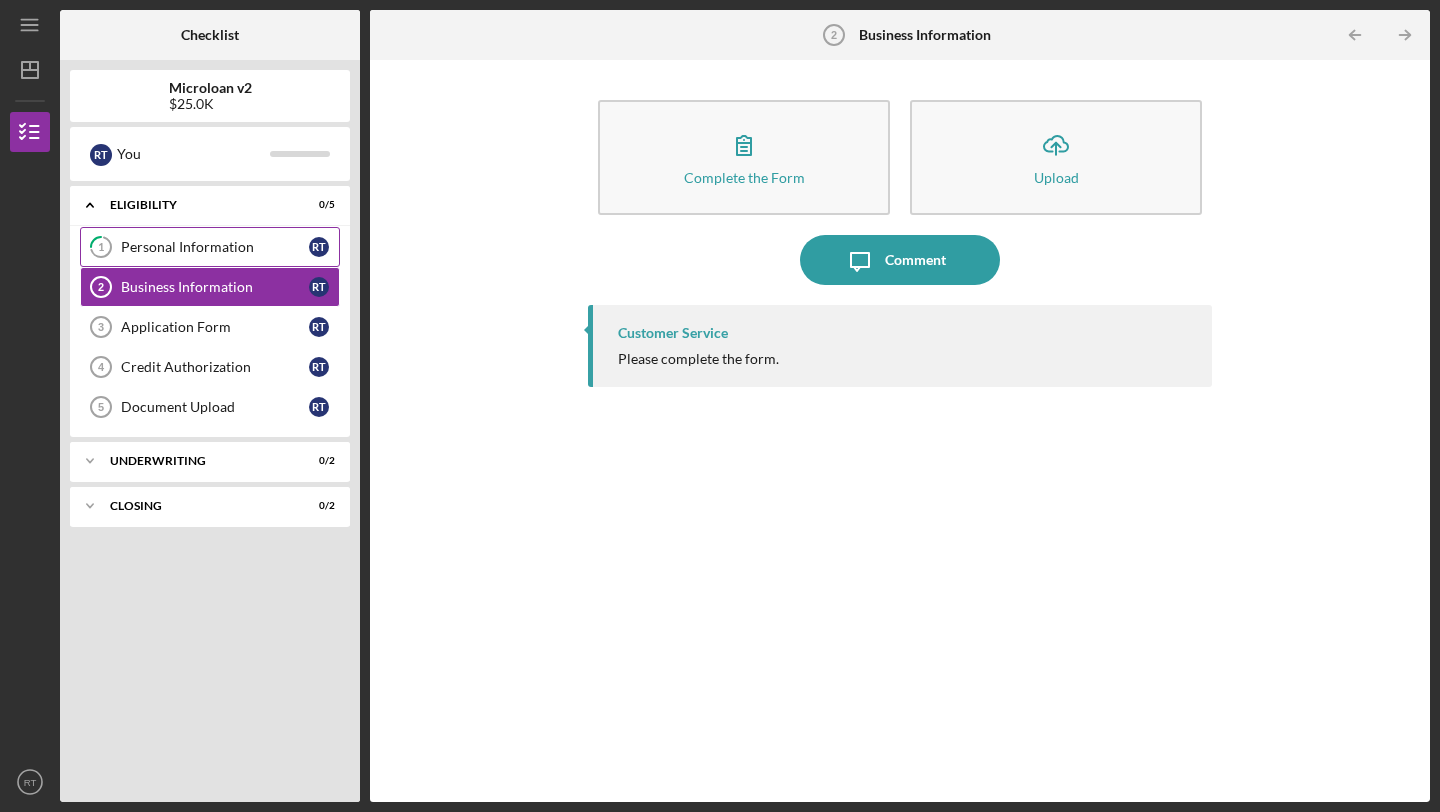 click on "Personal Information" at bounding box center [215, 247] 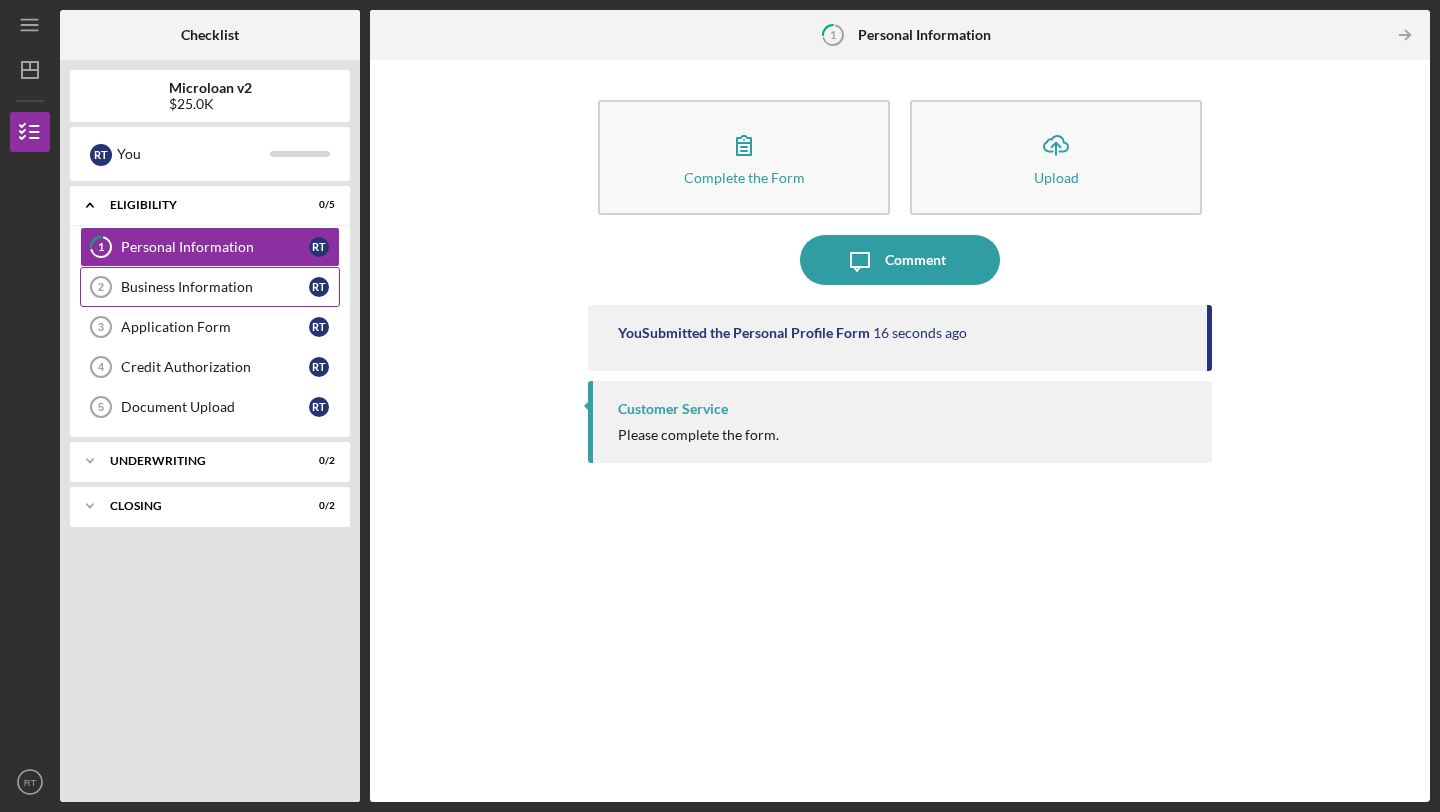 click on "Business Information" at bounding box center [215, 287] 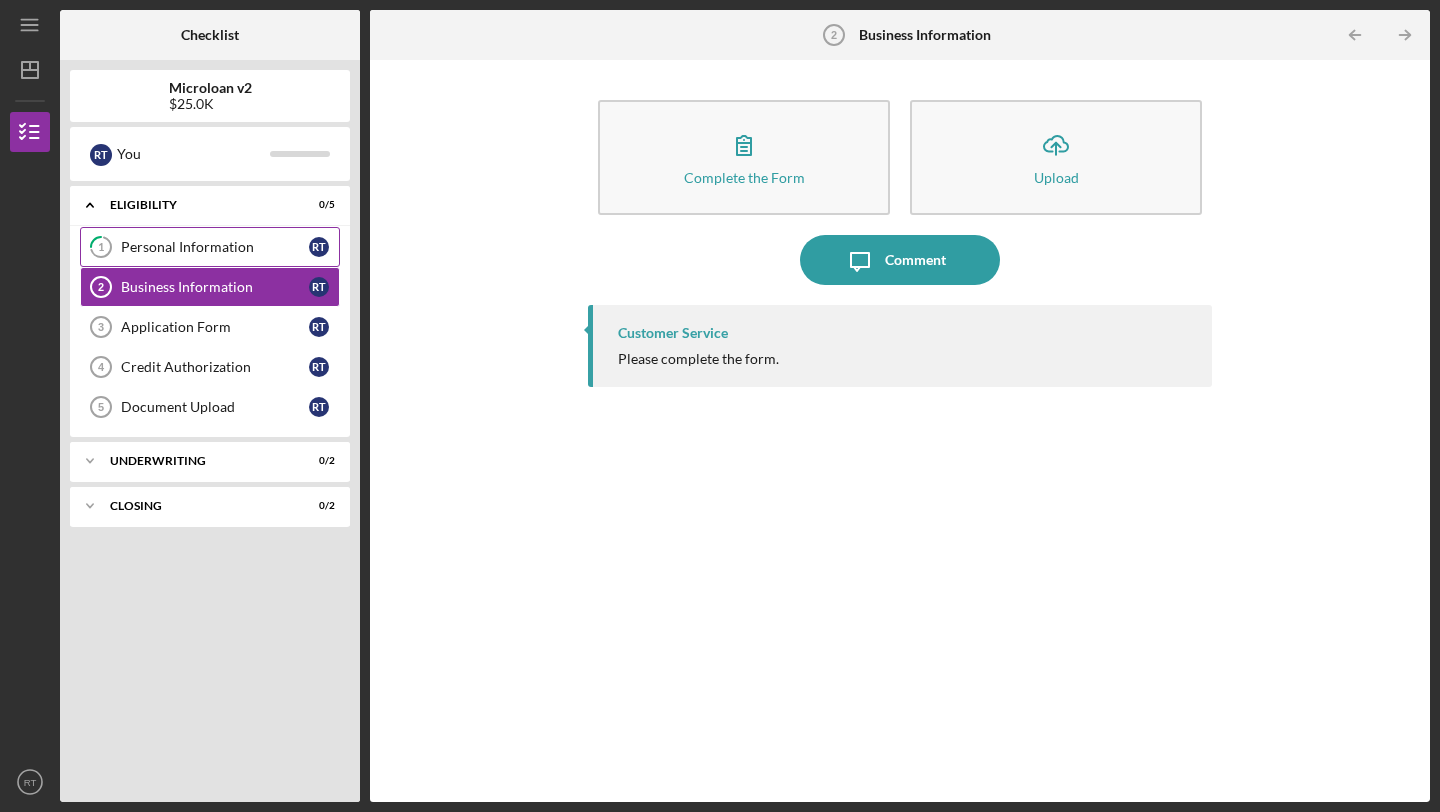 click on "Personal Information" at bounding box center (215, 247) 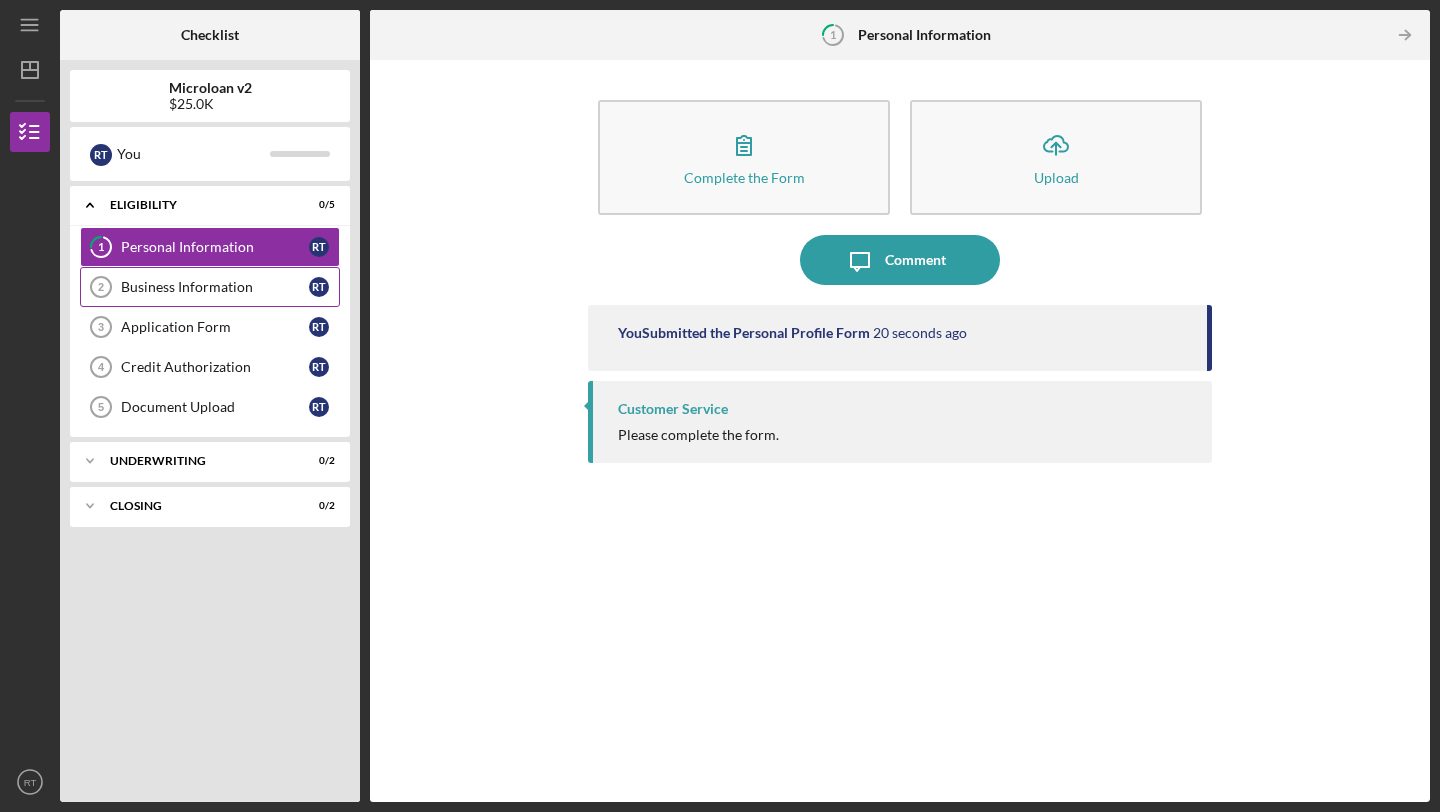 click on "Business Information" at bounding box center [215, 287] 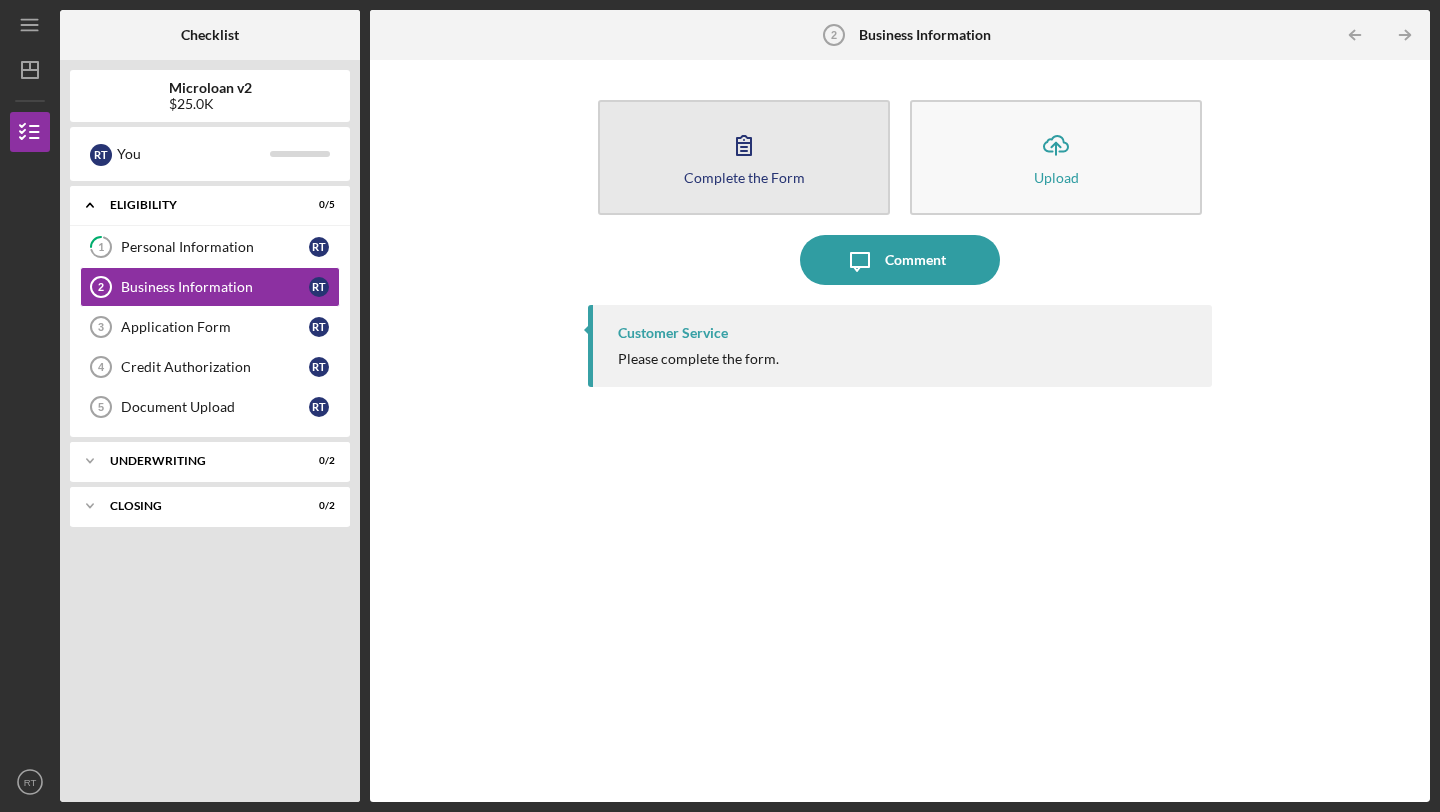 click on "Complete the Form Form" at bounding box center [744, 157] 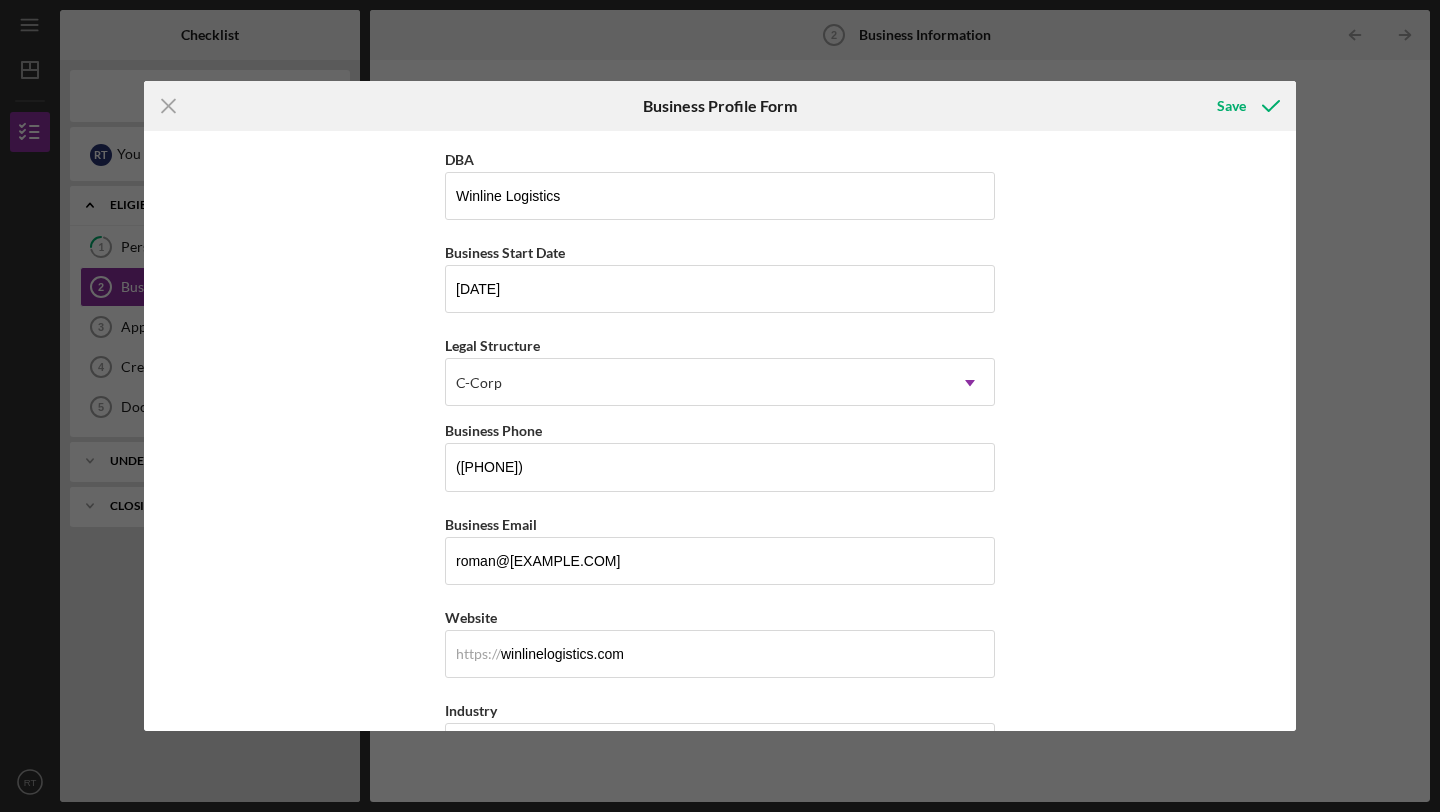 scroll, scrollTop: 104, scrollLeft: 0, axis: vertical 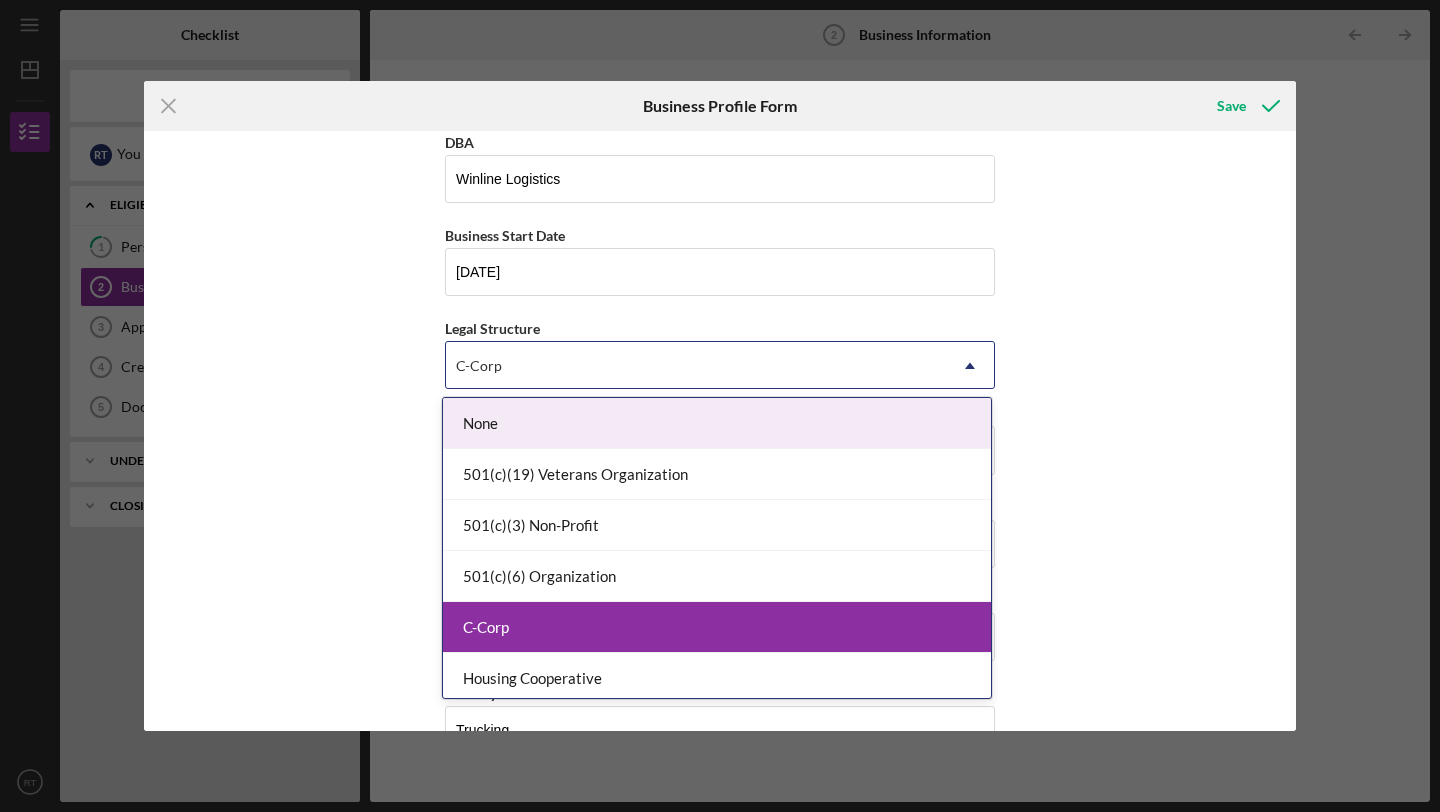 click on "C-Corp" at bounding box center (696, 366) 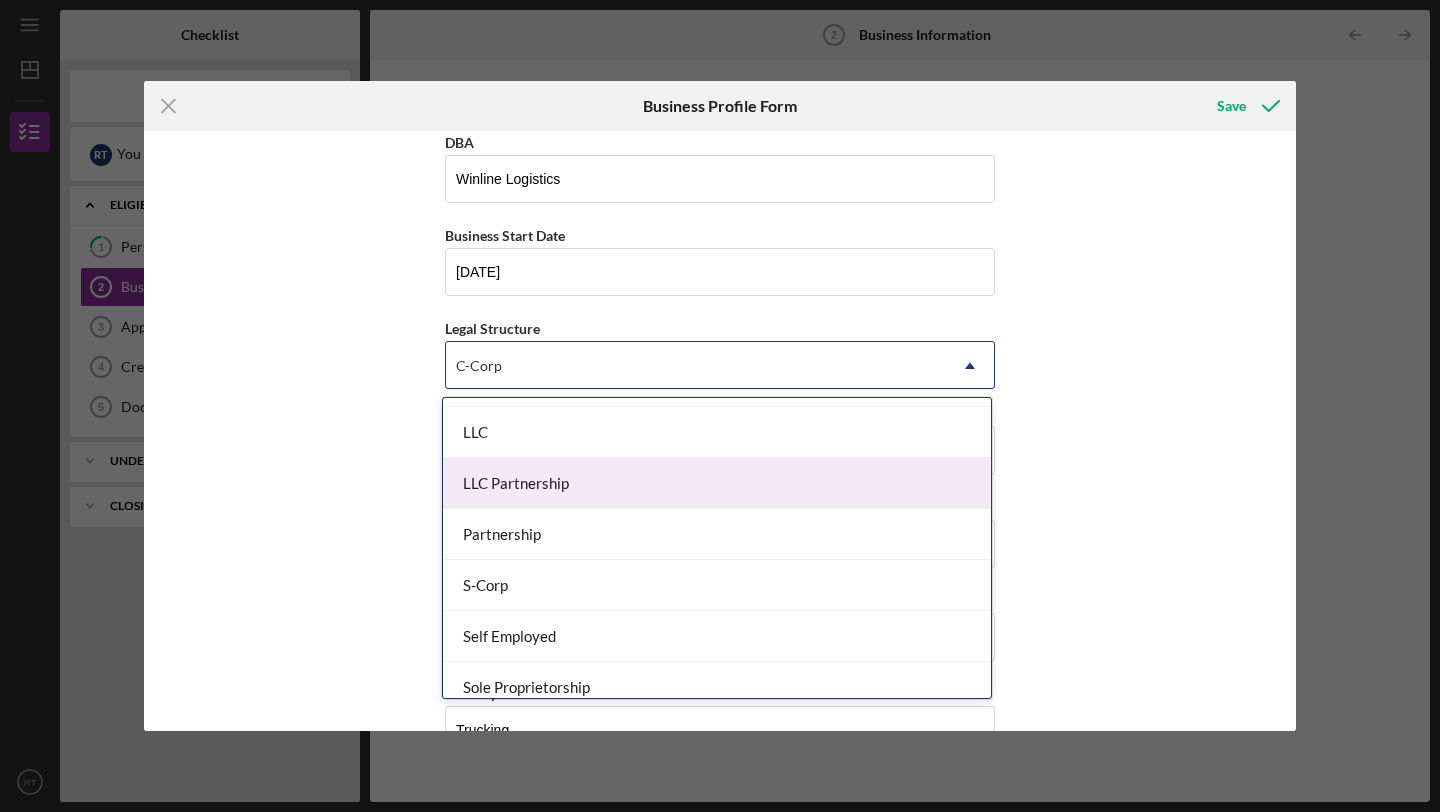 scroll, scrollTop: 359, scrollLeft: 0, axis: vertical 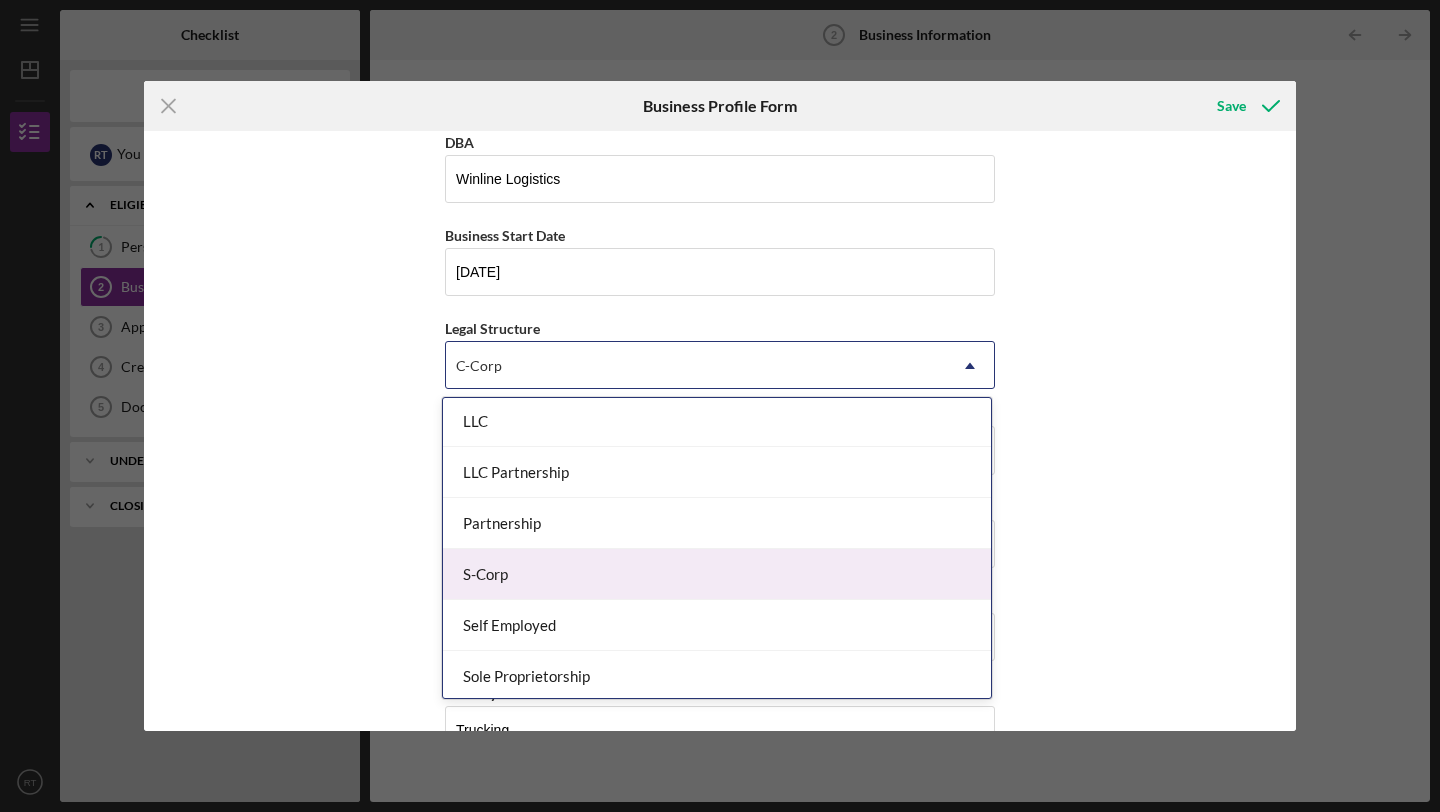 click on "S-Corp" at bounding box center [717, 574] 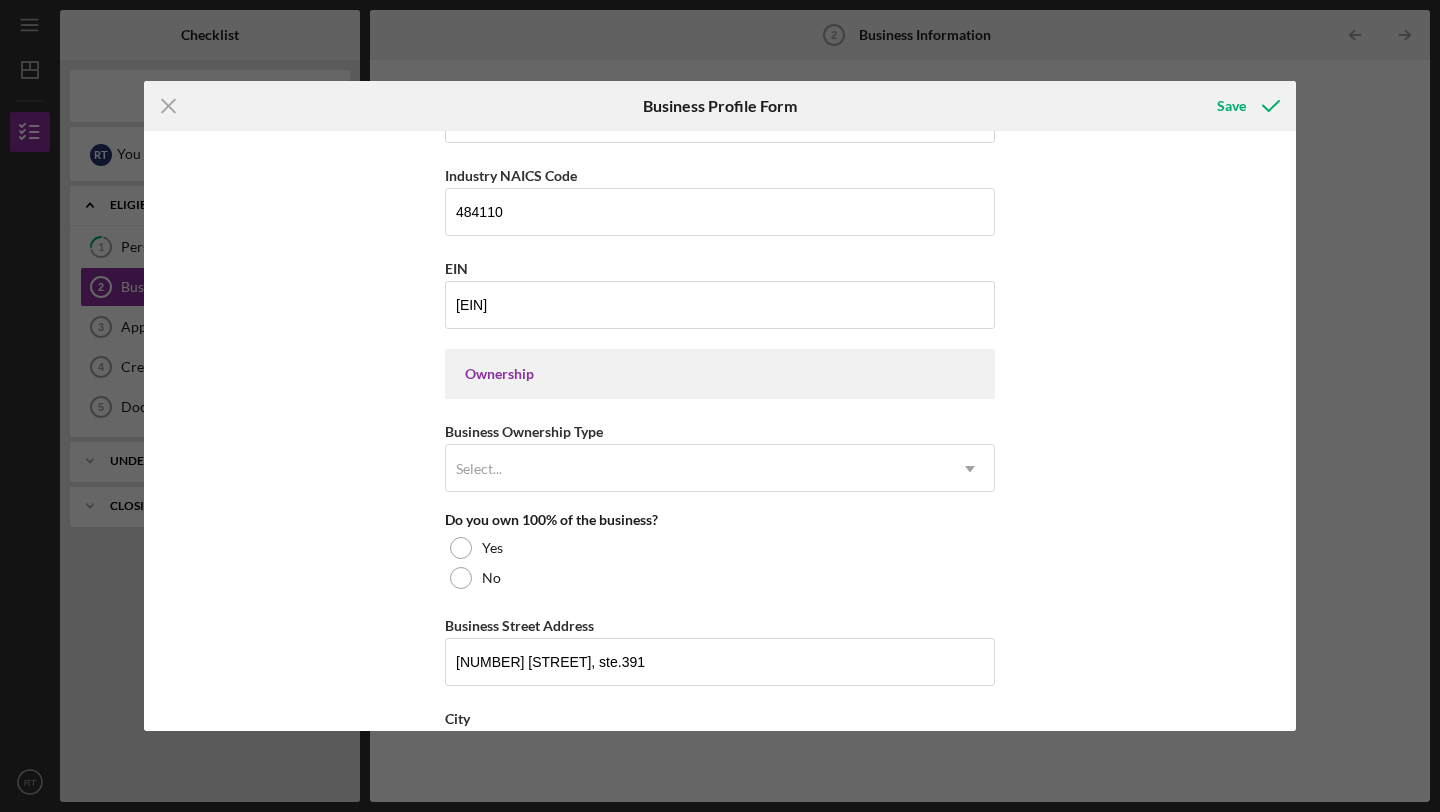 scroll, scrollTop: 747, scrollLeft: 0, axis: vertical 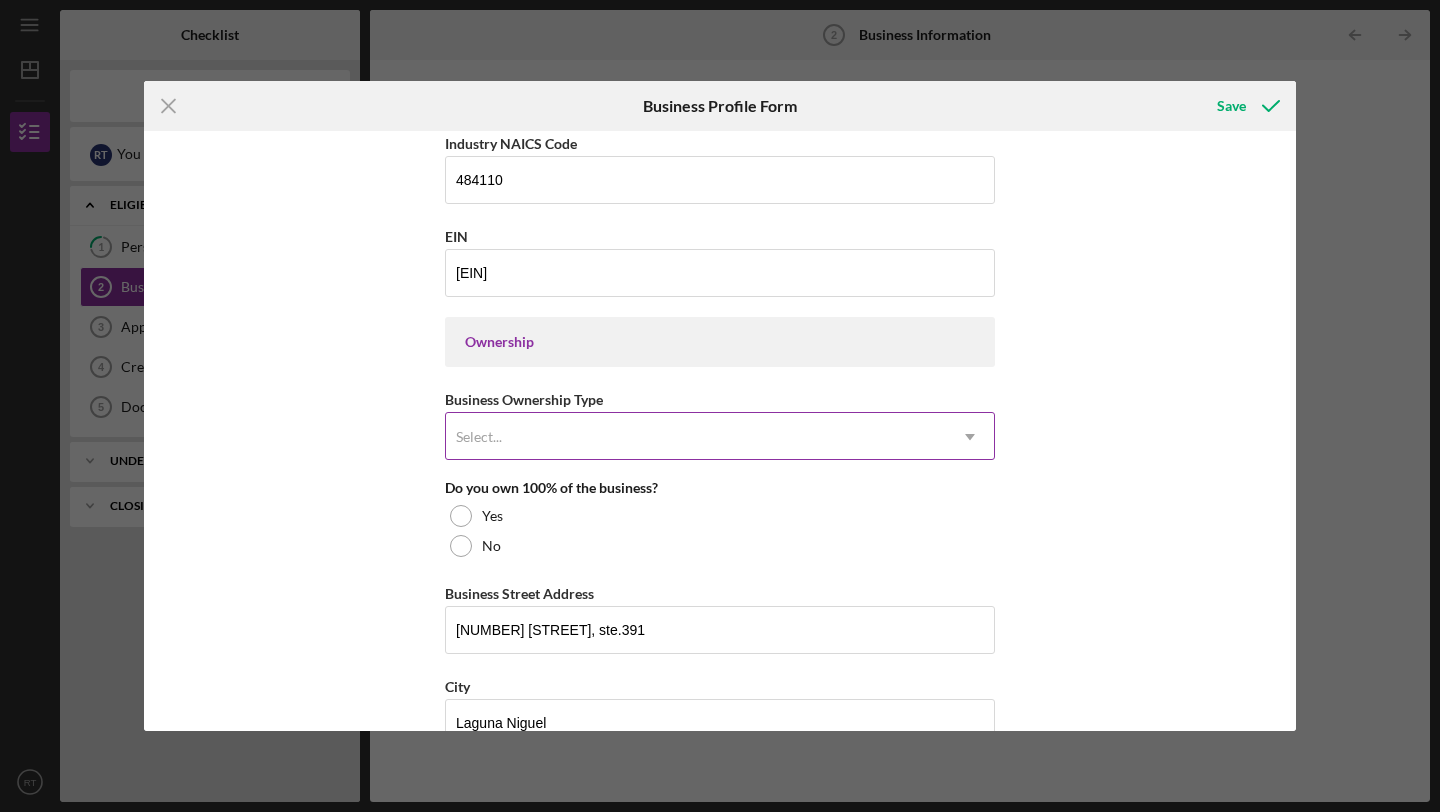 click on "Select..." at bounding box center [696, 437] 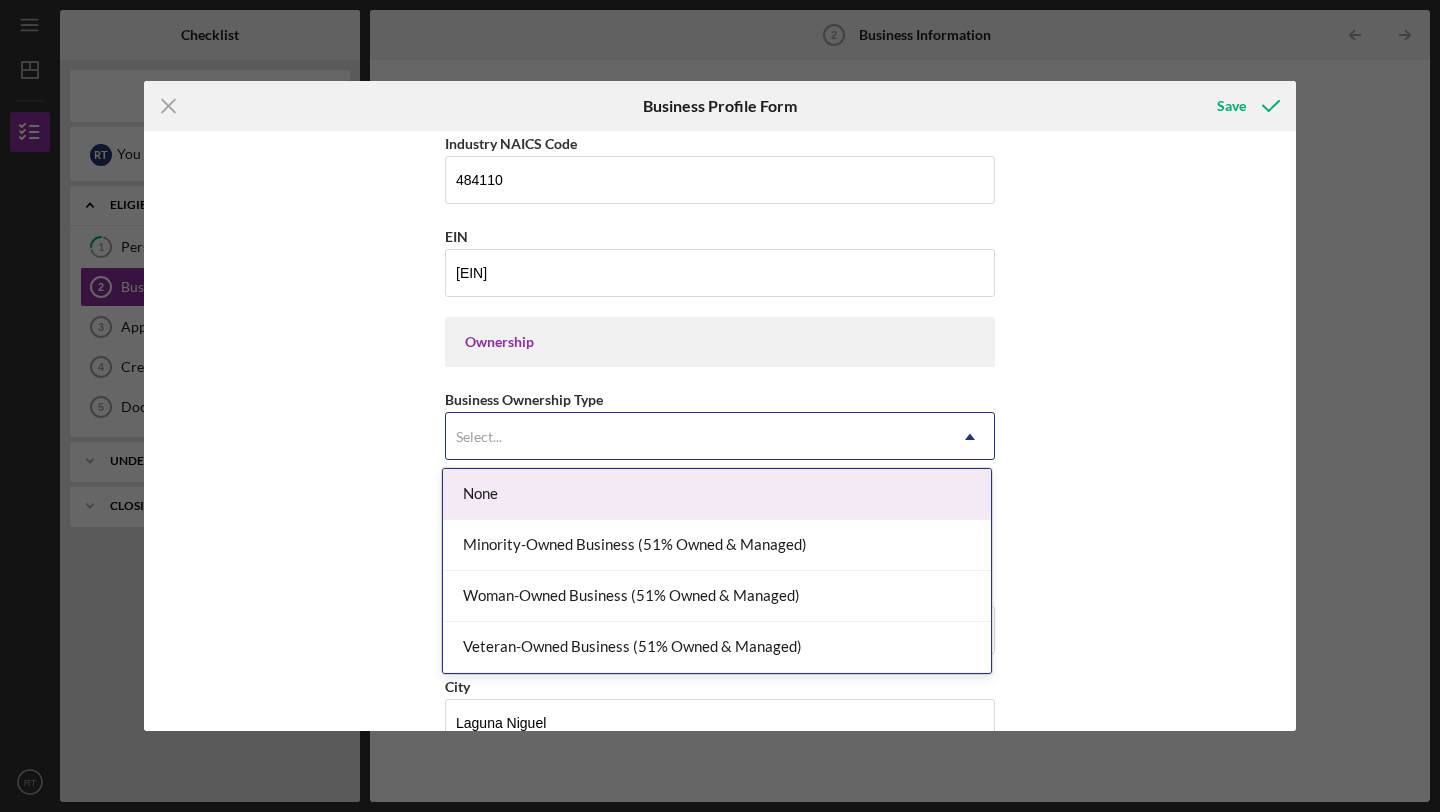 click on "None" at bounding box center [717, 494] 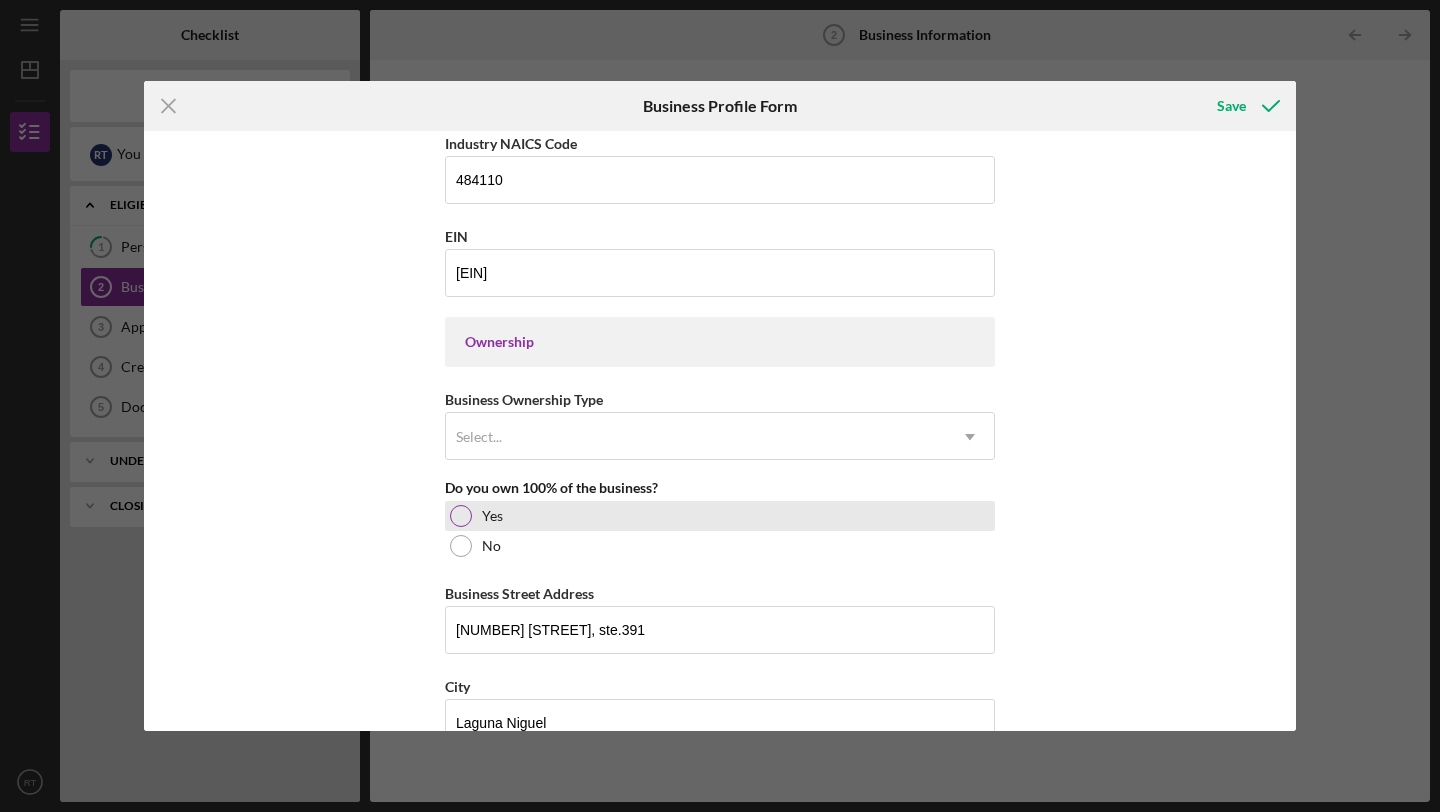 click at bounding box center [461, 516] 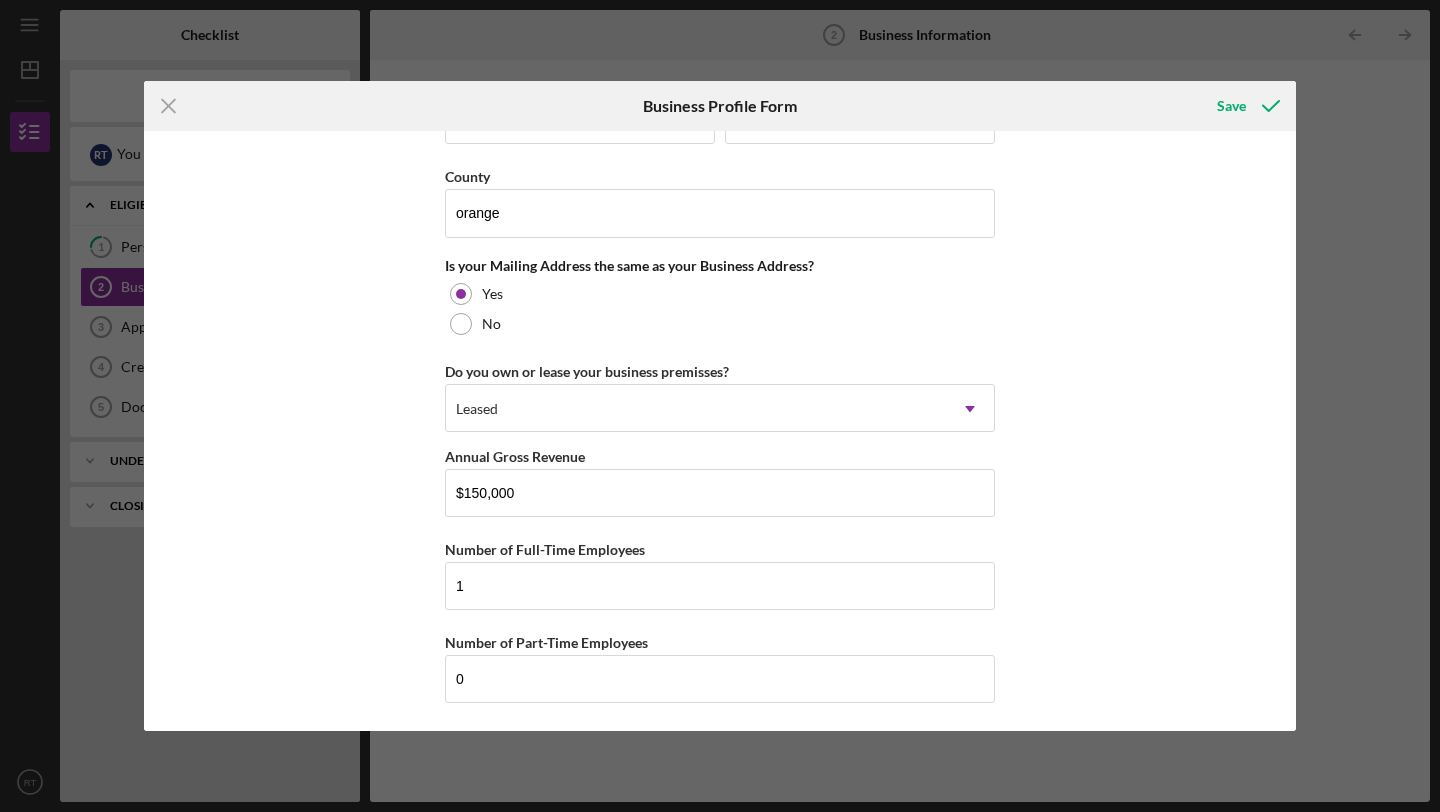 scroll, scrollTop: 1445, scrollLeft: 0, axis: vertical 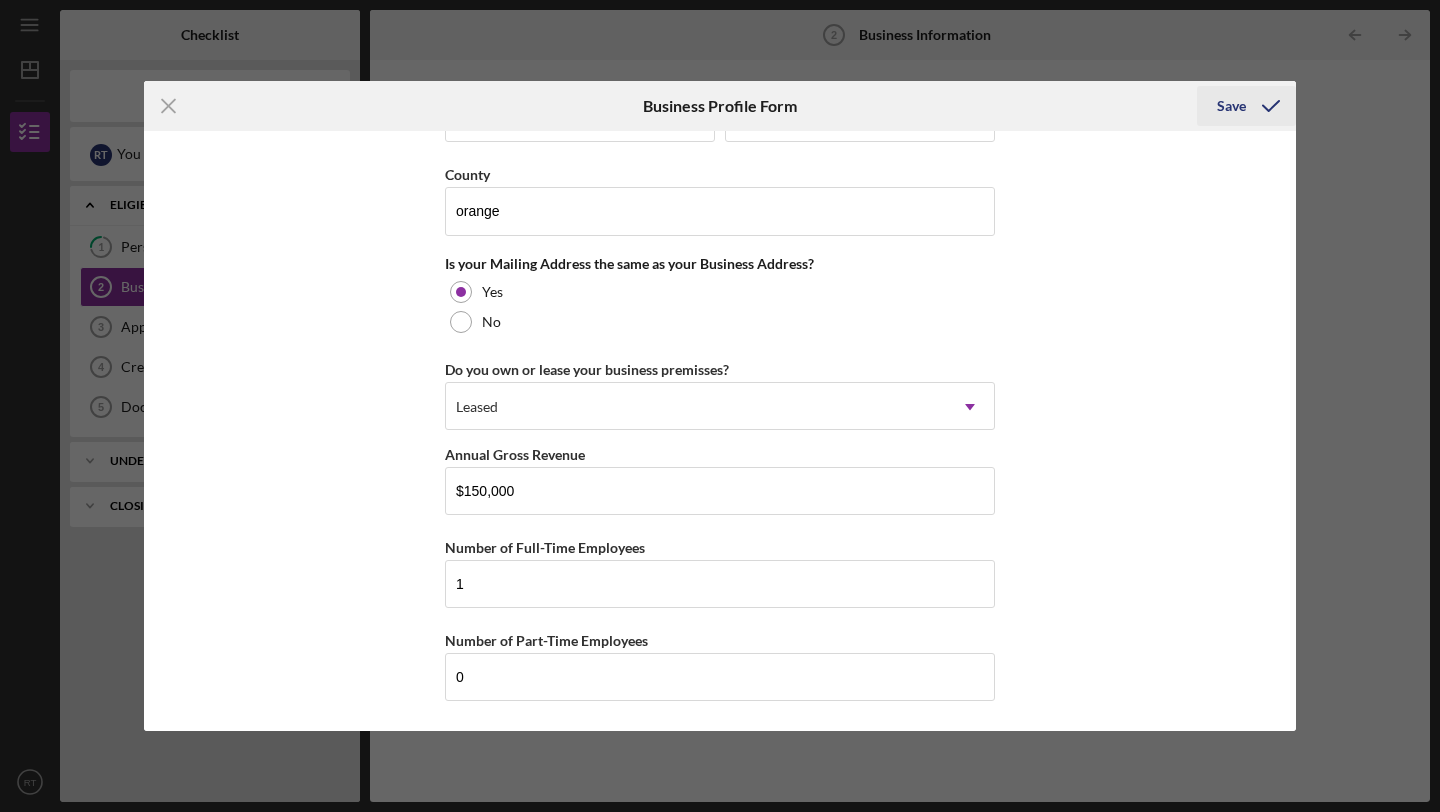 click on "Save" at bounding box center (1246, 106) 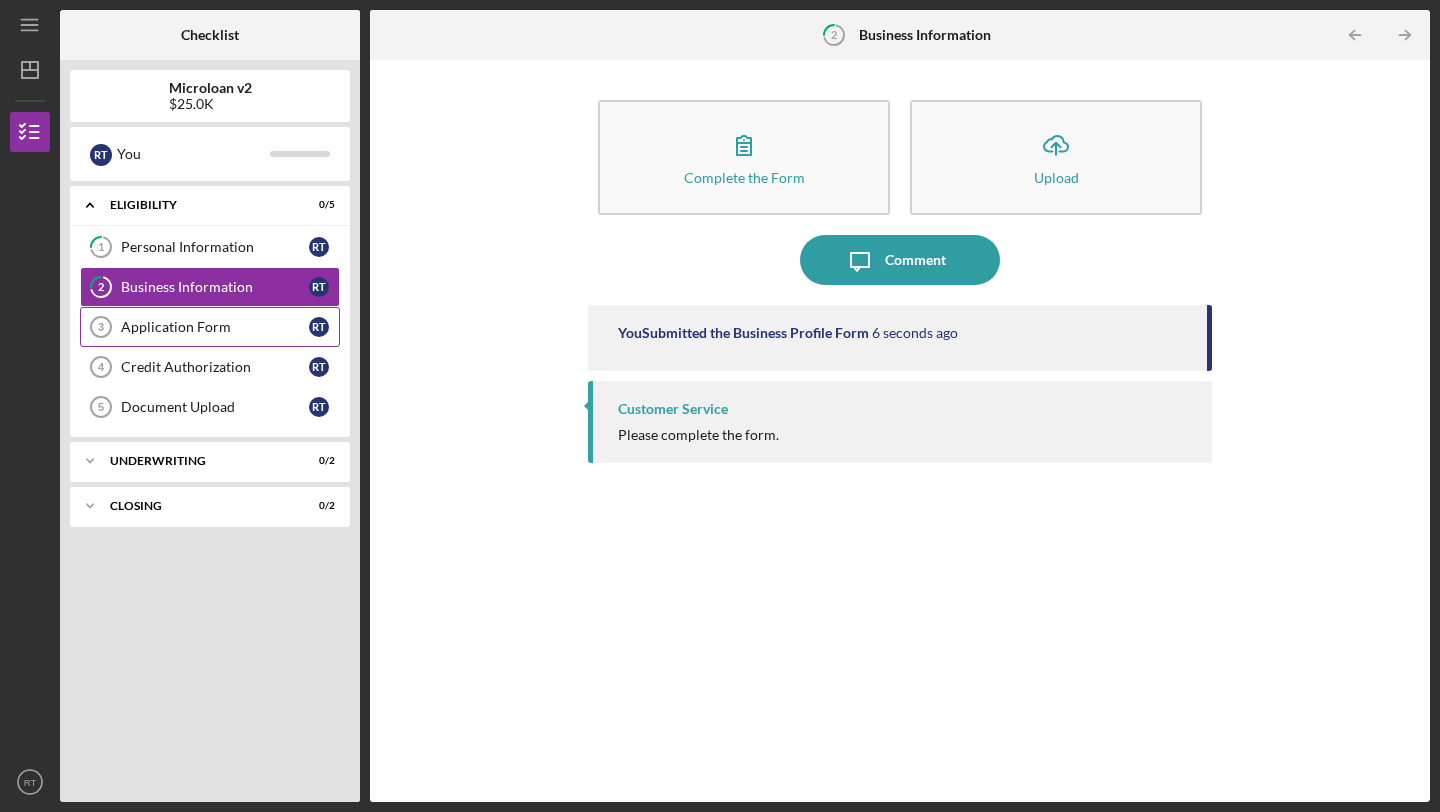 click on "Application Form" at bounding box center (215, 327) 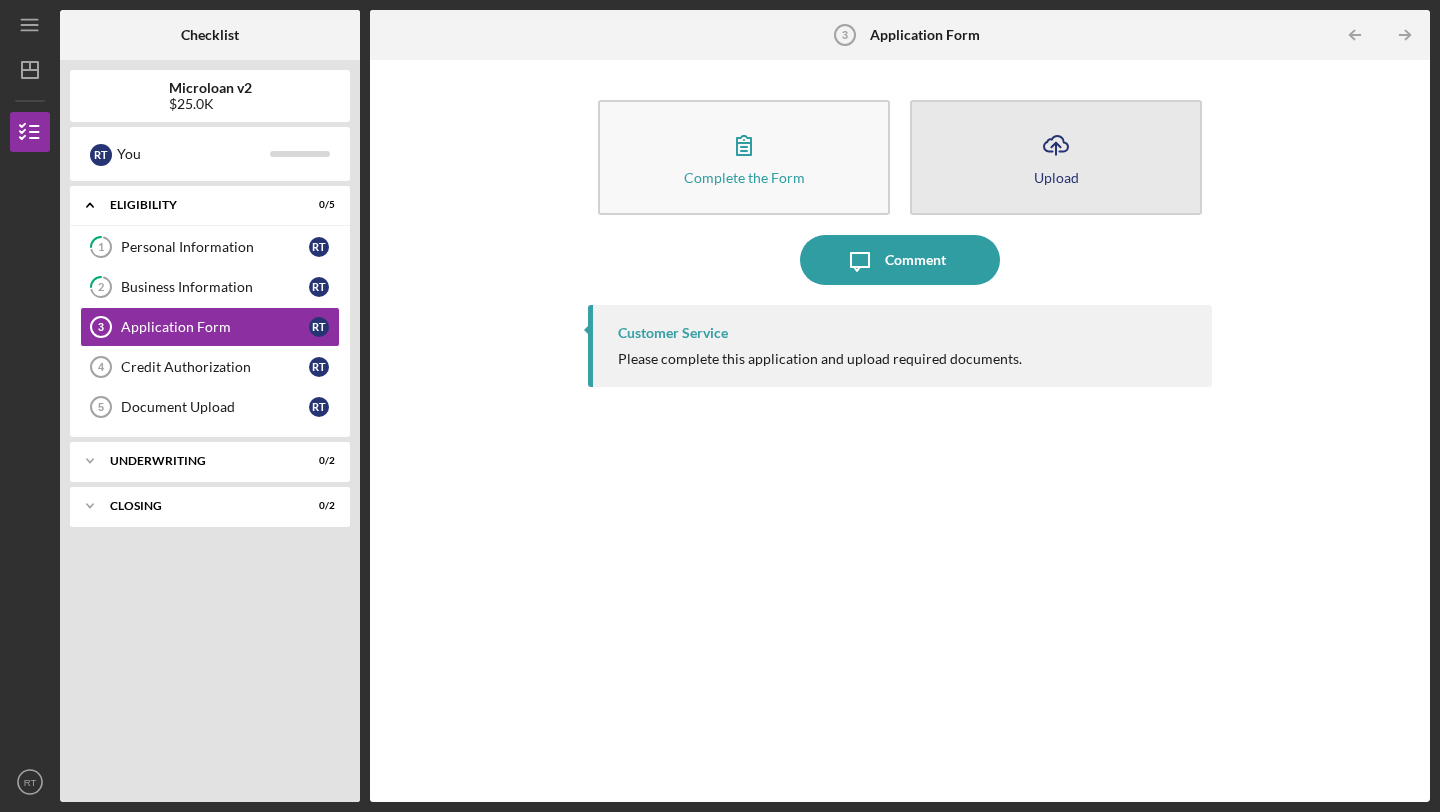 click on "Icon/Upload Upload" at bounding box center (1056, 157) 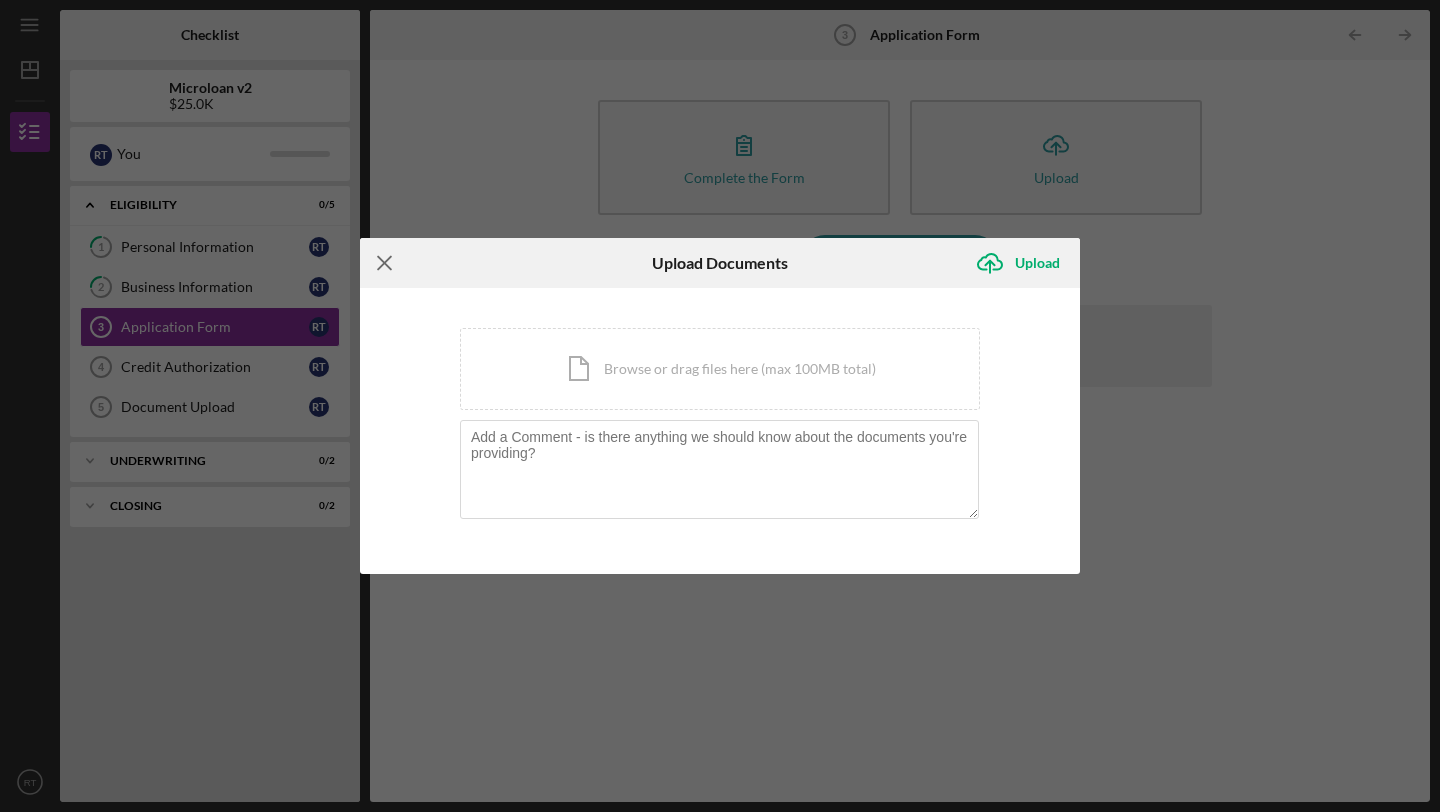 click 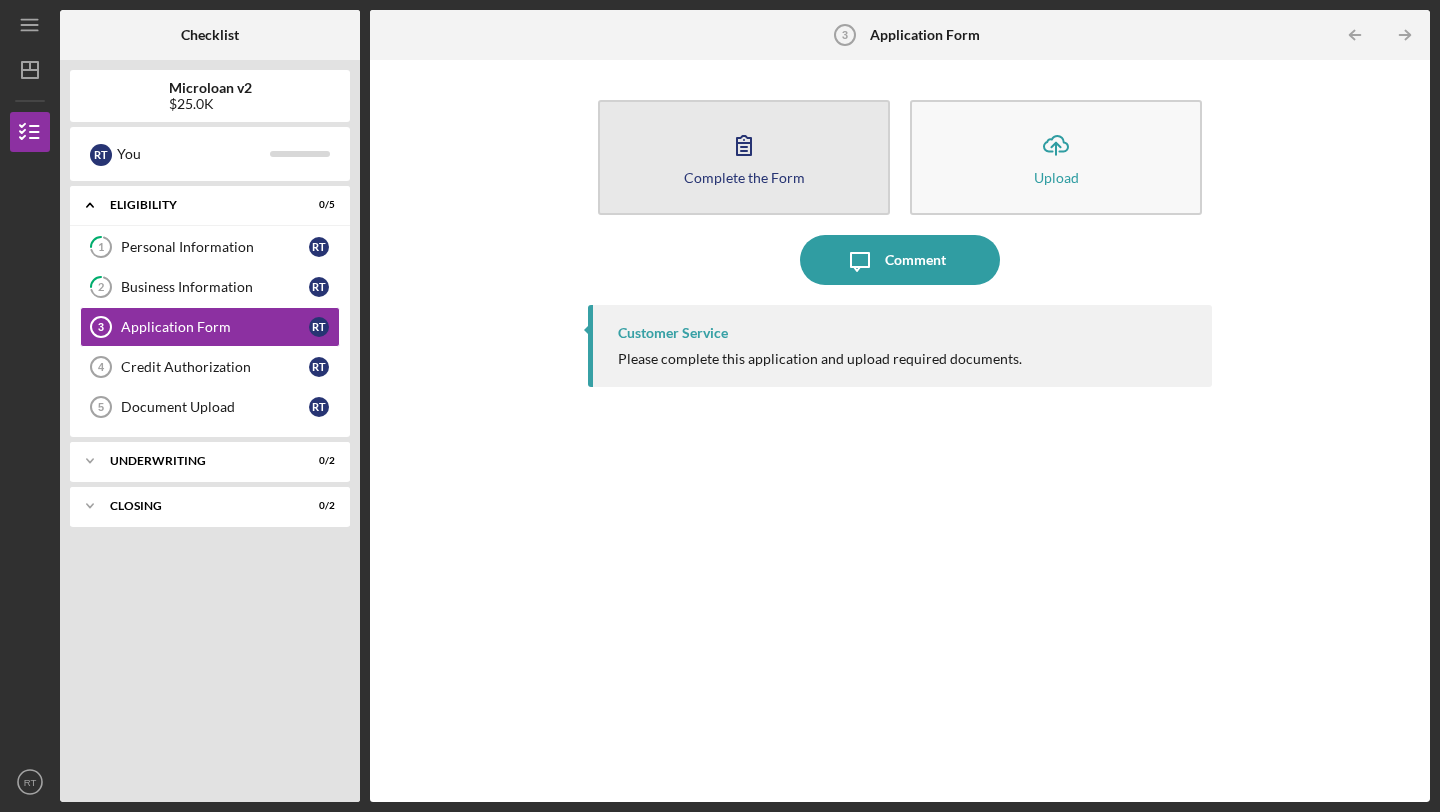 click on "Complete the Form Form" at bounding box center [744, 157] 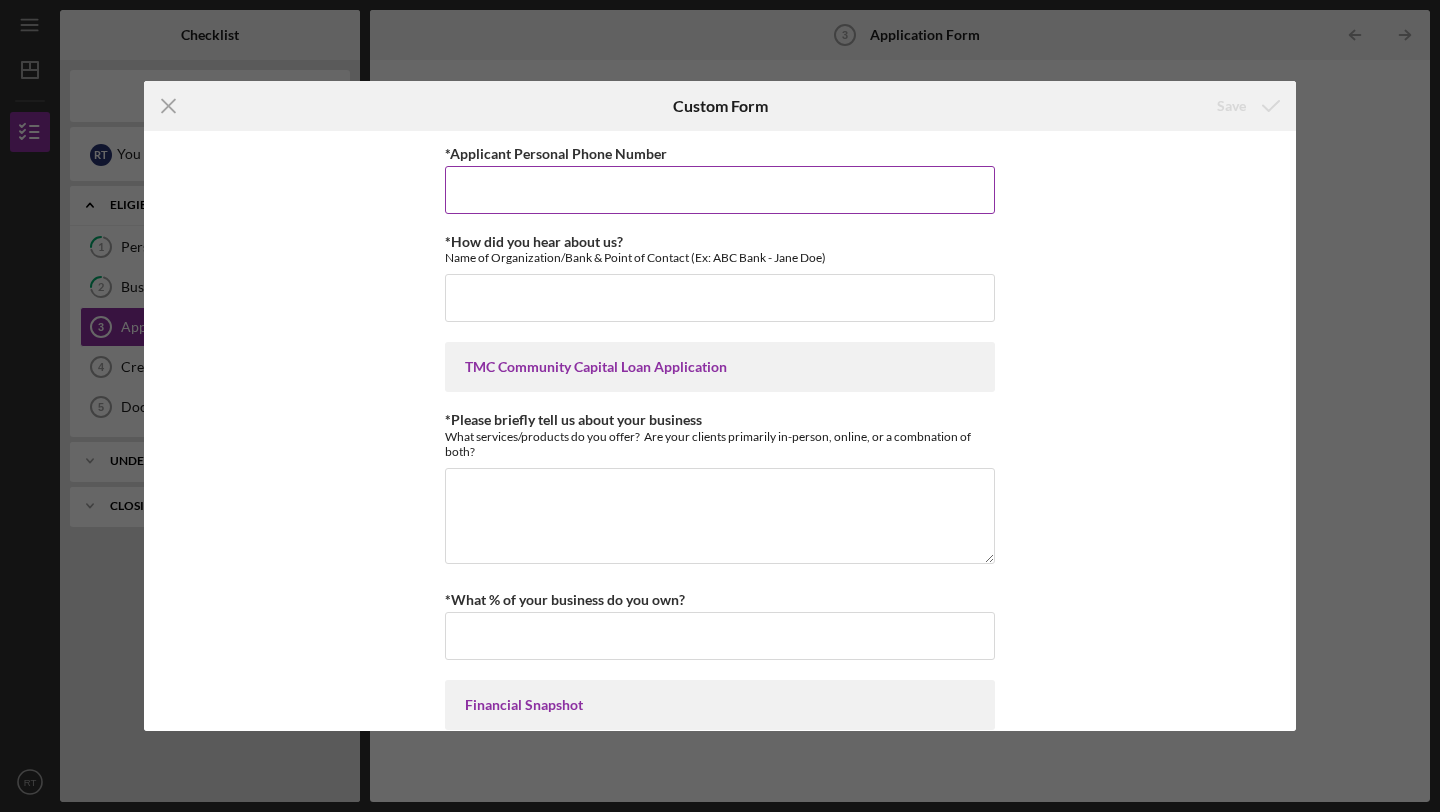 click on "*Applicant Personal Phone Number" at bounding box center [720, 190] 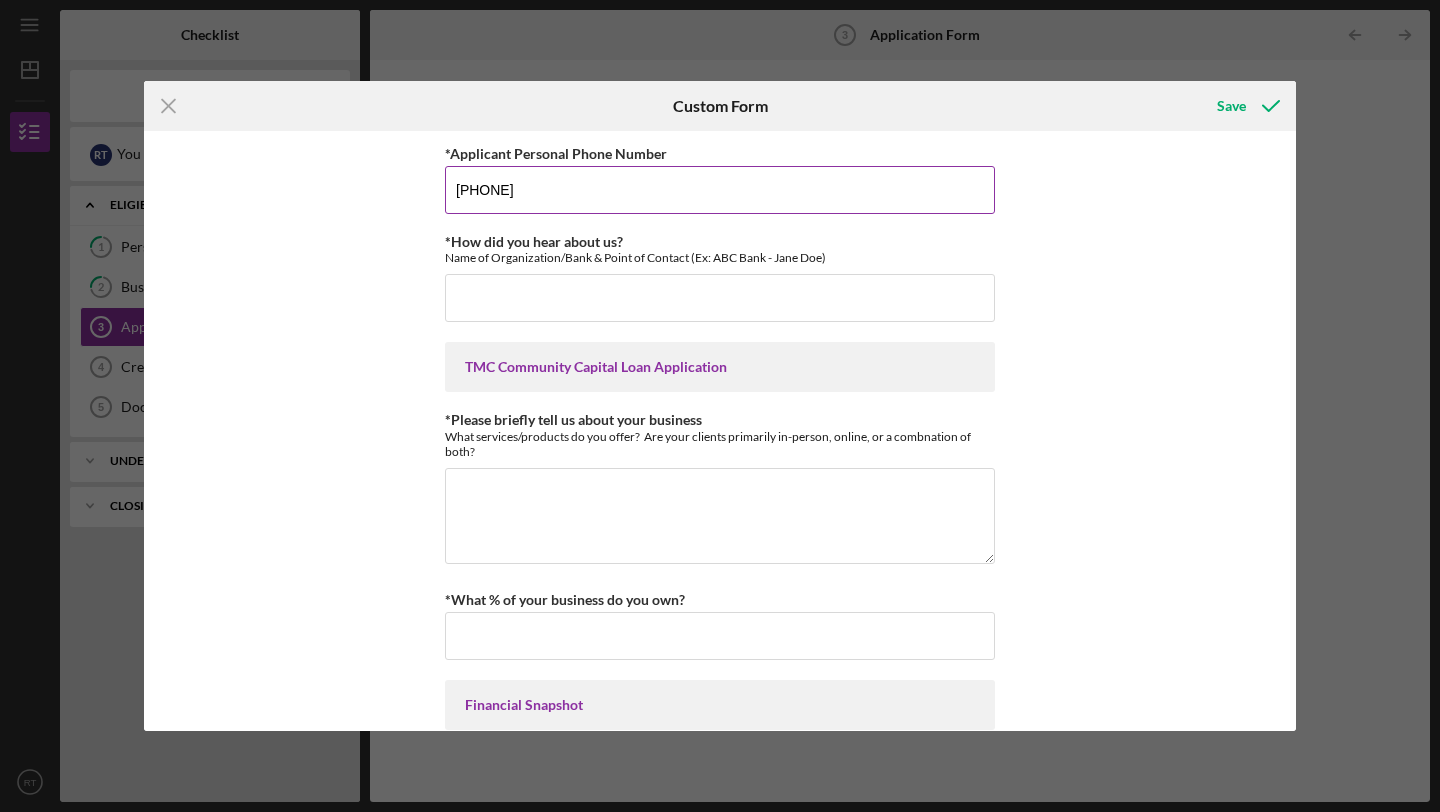 type on "[PHONE]" 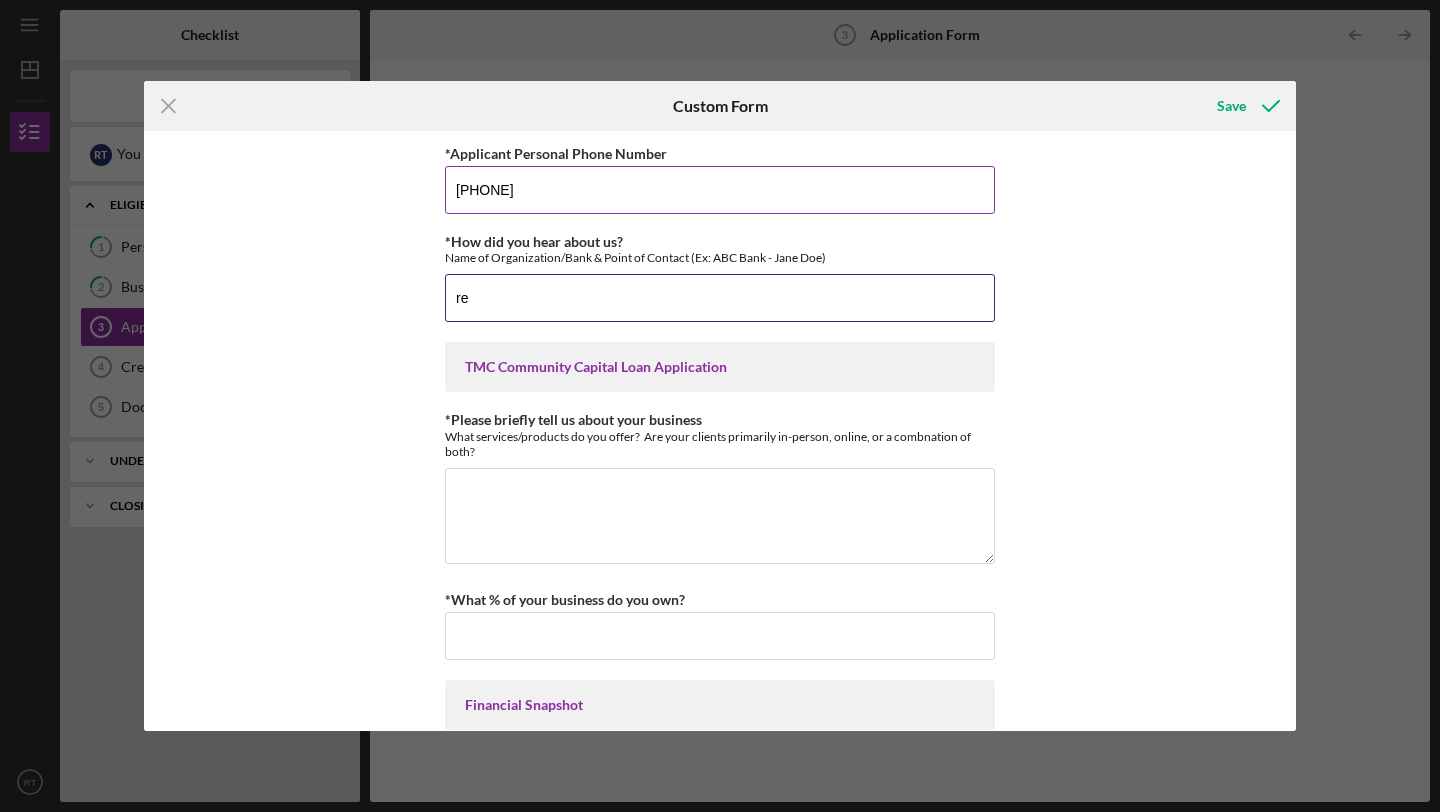 type on "r" 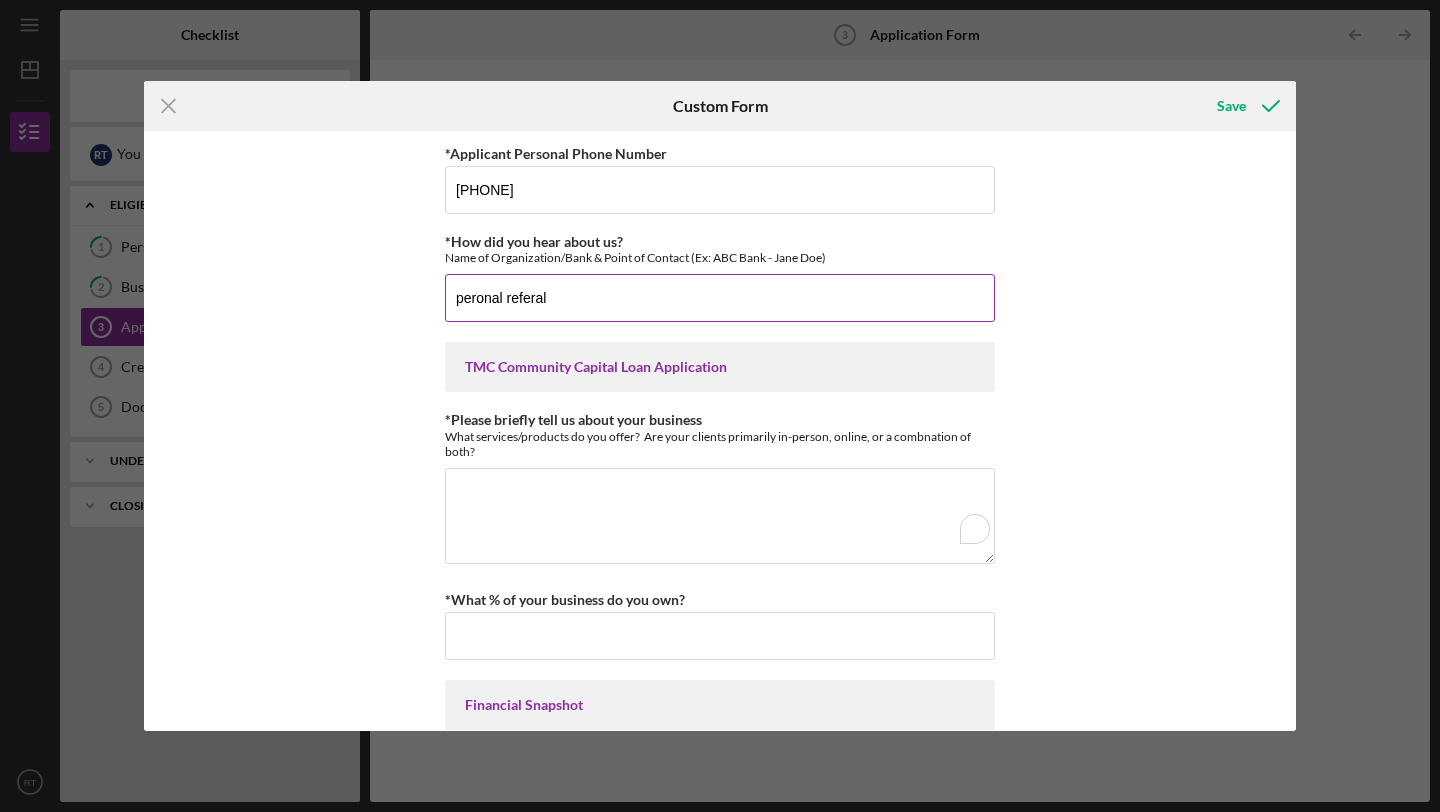 click on "peronal referal" at bounding box center (720, 298) 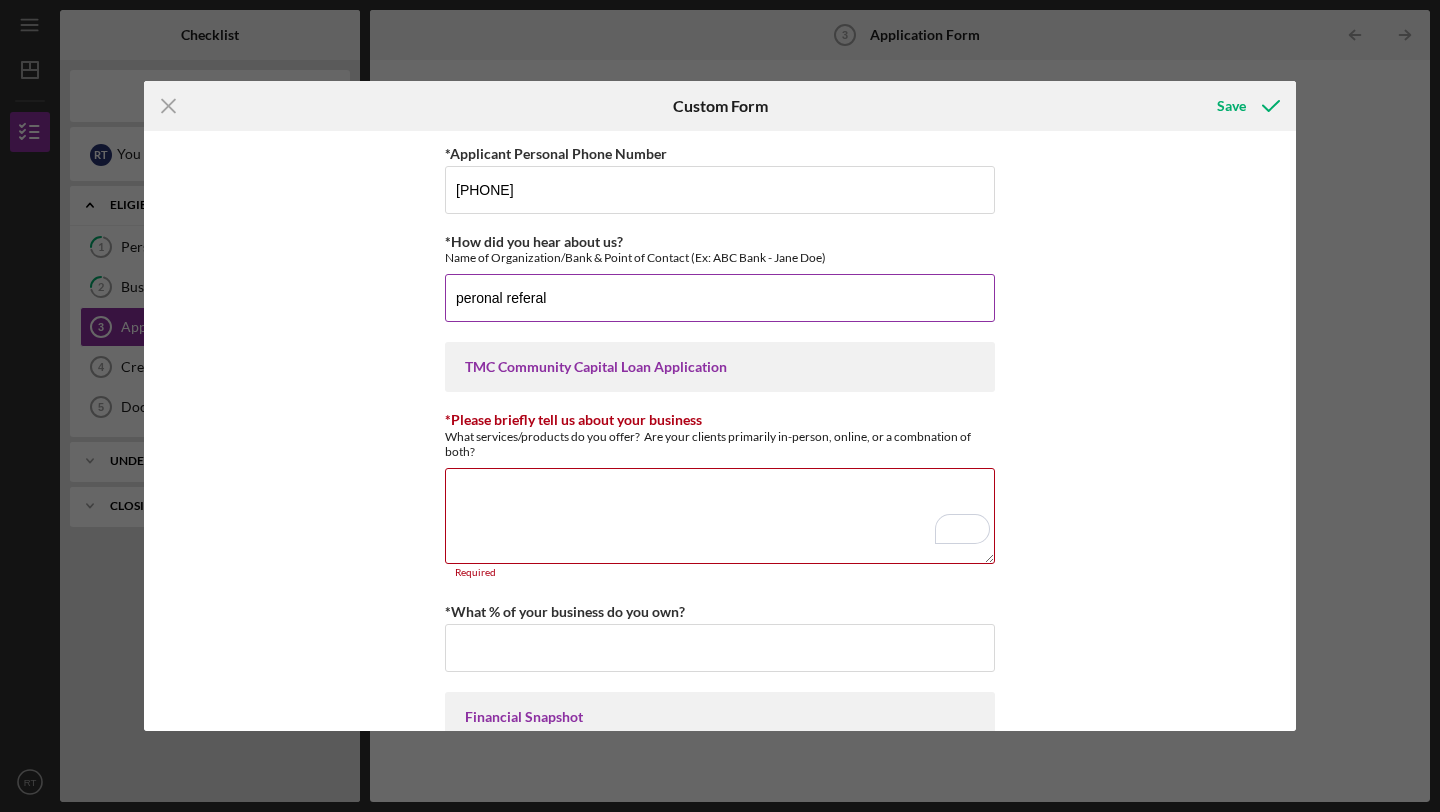 click on "peronal referal" at bounding box center (720, 298) 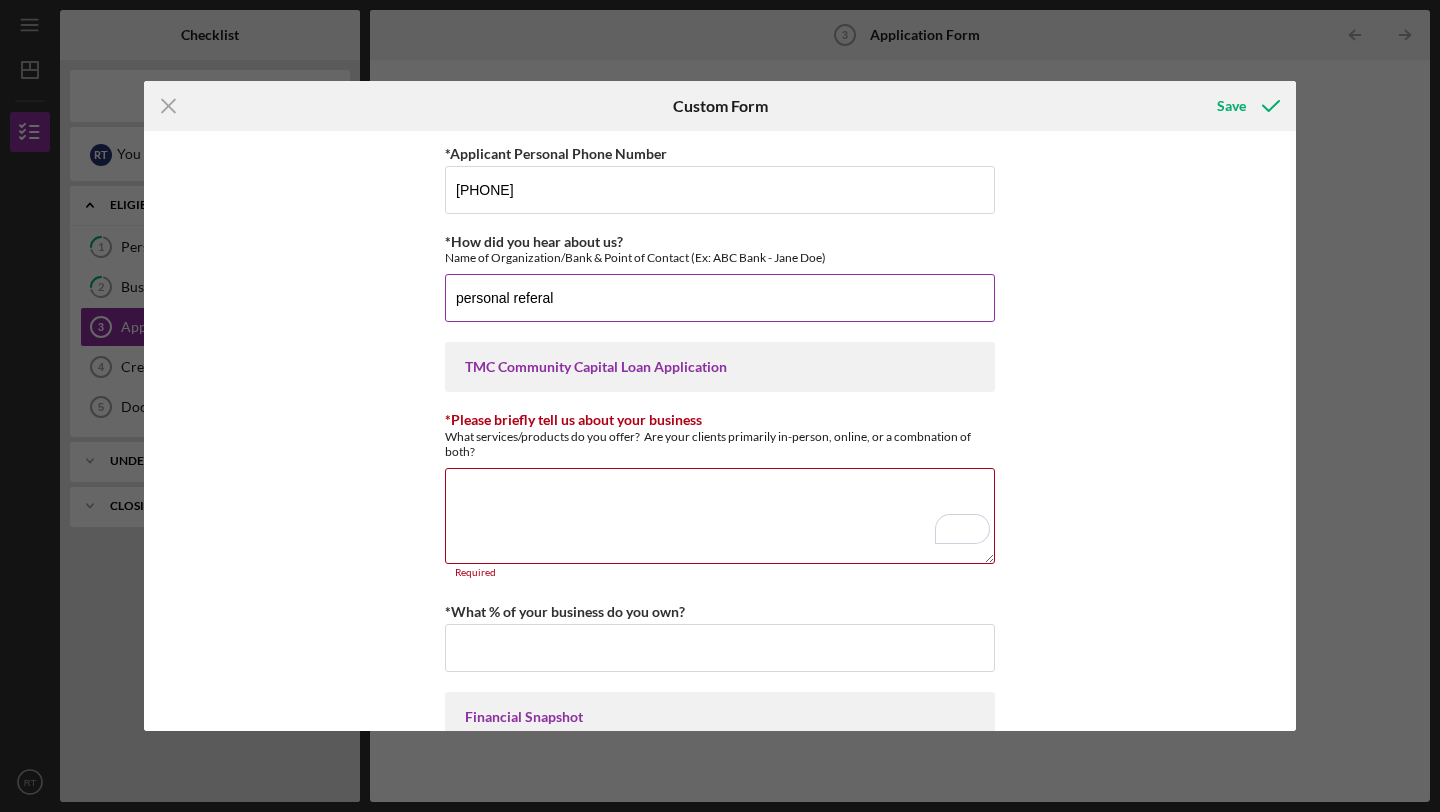 click on "personal referal" at bounding box center (720, 298) 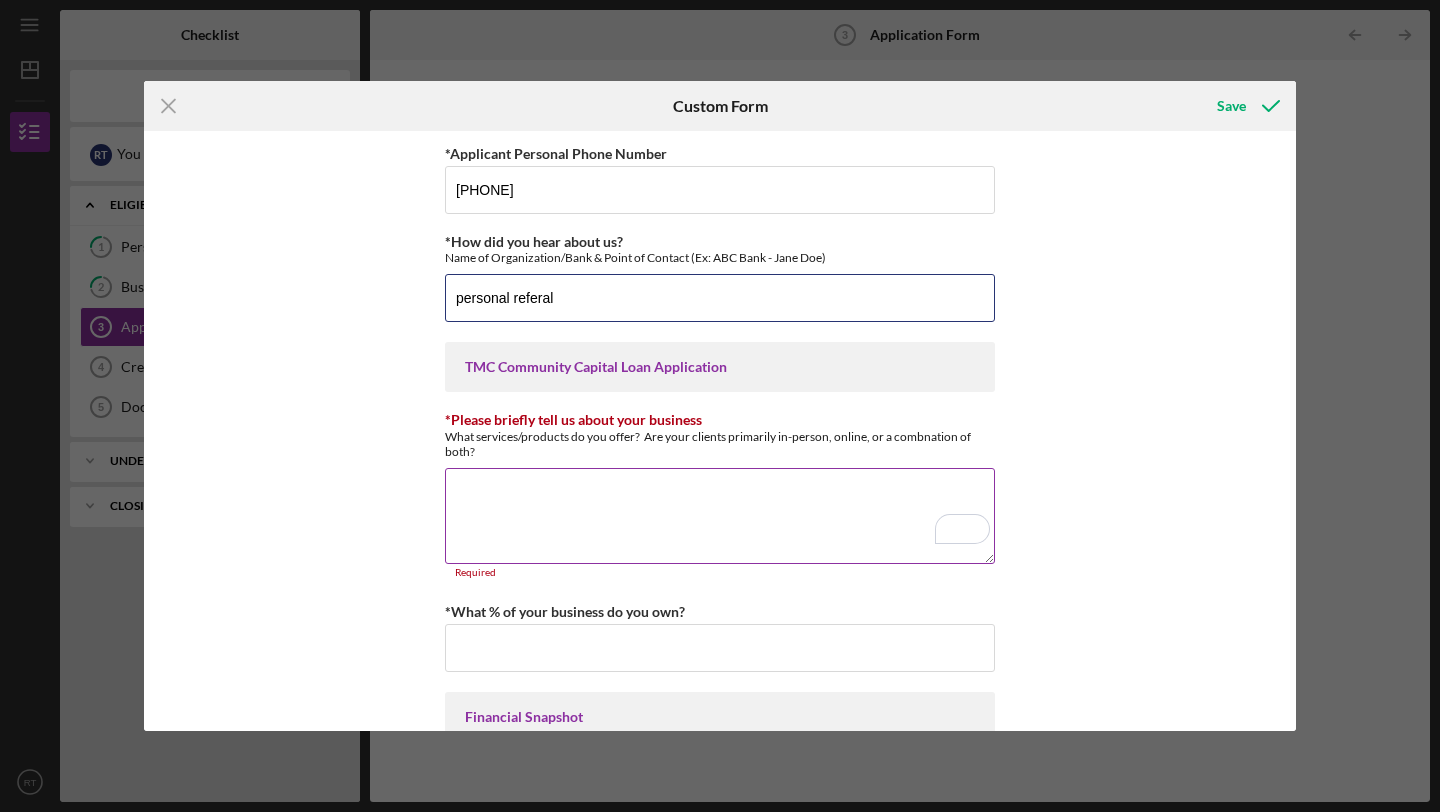 type on "personal referal" 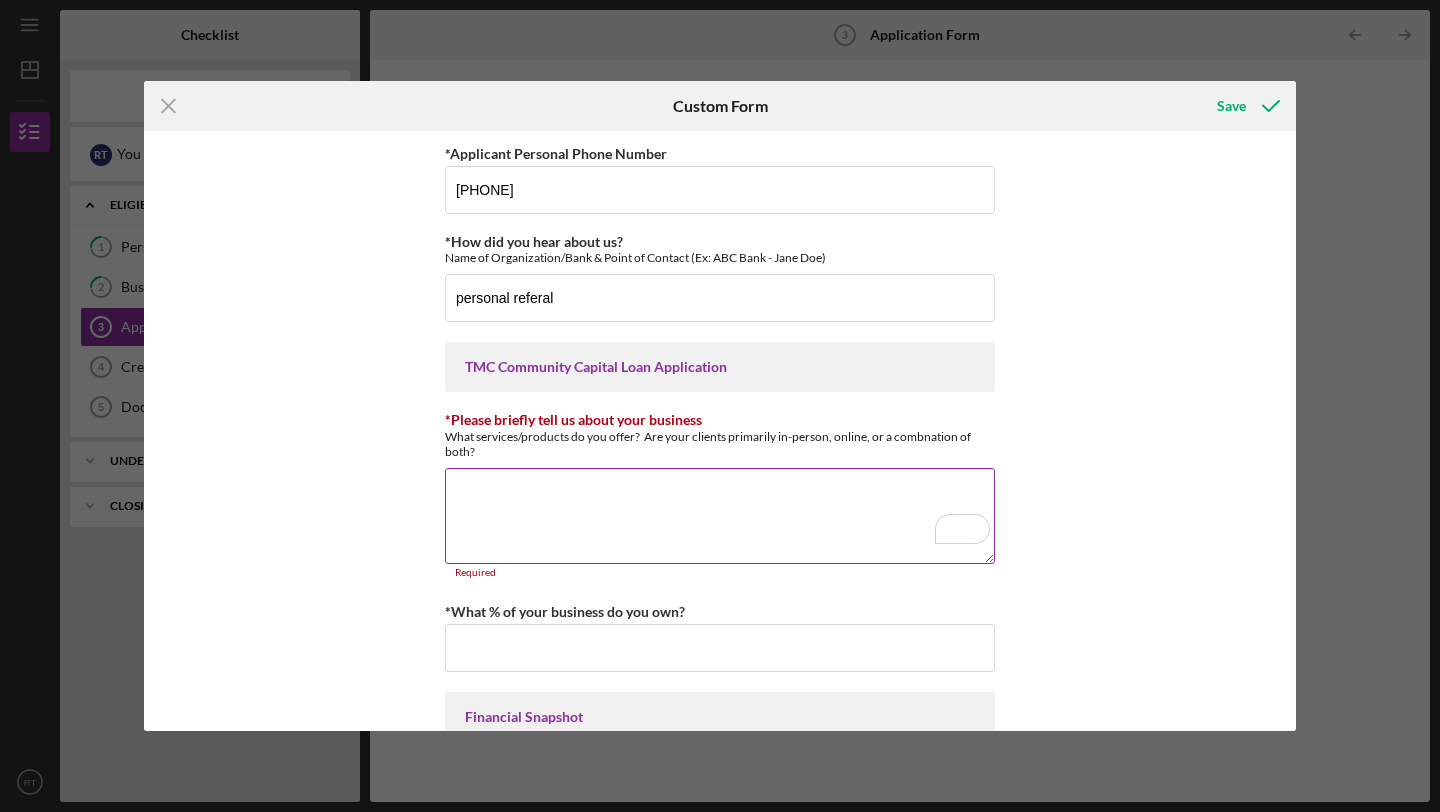 click on "*Please briefly tell us about your business" at bounding box center [720, 516] 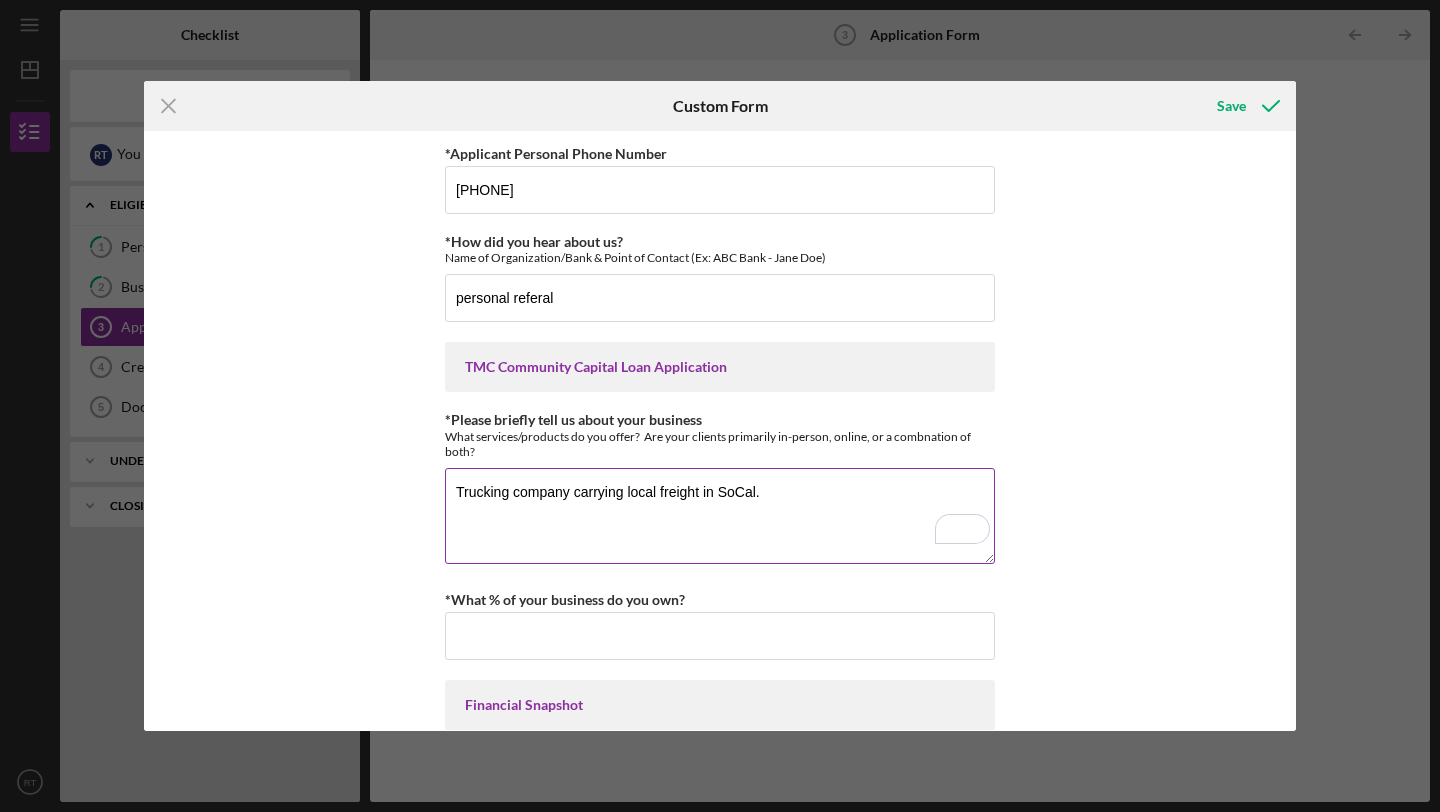 scroll, scrollTop: 13, scrollLeft: 0, axis: vertical 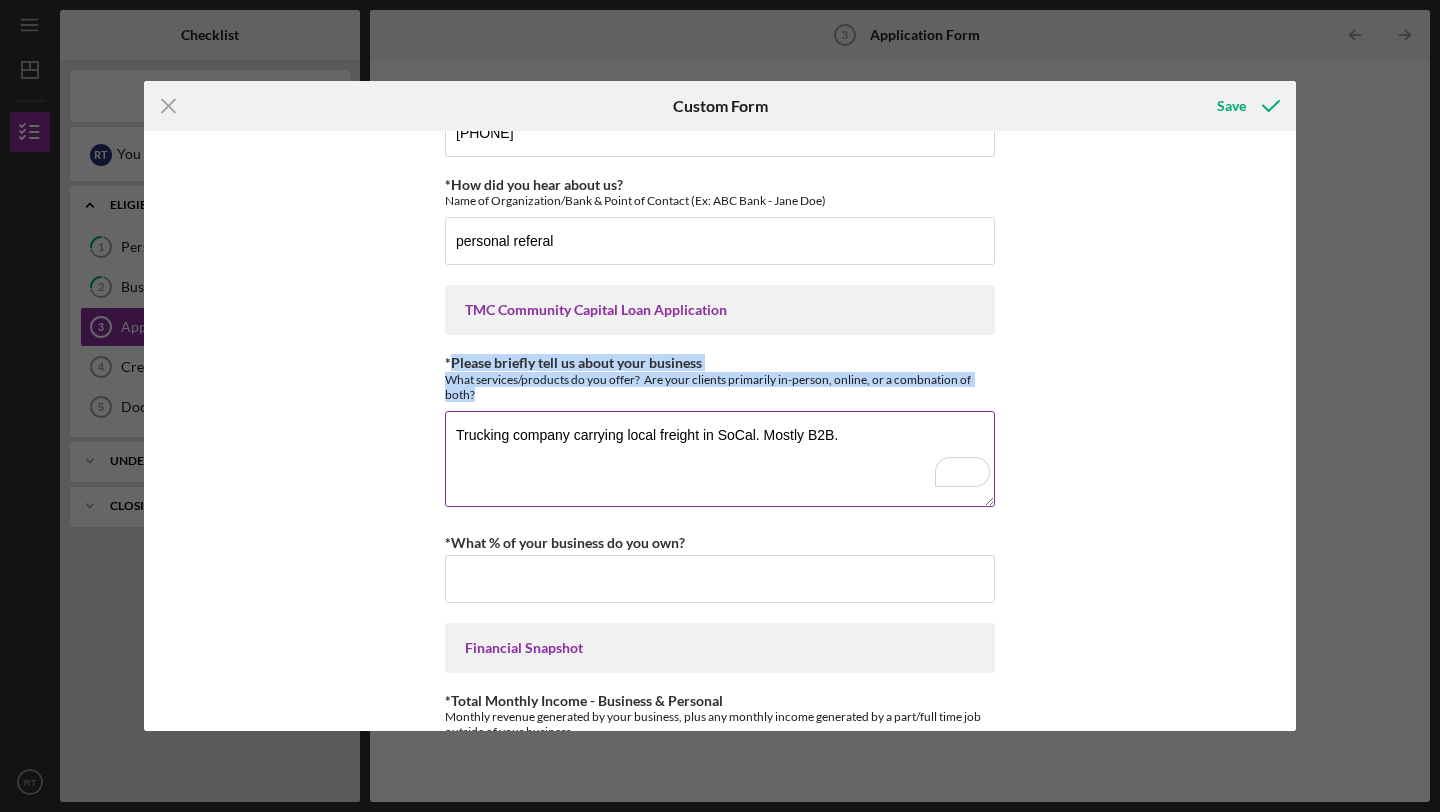 drag, startPoint x: 451, startPoint y: 364, endPoint x: 486, endPoint y: 389, distance: 43.011627 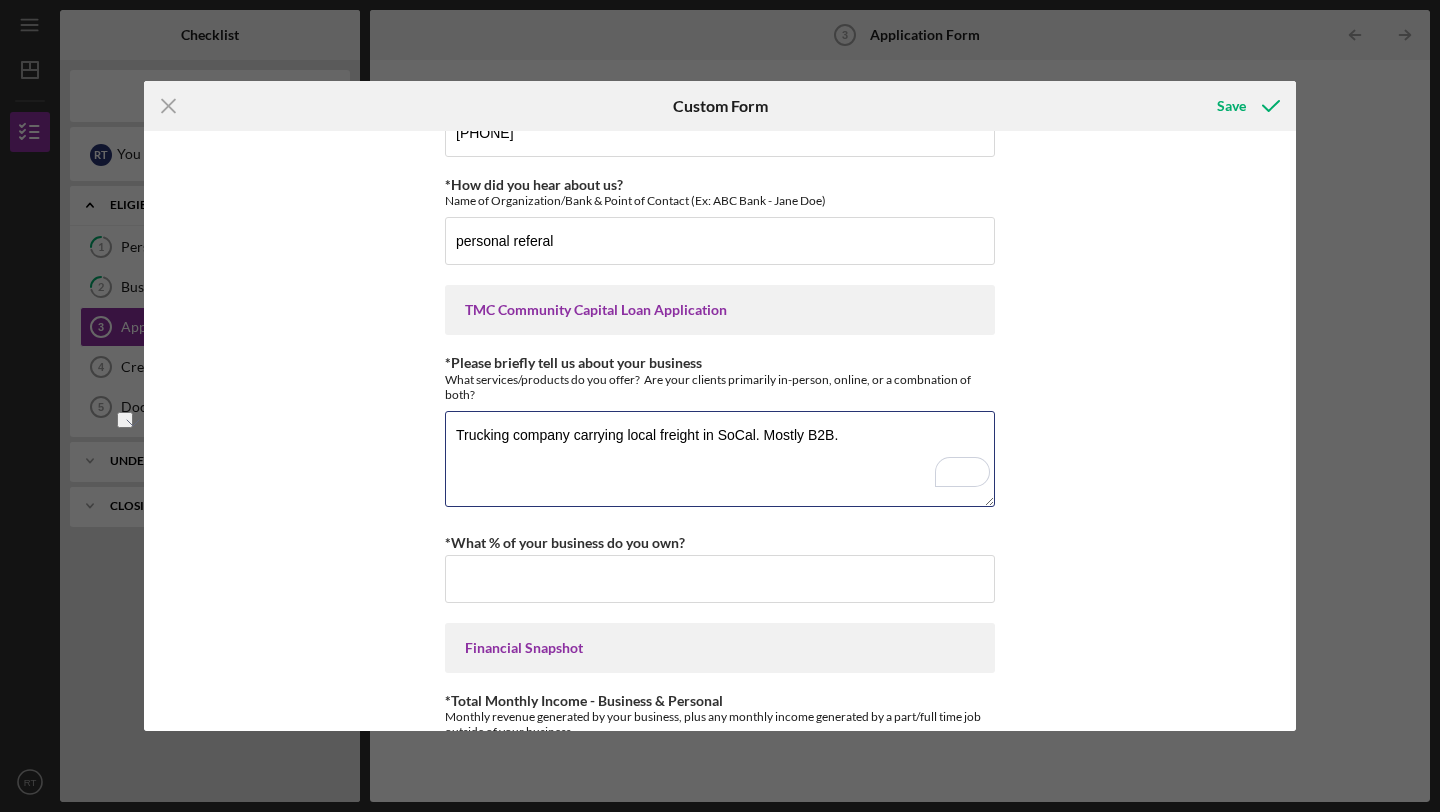 drag, startPoint x: 903, startPoint y: 441, endPoint x: 394, endPoint y: 422, distance: 509.3545 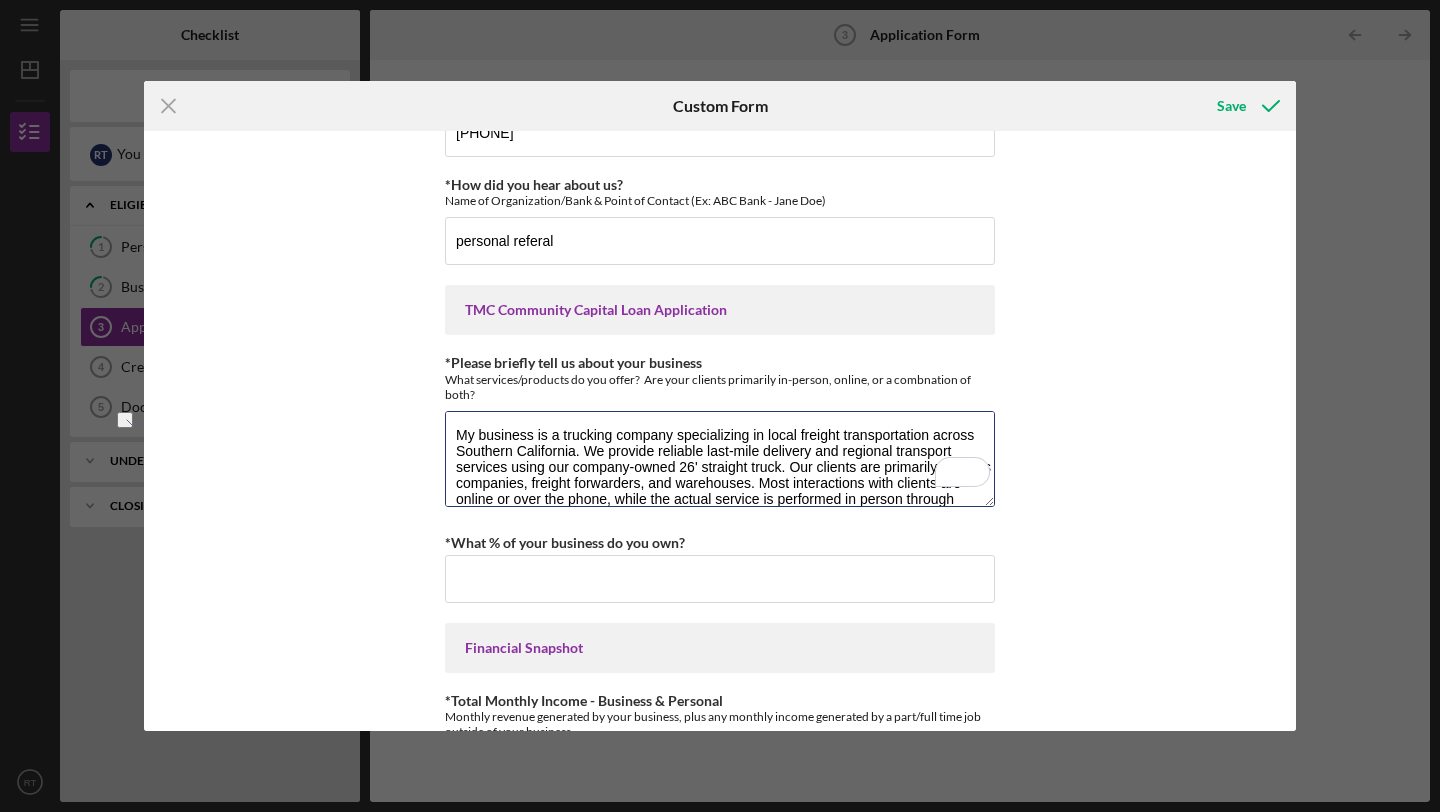 scroll, scrollTop: 17, scrollLeft: 0, axis: vertical 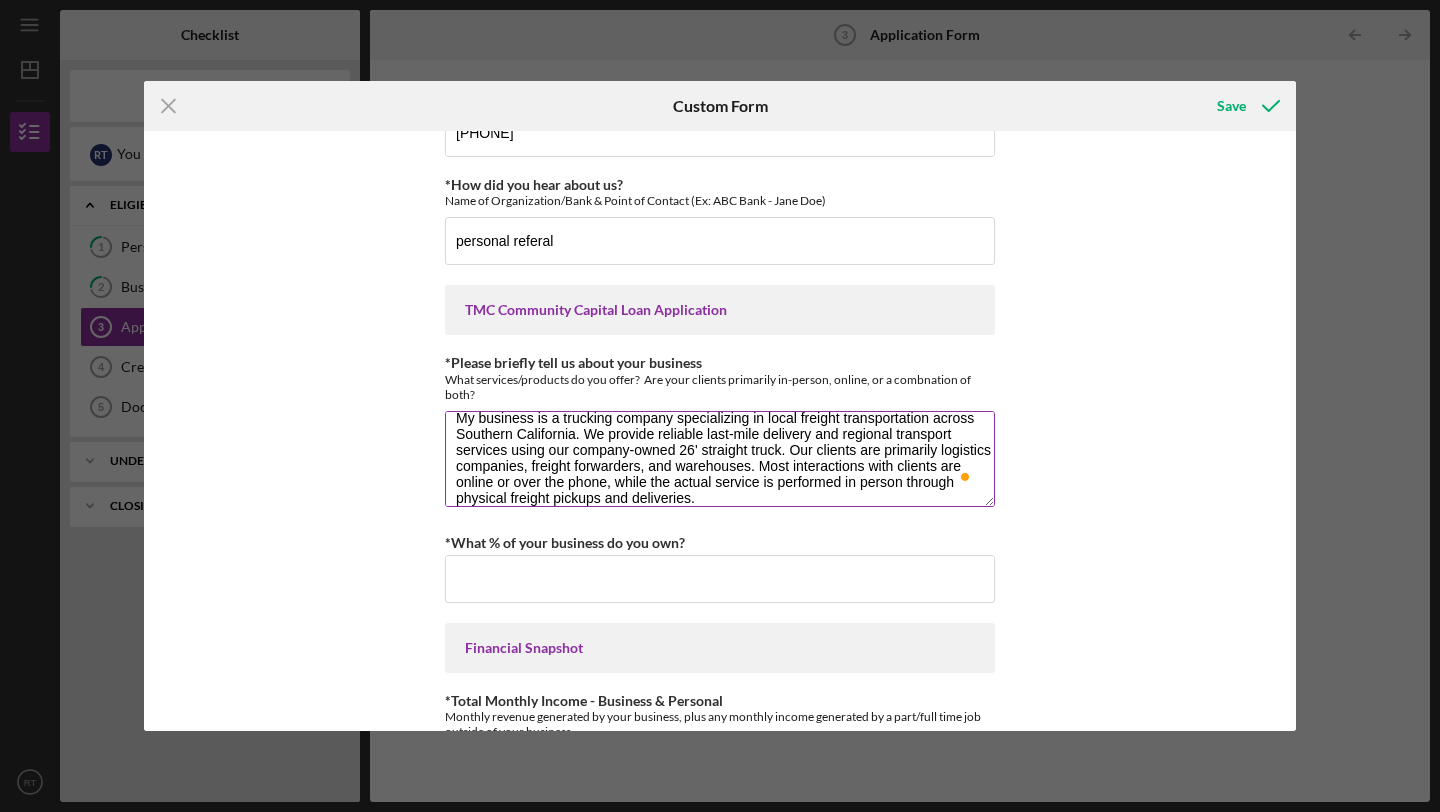 click on "My business is a trucking company specializing in local freight transportation across Southern California. We provide reliable last-mile delivery and regional transport services using our company-owned 26' straight truck. Our clients are primarily logistics companies, freight forwarders, and warehouses. Most interactions with clients are online or over the phone, while the actual service is performed in person through physical freight pickups and deliveries." at bounding box center [720, 459] 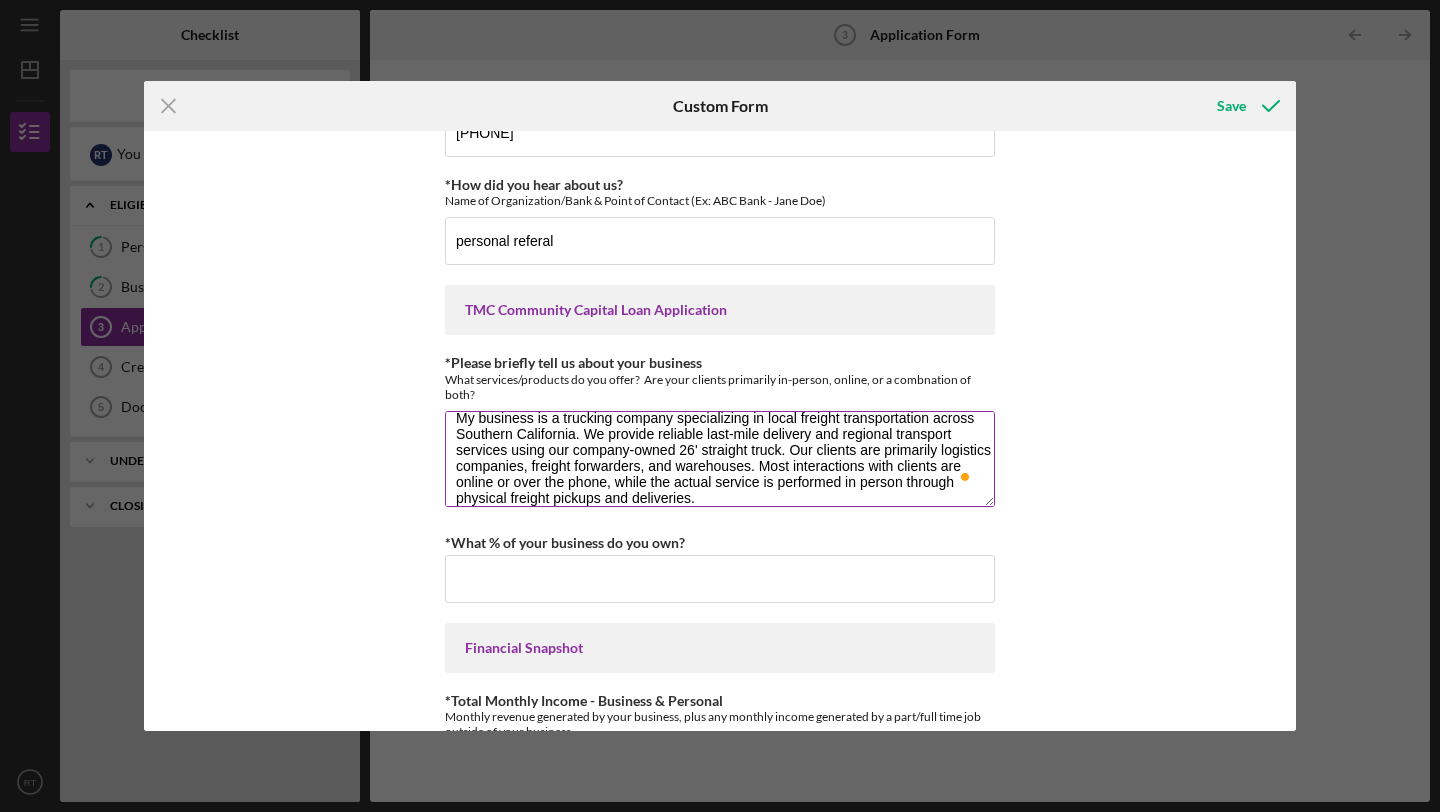 click on "My business is a trucking company specializing in local freight transportation across Southern California. We provide reliable last-mile delivery and regional transport services using our company-owned 26' straight truck. Our clients are primarily logistics companies, freight forwarders, and warehouses. Most interactions with clients are online or over the phone, while the actual service is performed in person through physical freight pickups and deliveries." at bounding box center [720, 459] 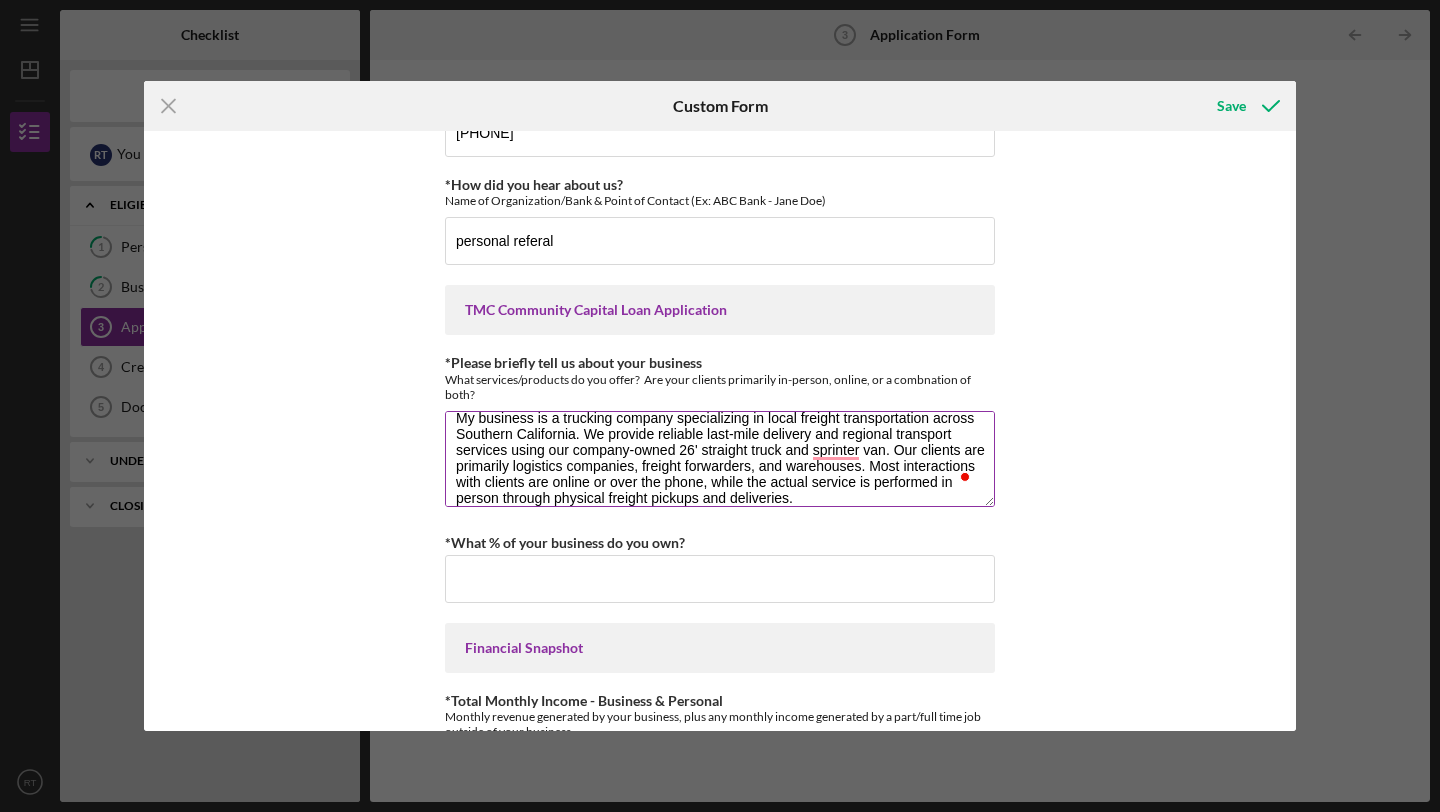 click on "My business is a trucking company specializing in local freight transportation across Southern California. We provide reliable last-mile delivery and regional transport services using our company-owned 26' straight truck and sprinter van. Our clients are primarily logistics companies, freight forwarders, and warehouses. Most interactions with clients are online or over the phone, while the actual service is performed in person through physical freight pickups and deliveries." at bounding box center (720, 459) 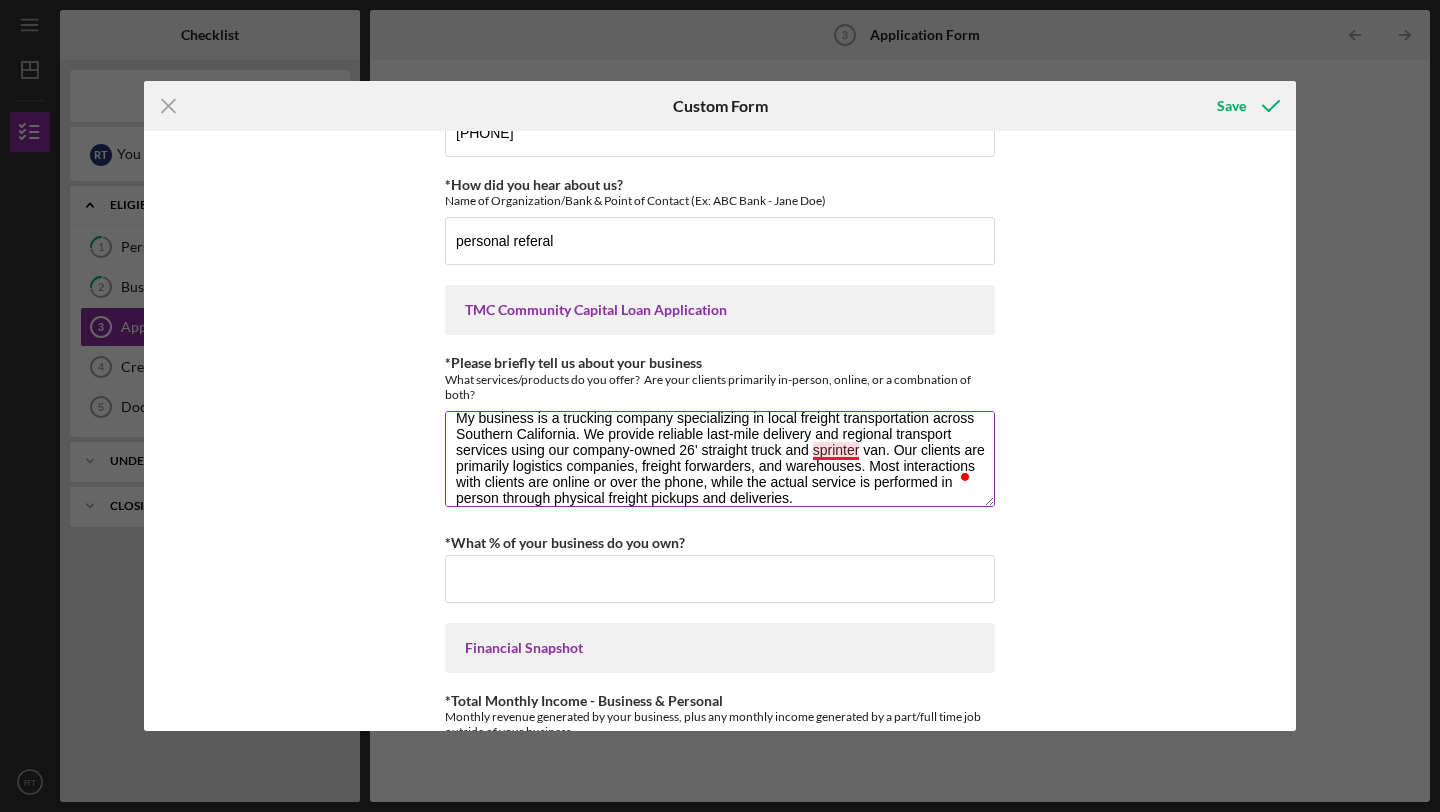 click on "My business is a trucking company specializing in local freight transportation across Southern California. We provide reliable last-mile delivery and regional transport services using our company-owned 26' straight truck and sprinter van. Our clients are primarily logistics companies, freight forwarders, and warehouses. Most interactions with clients are online or over the phone, while the actual service is performed in person through physical freight pickups and deliveries." at bounding box center [720, 459] 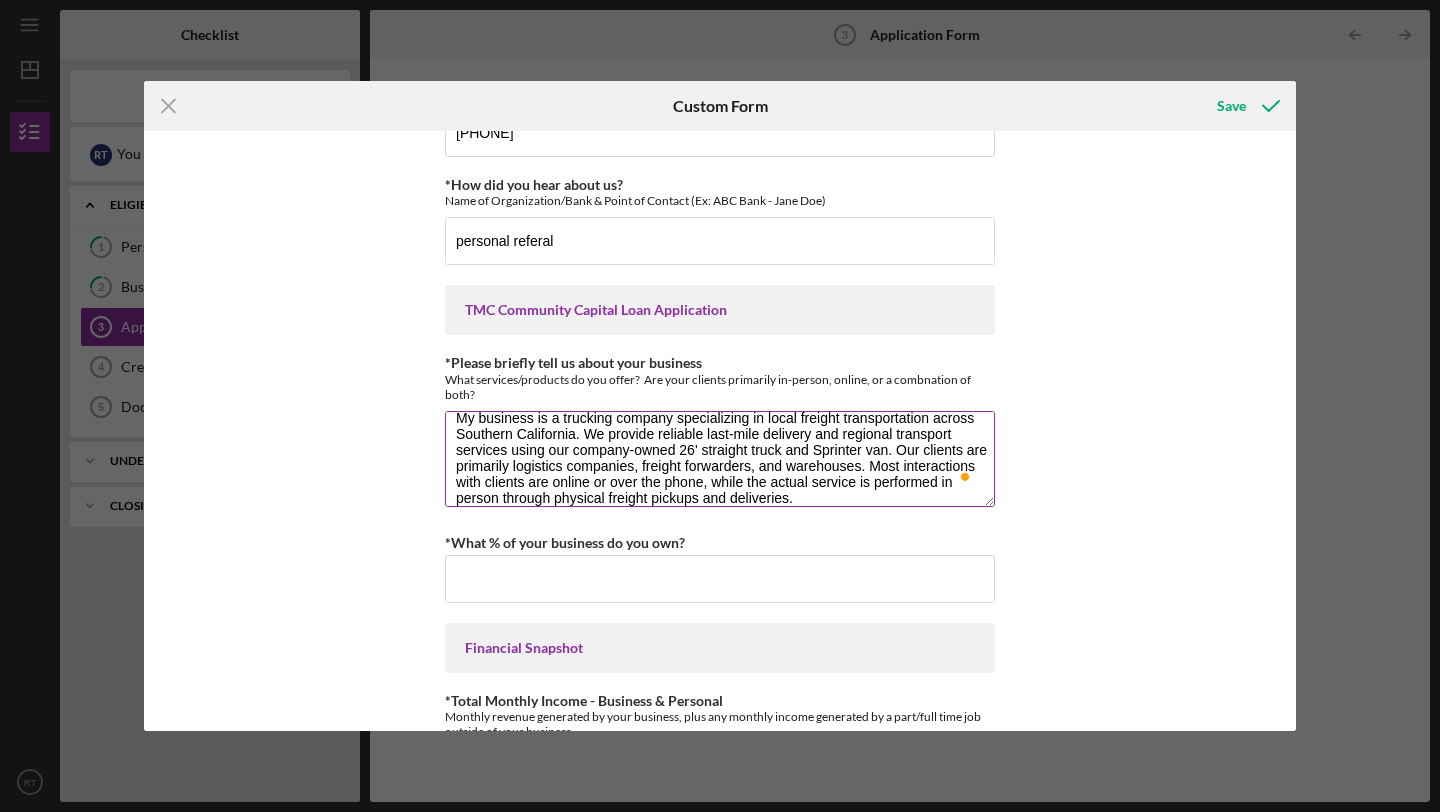 scroll, scrollTop: 29, scrollLeft: 0, axis: vertical 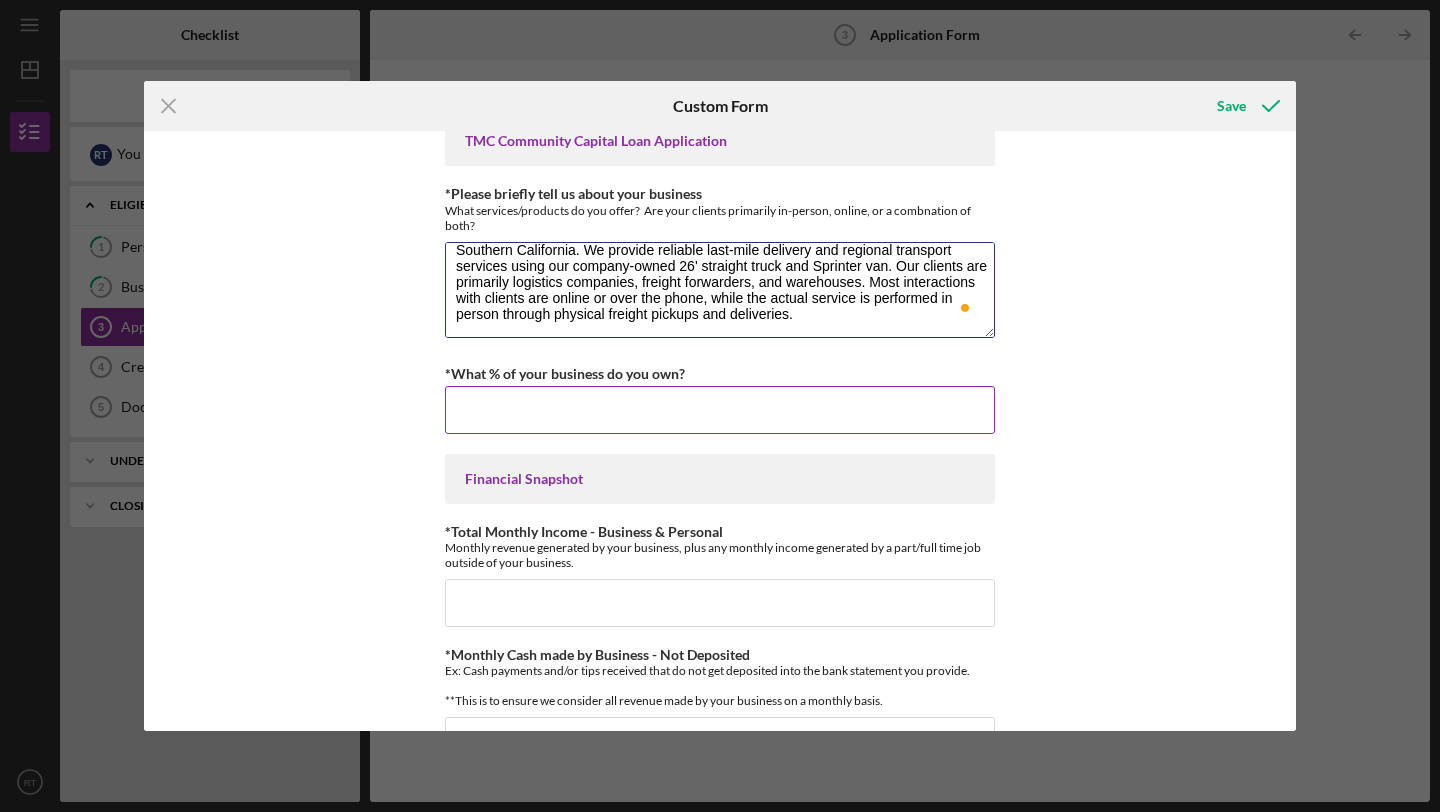 type on "My business is a trucking company specializing in local freight transportation across Southern California. We provide reliable last-mile delivery and regional transport services using our company-owned 26' straight truck and Sprinter van. Our clients are primarily logistics companies, freight forwarders, and warehouses. Most interactions with clients are online or over the phone, while the actual service is performed in person through physical freight pickups and deliveries." 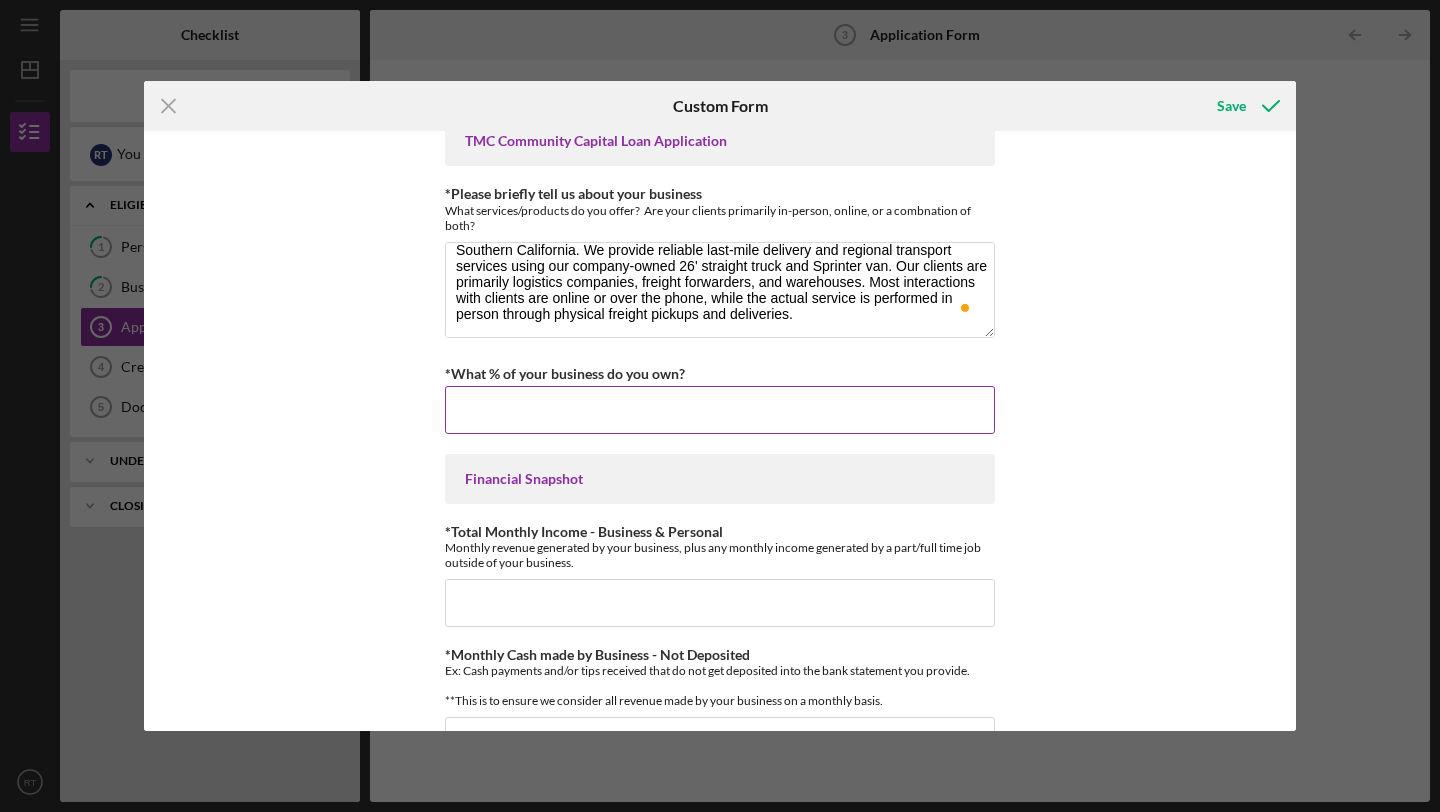click on "*What % of your business do you own?" at bounding box center (720, 410) 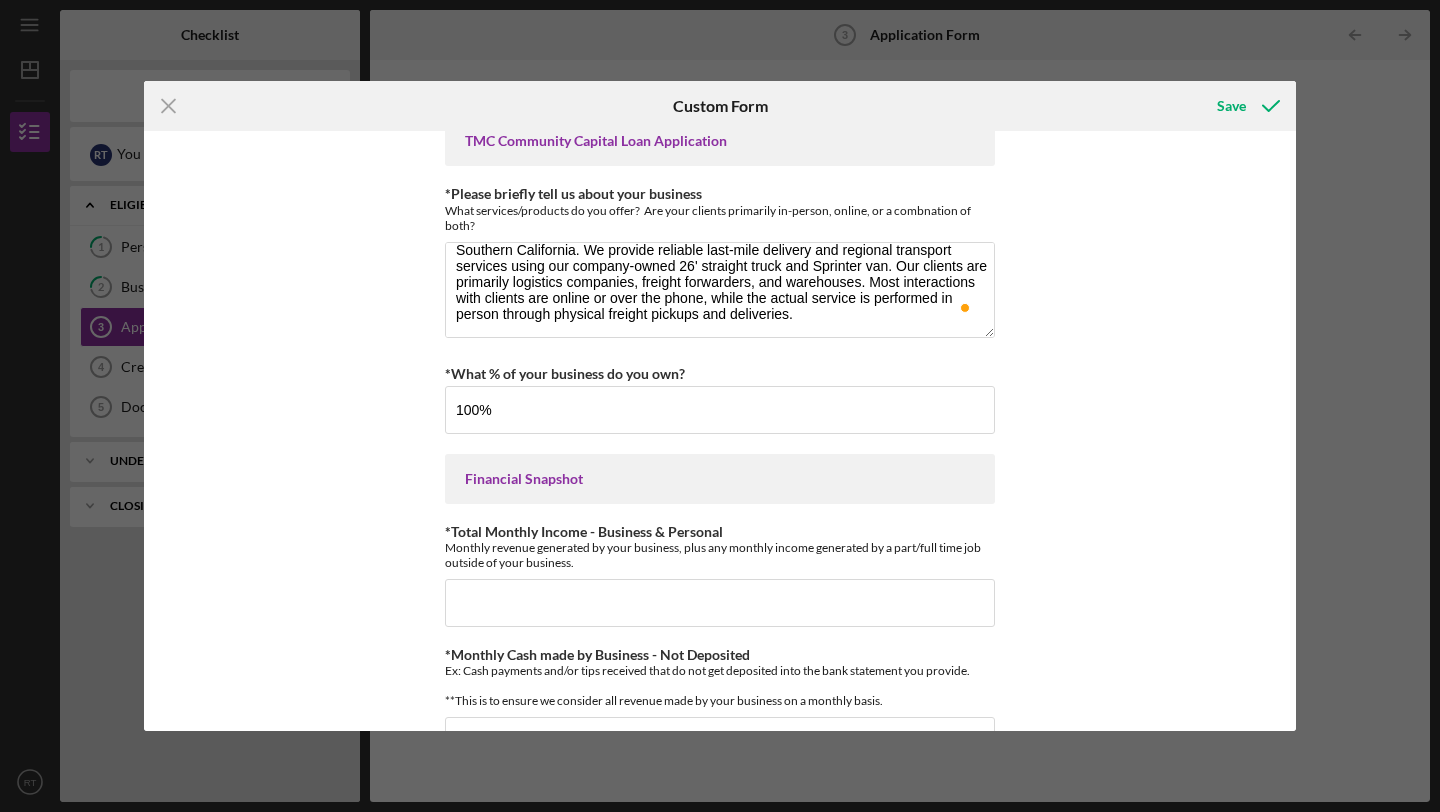 type on "100.00000%" 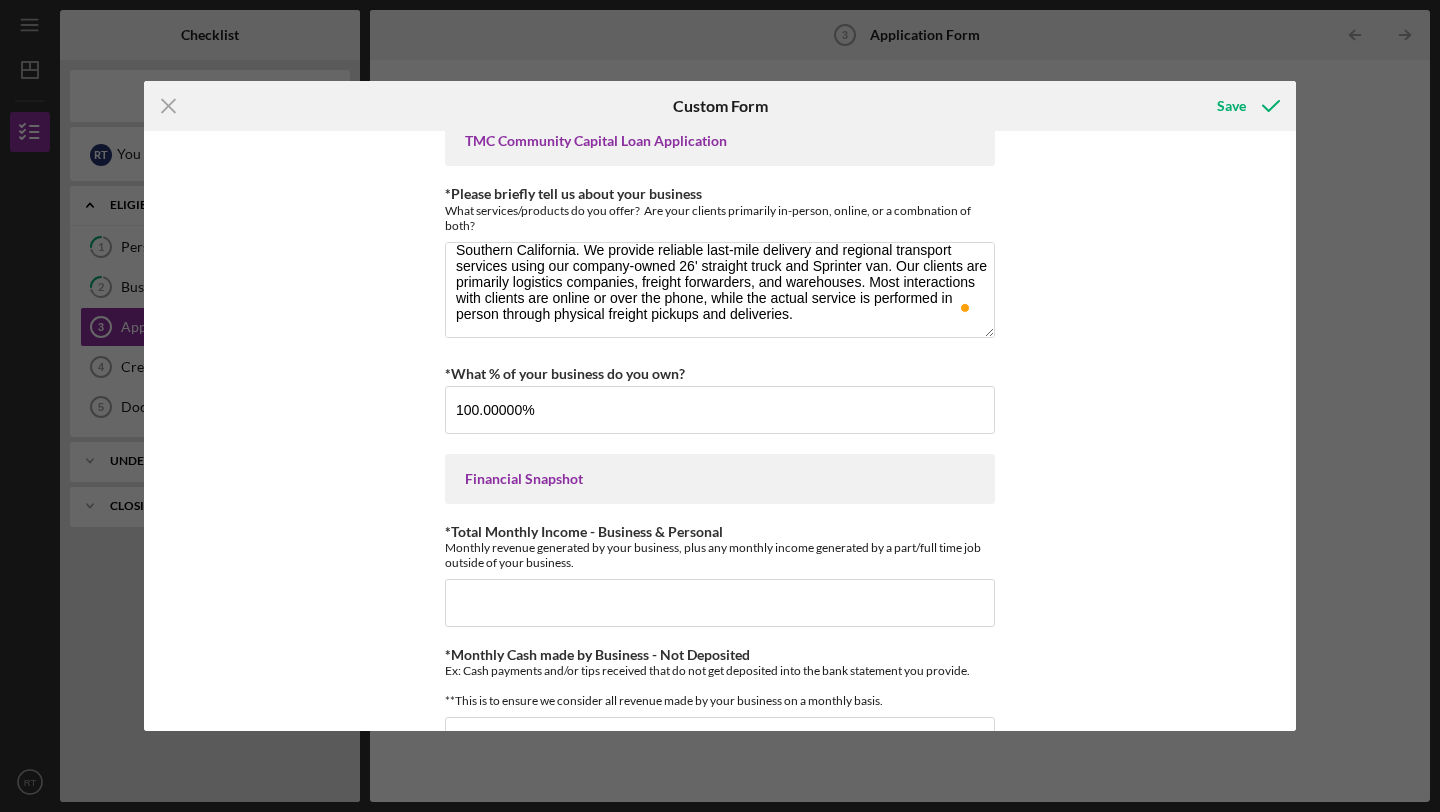 click on "*Applicant Personal Phone Number [PHONE] *How did you hear about us? Name of Organization/Bank & Point of Contact (Ex: ABC Bank - Jane Doe) personal referal TMC Community Capital Loan Application *Please briefly tell us about your business What services/products do you offer? Are your clients primarily in-person, online, or a combnation of both? My business is a trucking company specializing in local freight transportation across Southern California. We provide reliable last-mile delivery and regional transport services using our company-owned 26' straight truck and Sprinter van. Our clients are primarily logistics companies, freight forwarders, and warehouses. Most interactions with clients are online or over the phone, while the actual service is performed in person through physical freight pickups and deliveries. *What % of your business do you own? 100.00000% Financial Snapshot *Total Monthly Income - Business & Personal *Monthly Cash made by Business - Not Deposited *Total Monthly Expenses Required" at bounding box center (720, 737) 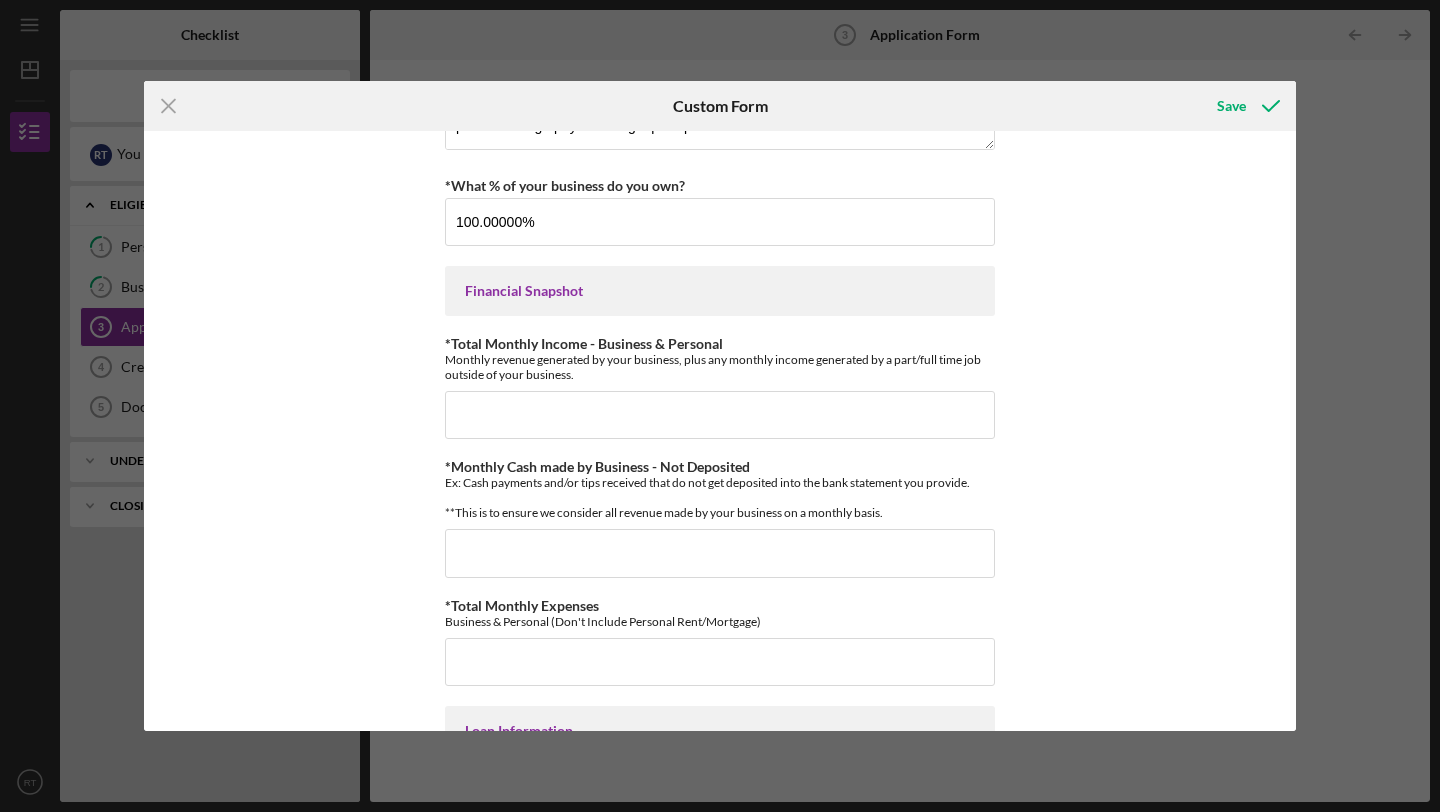 scroll, scrollTop: 417, scrollLeft: 0, axis: vertical 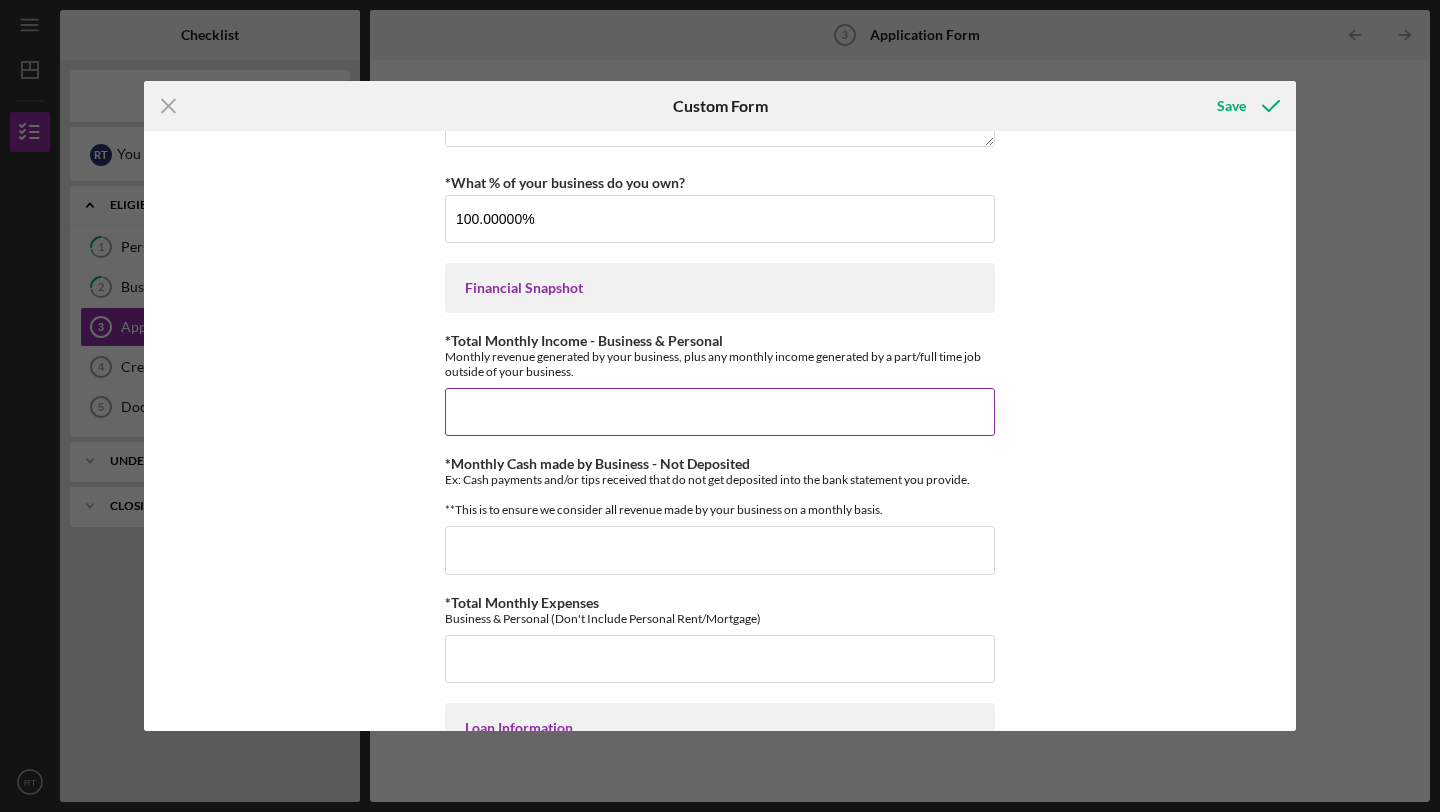 click on "*Total Monthly Income - Business & Personal" at bounding box center (720, 412) 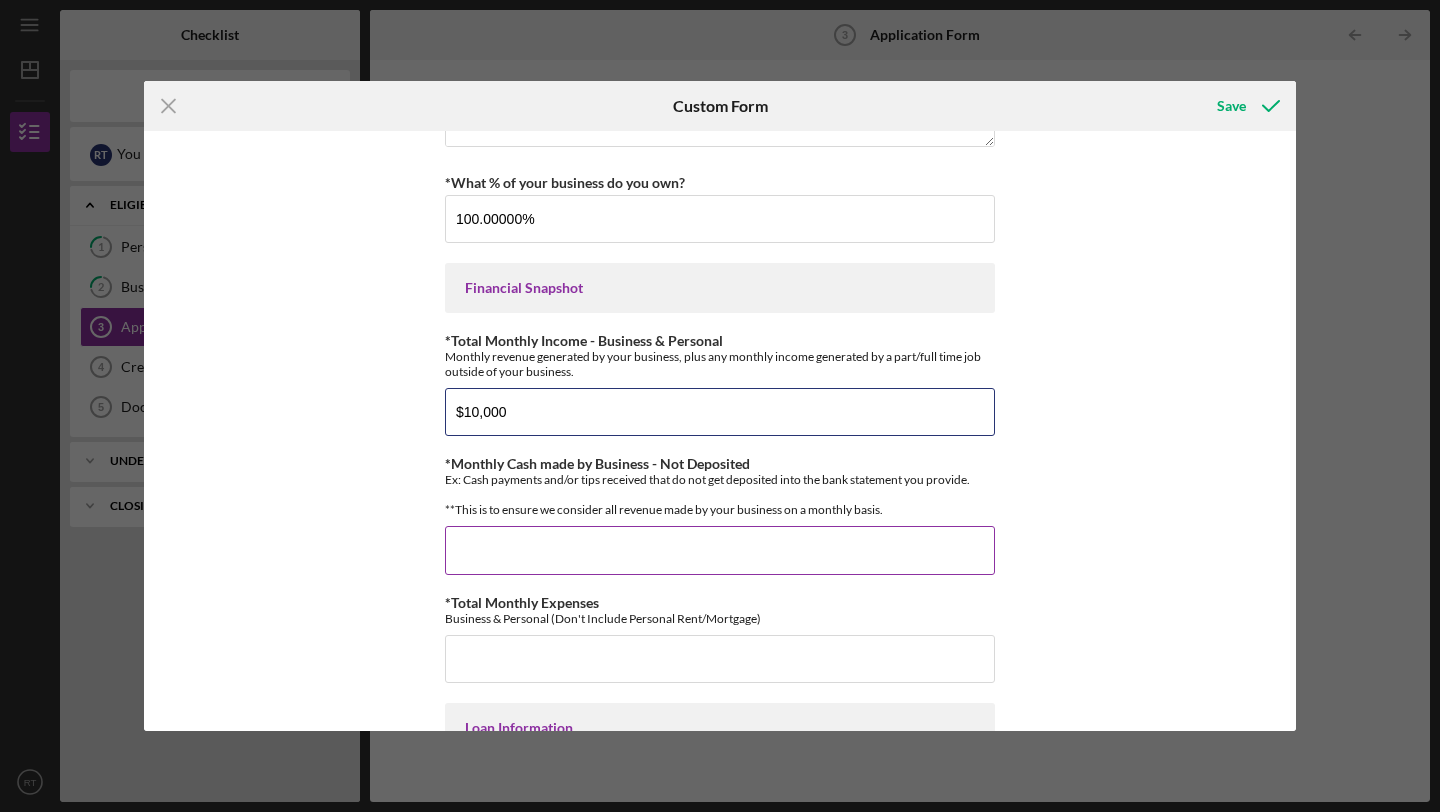 scroll, scrollTop: 561, scrollLeft: 0, axis: vertical 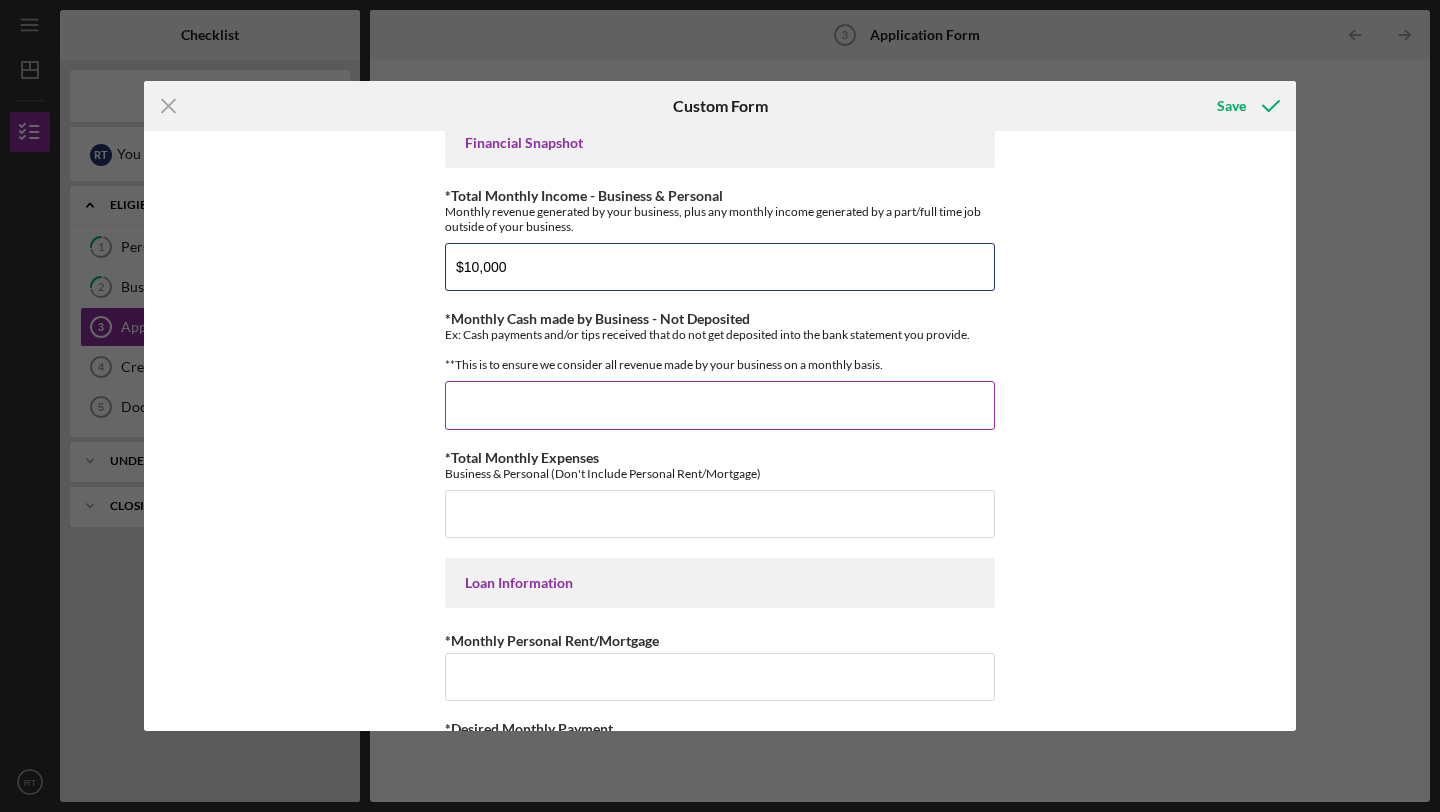 type on "$10,000" 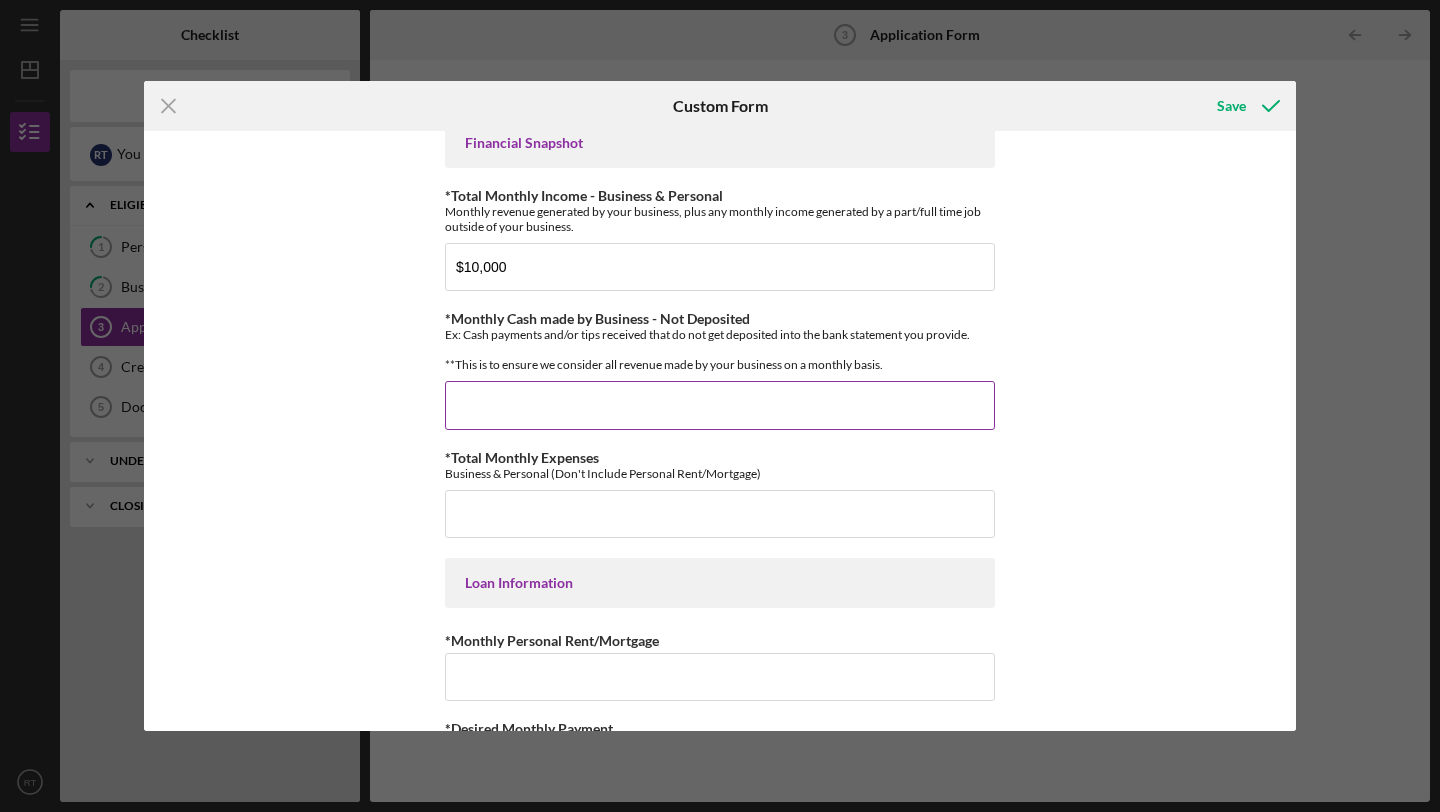 click on "*Monthly Cash made by Business - Not Deposited" at bounding box center (720, 405) 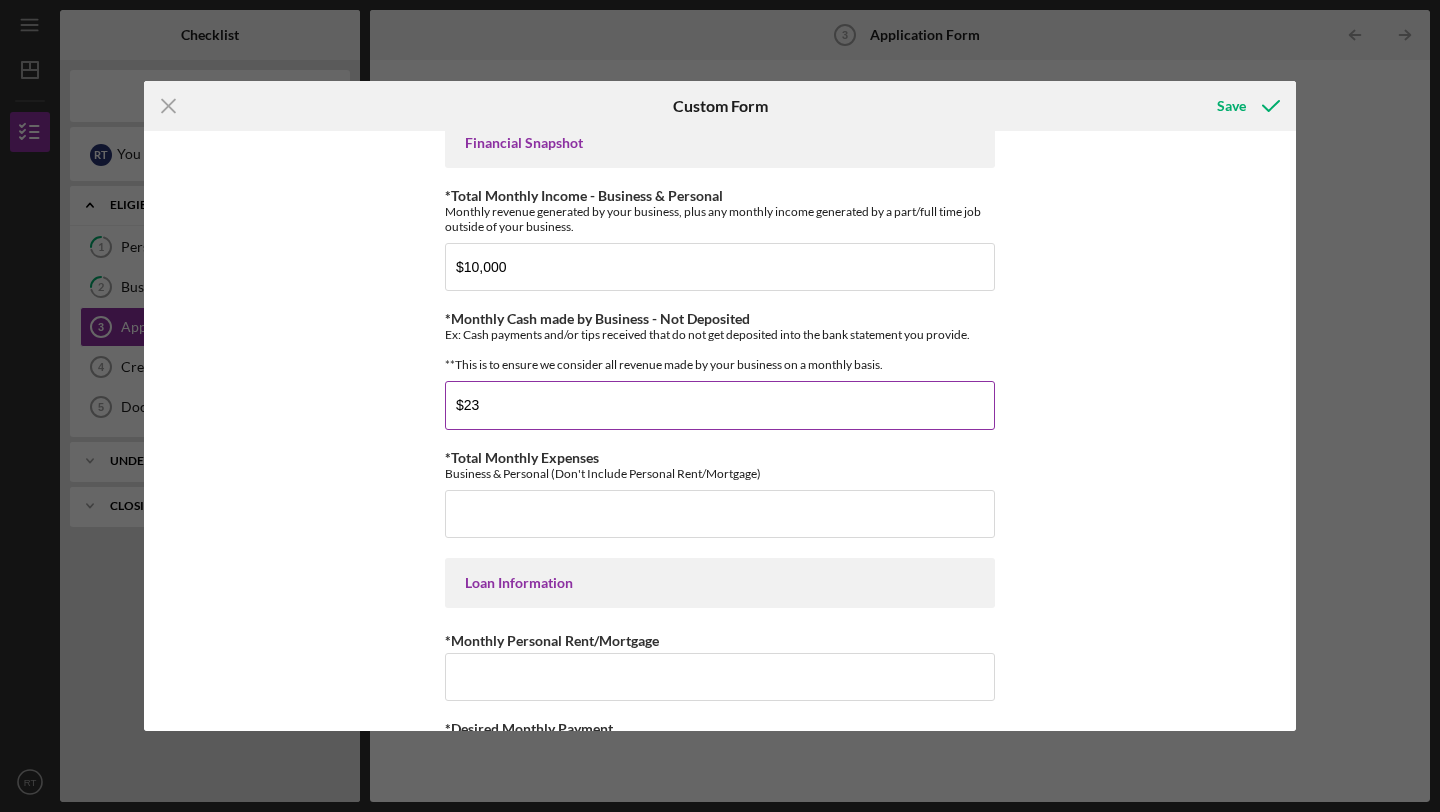 type on "$2" 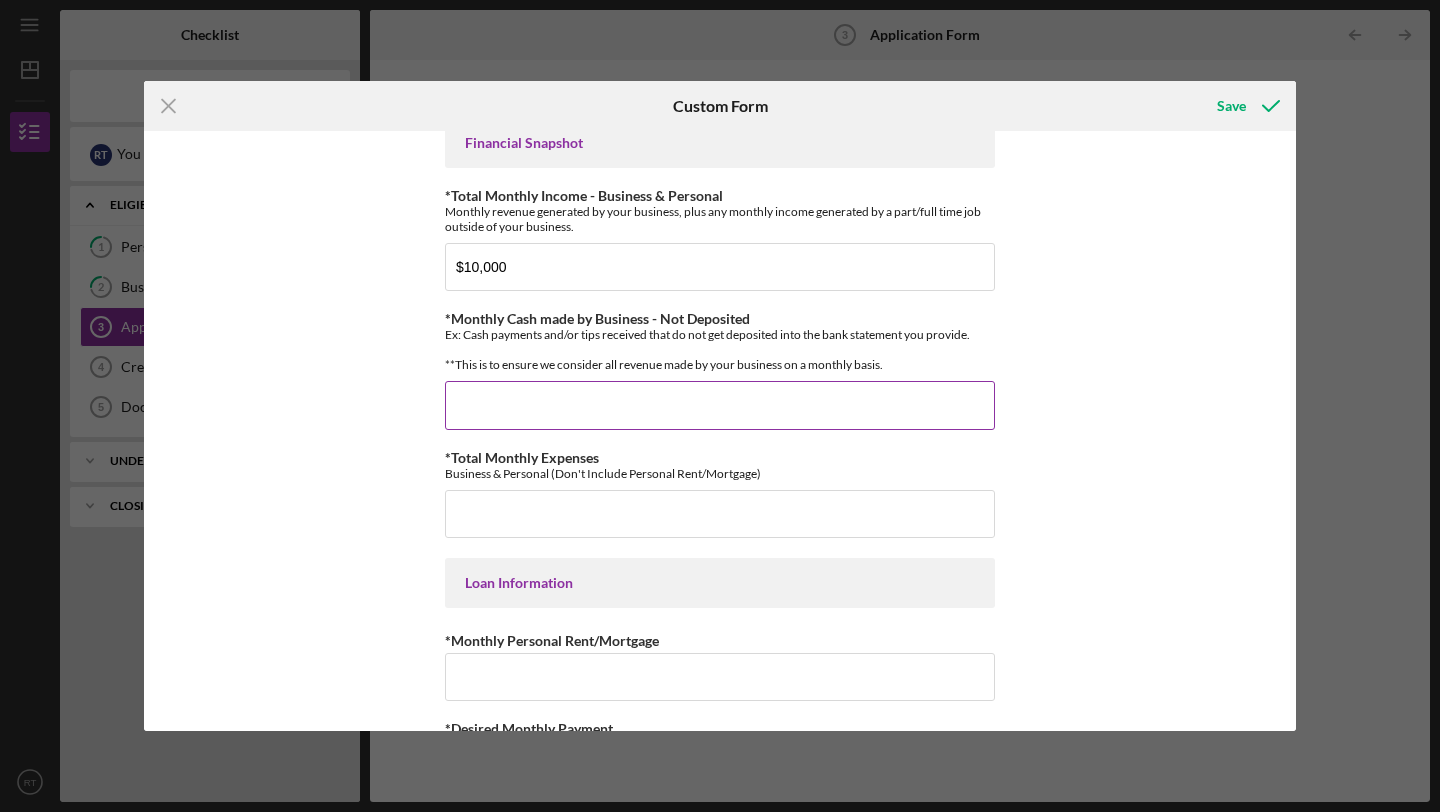 type on "$." 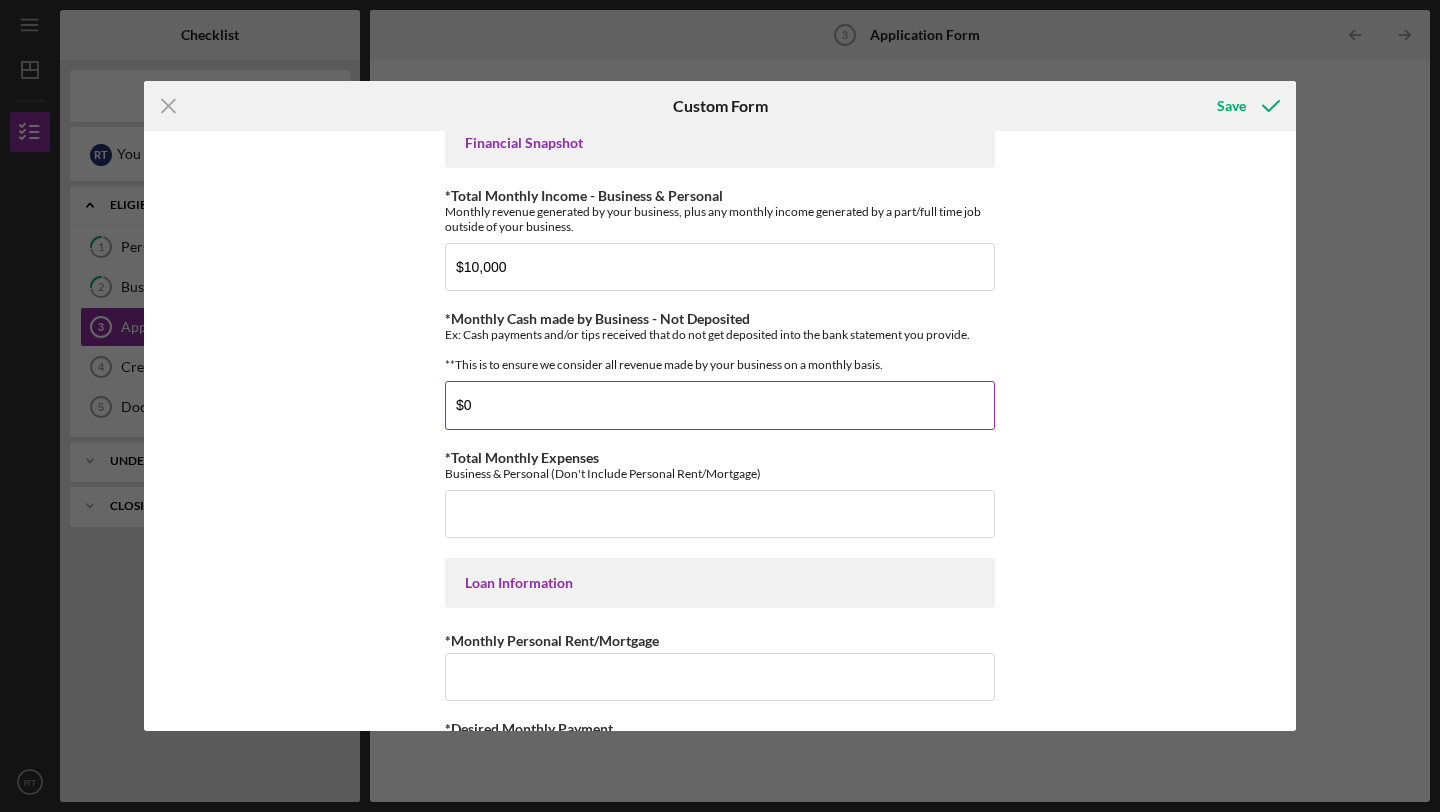 type on "$0" 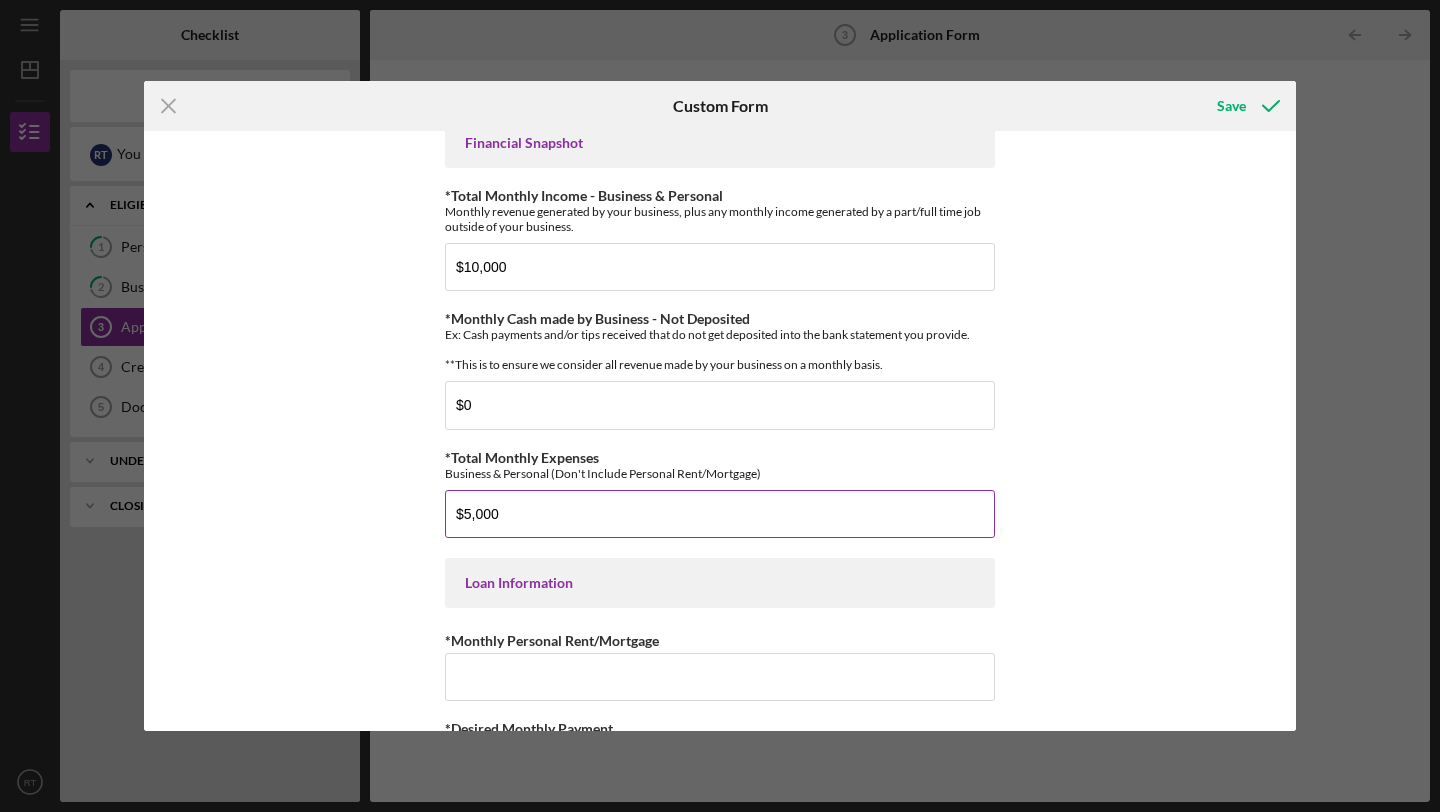 click on "$5,000" at bounding box center [720, 514] 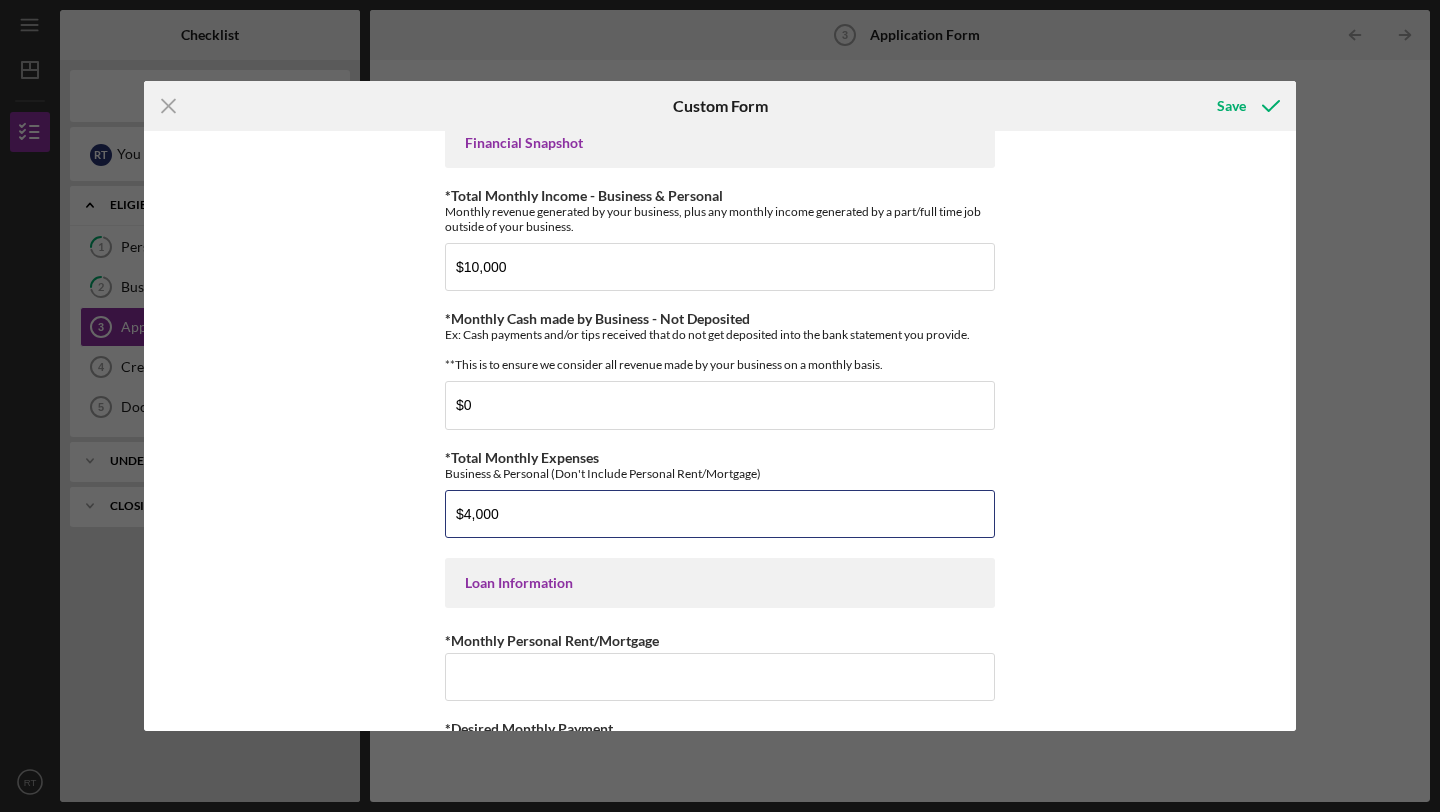 type on "$4,000" 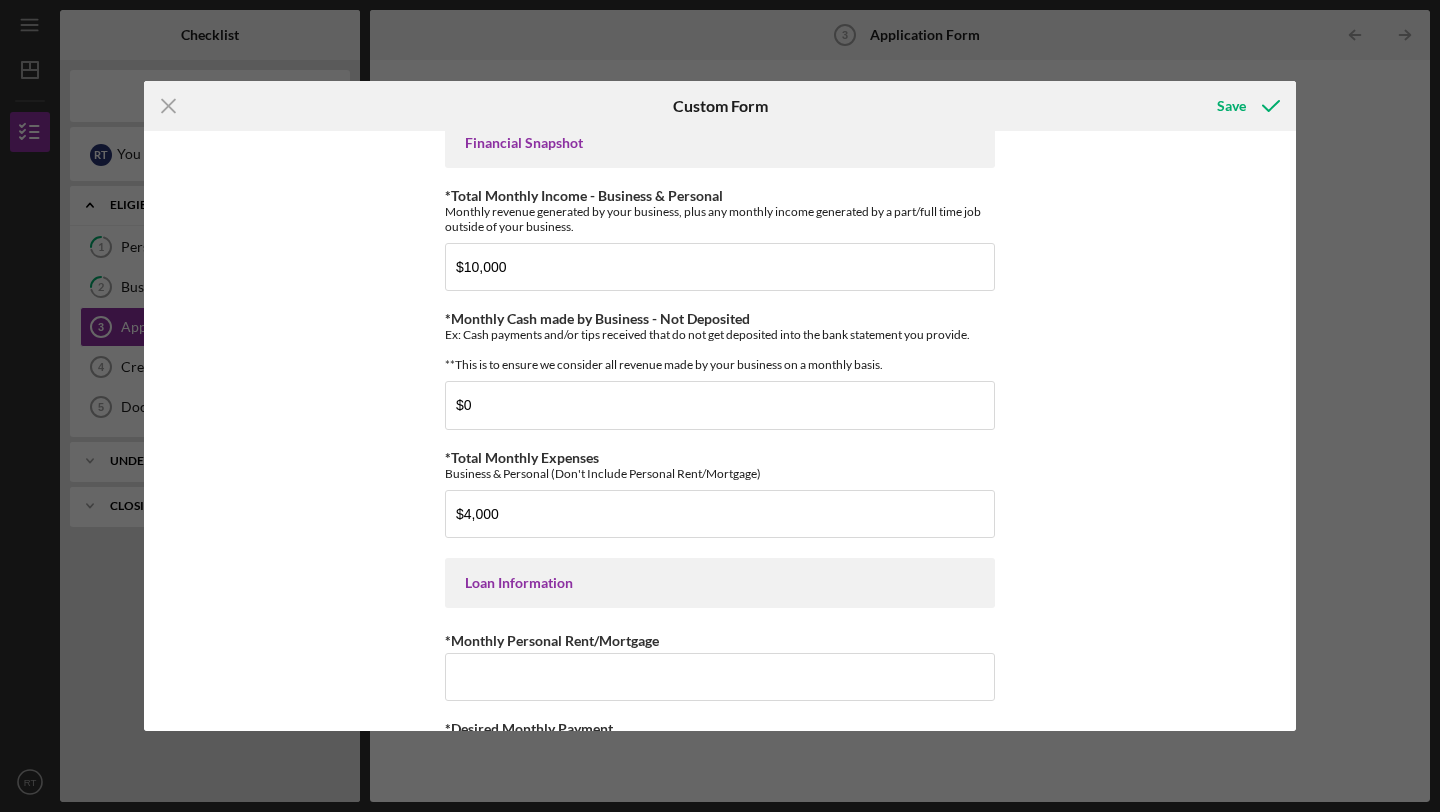 click on "*Applicant Personal Phone Number [PHONE] *How did you hear about us? Name of Organization/Bank & Point of Contact (Ex: ABC Bank - Jane Doe) personal referal TMC Community Capital Loan Application *Please briefly tell us about your business What services/products do you offer? Are your clients primarily in-person, online, or a combnation of both? My business is a trucking company specializing in local freight transportation across Southern California. We provide reliable last-mile delivery and regional transport services using our company-owned 26' straight truck and Sprinter van. Our clients are primarily logistics companies, freight forwarders, and warehouses. Most interactions with clients are online or over the phone, while the actual service is performed in person through physical freight pickups and deliveries. *What % of your business do you own? 100.00000% Financial Snapshot *Total Monthly Income - Business & Personal $10,000 *Monthly Cash made by Business - Not Deposited $0 *Total Monthly Expenses" at bounding box center [720, 431] 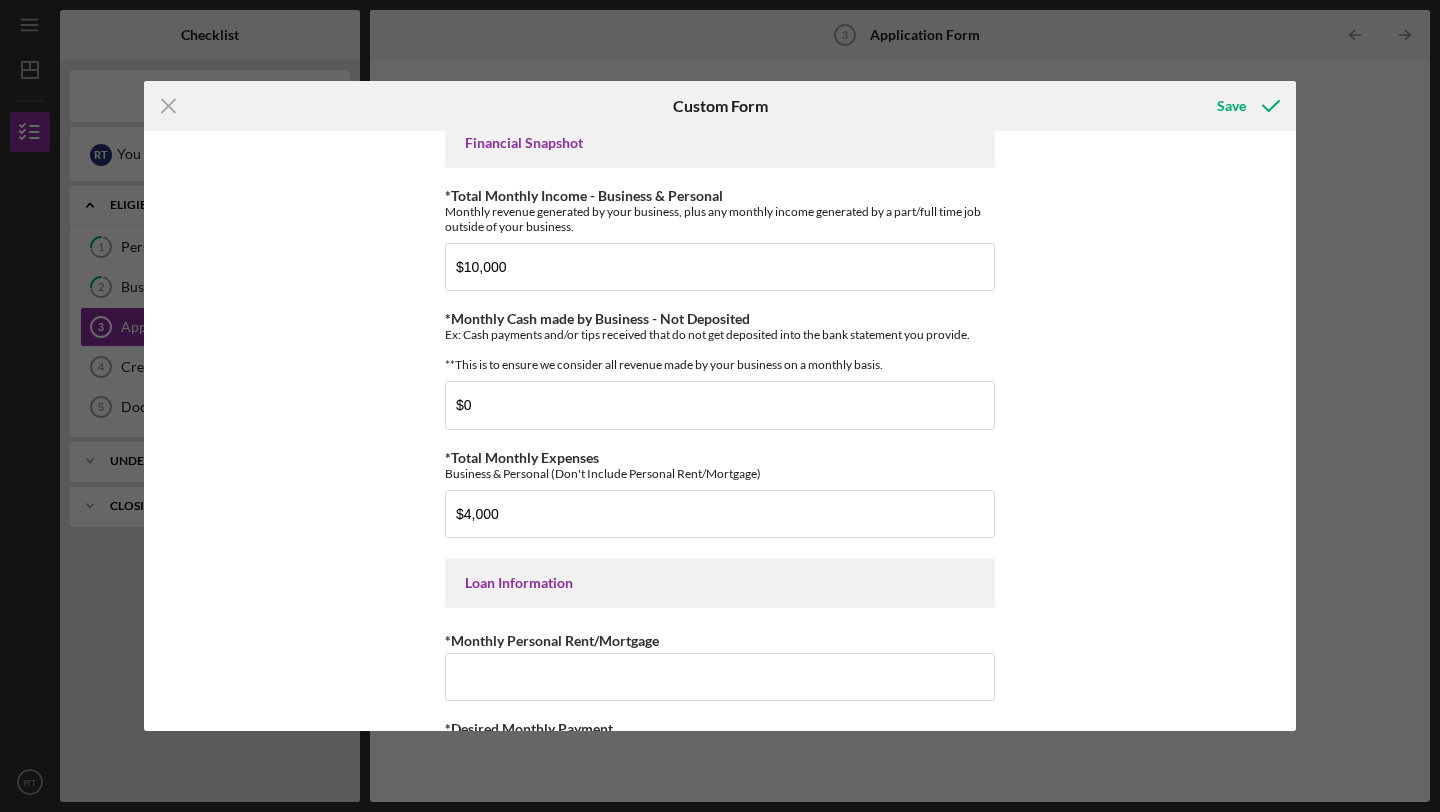 scroll, scrollTop: 729, scrollLeft: 0, axis: vertical 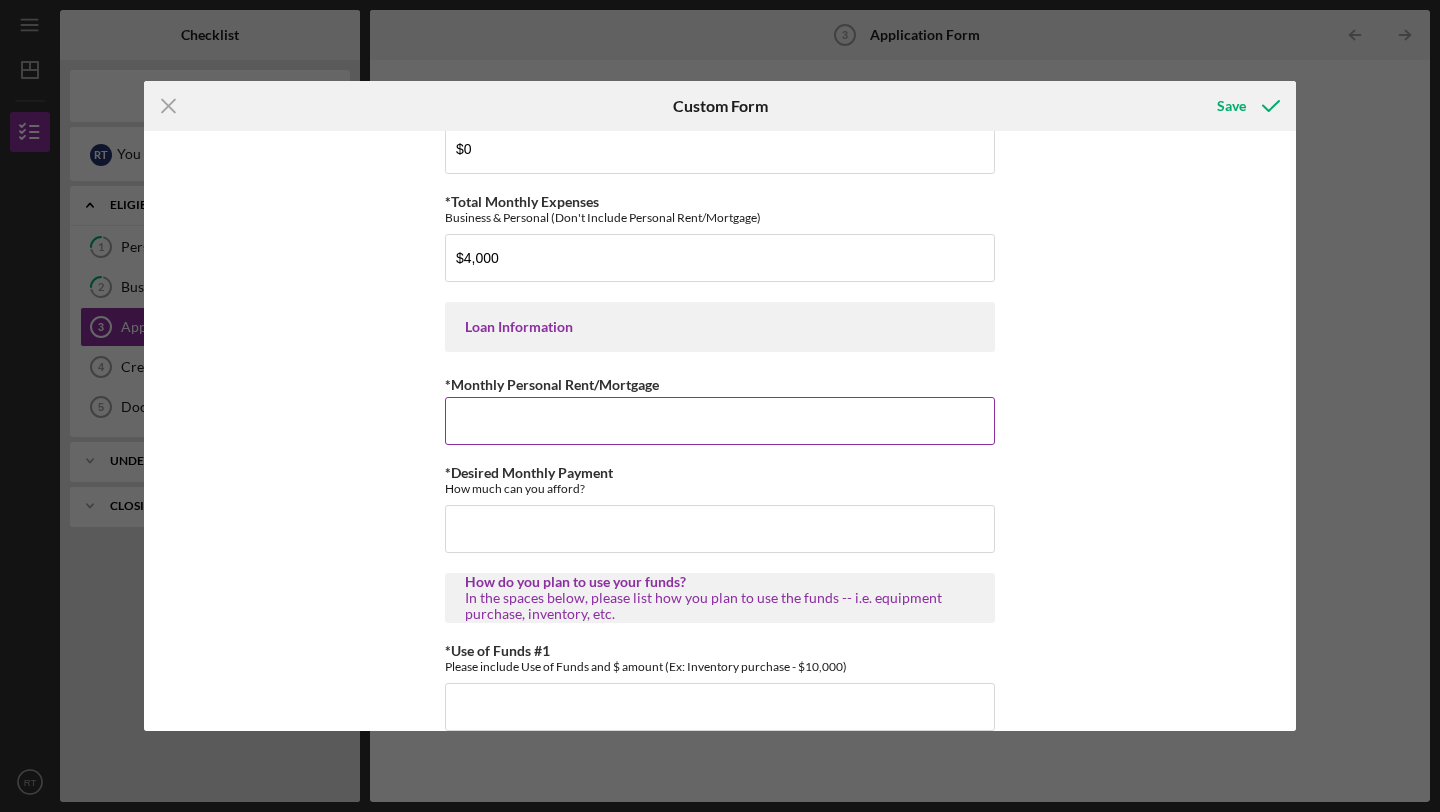 click on "*Monthly Personal Rent/Mortgage" at bounding box center [720, 421] 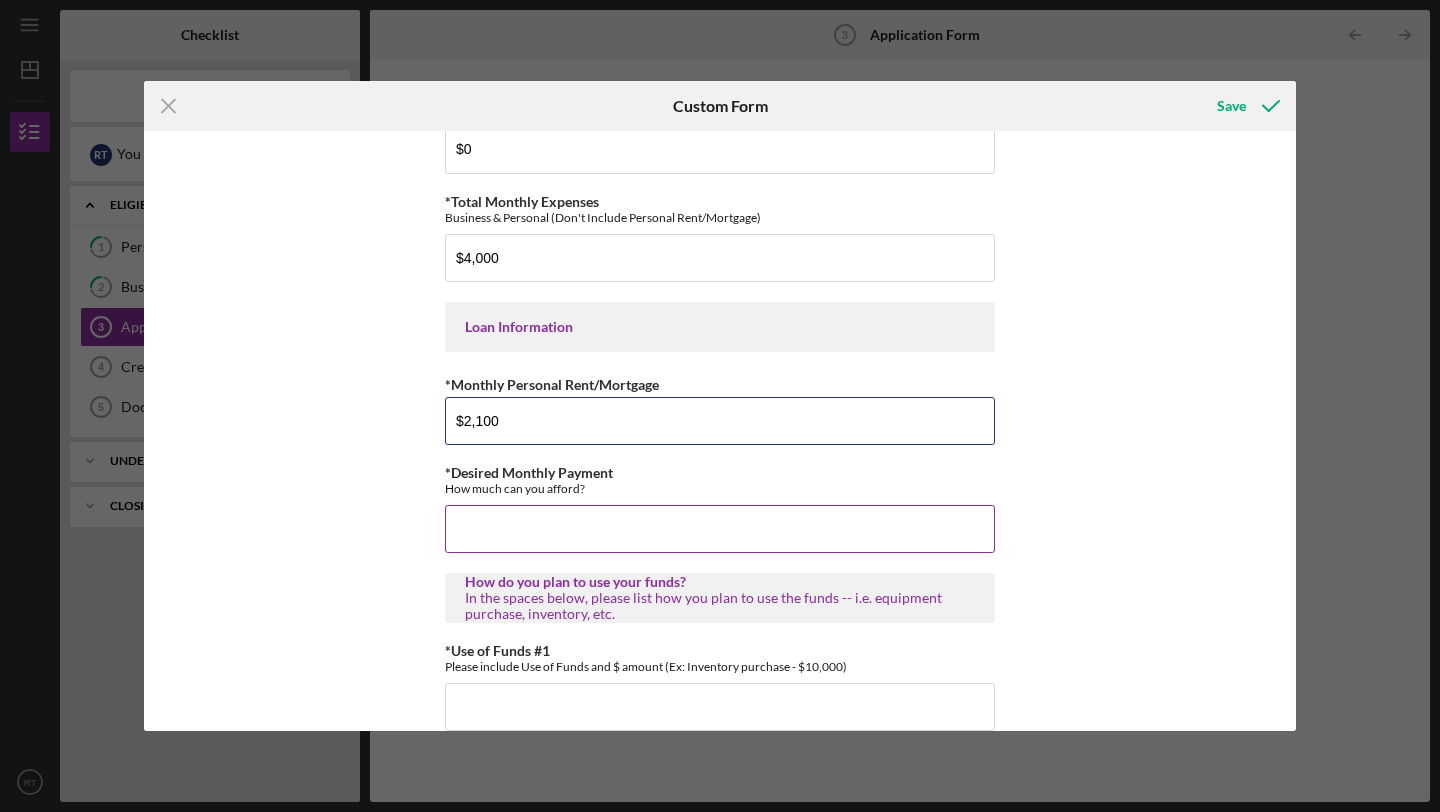 type on "$2,100" 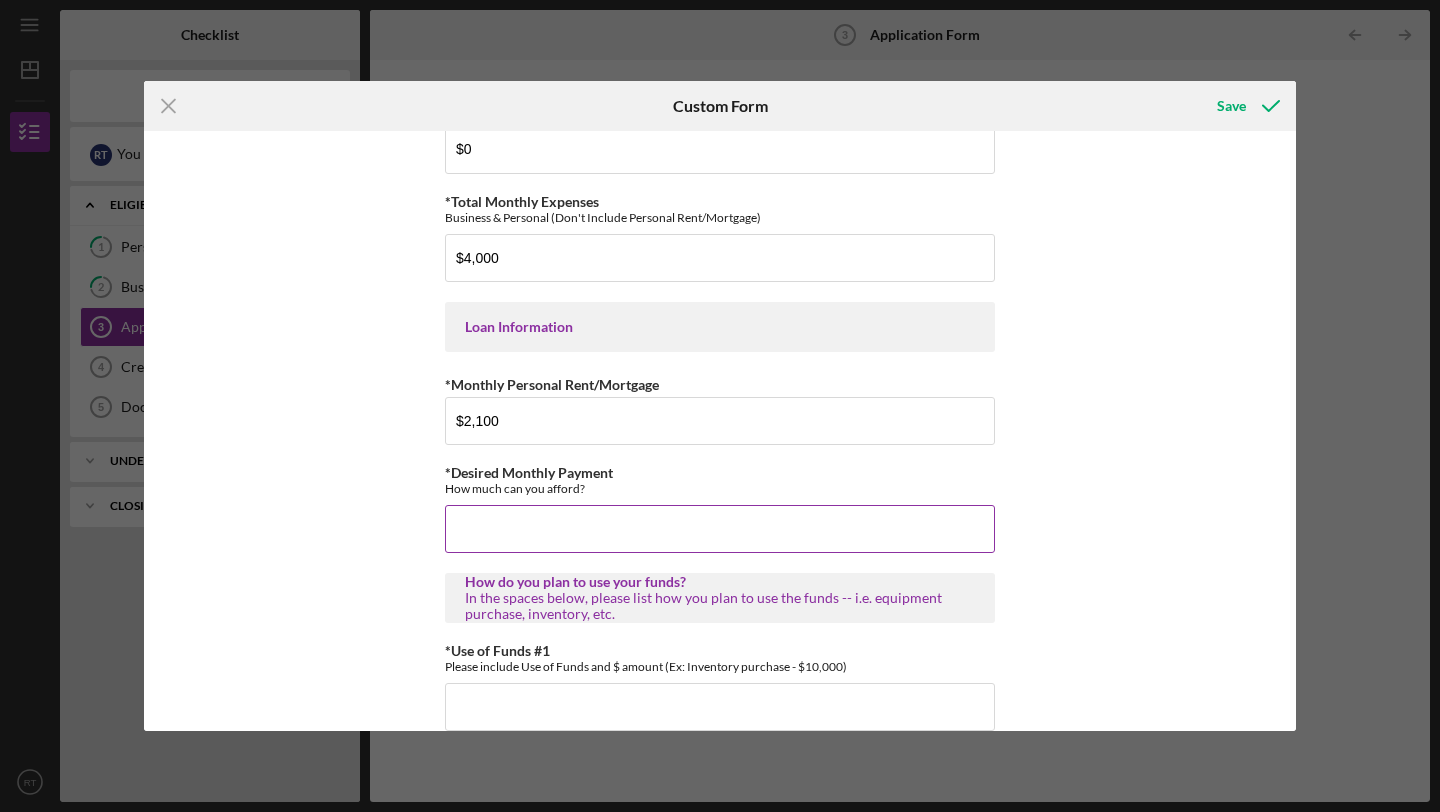 click on "*Desired Monthly Payment" at bounding box center (720, 529) 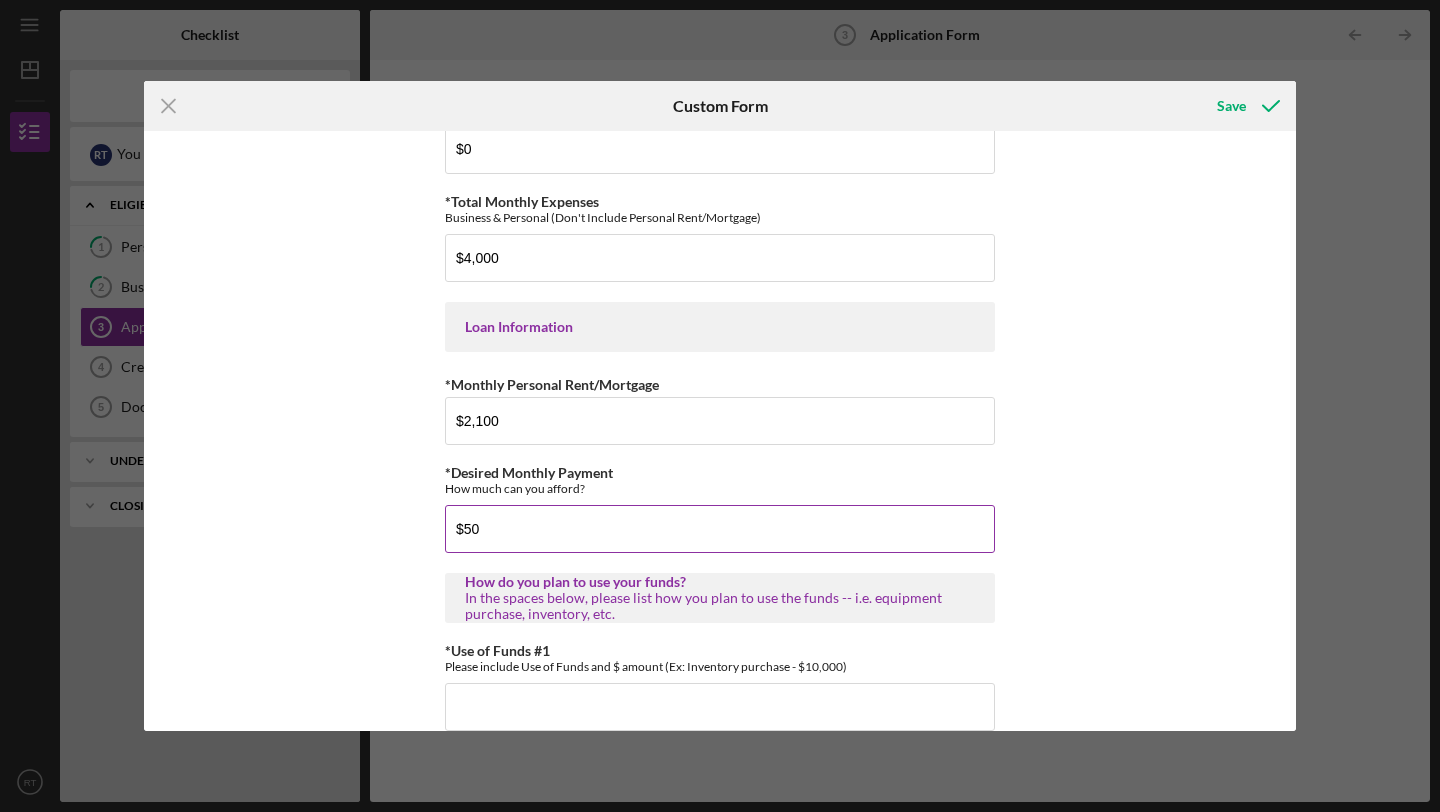 type on "$5" 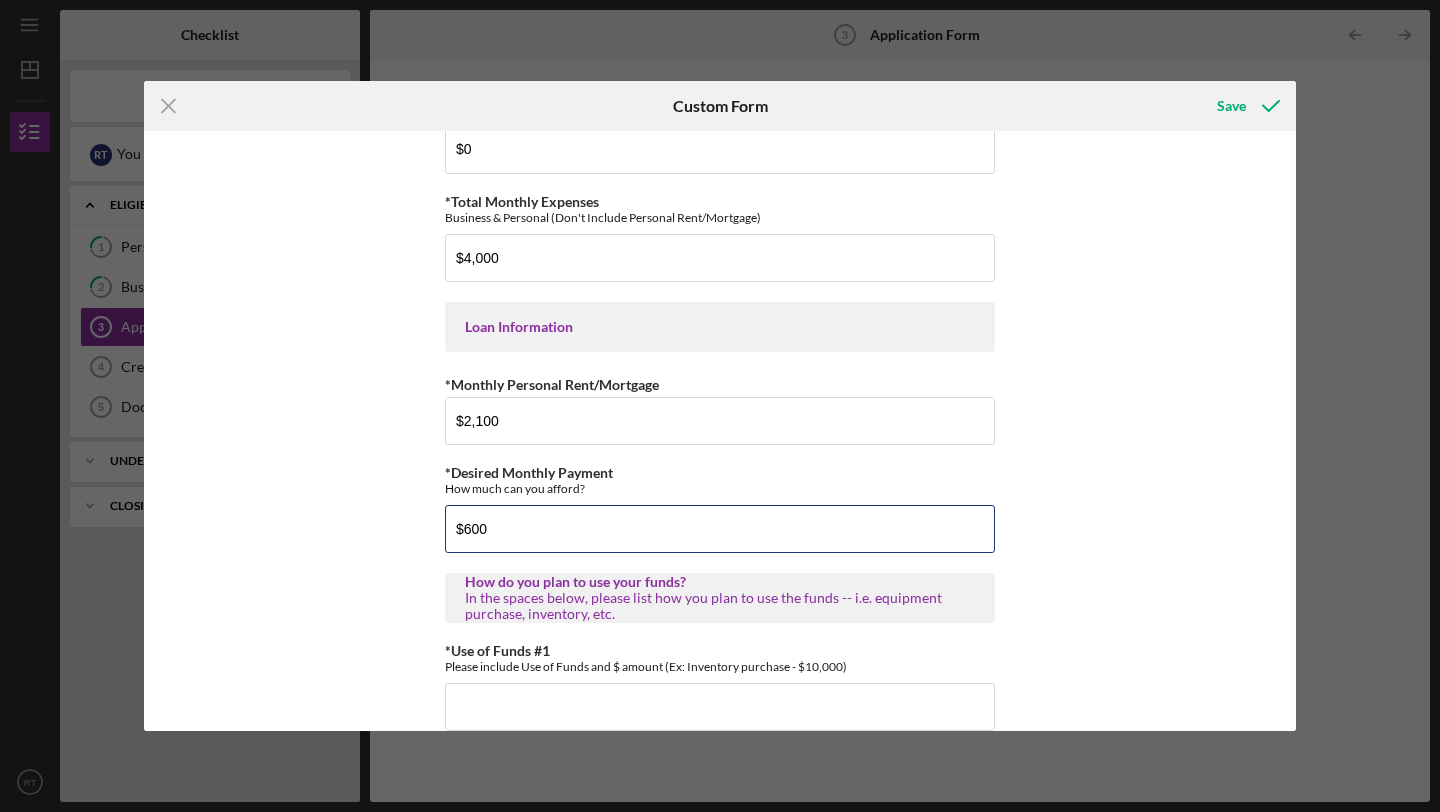 type on "$600" 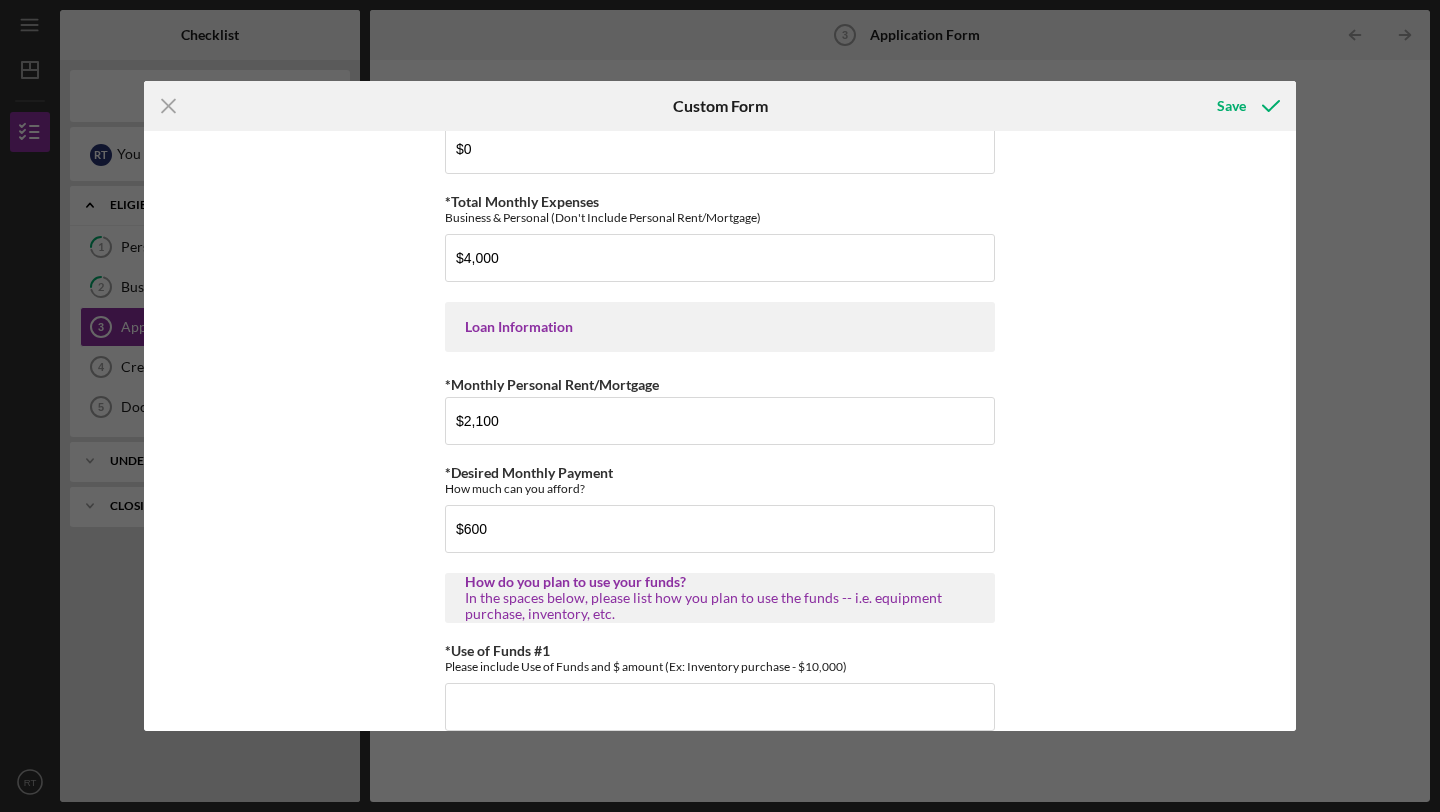 click on "*Applicant Personal Phone Number [PHONE] *How did you hear about us? Name of Organization/Bank & Point of Contact (Ex: ABC Bank - Jane Doe) personal referal TMC Community Capital Loan Application *Please briefly tell us about your business What services/products do you offer? Are your clients primarily in-person, online, or a combnation of both? My business is a trucking company specializing in local freight transportation across Southern California. We provide reliable last-mile delivery and regional transport services using our company-owned 26' straight truck and Sprinter van. Our clients are primarily logistics companies, freight forwarders, and warehouses. Most interactions with clients are online or over the phone, while the actual service is performed in person through physical freight pickups and deliveries. *What % of your business do you own? 100.00000% Financial Snapshot *Total Monthly Income - Business & Personal $10,000 *Monthly Cash made by Business - Not Deposited $0 *Total Monthly Expenses" at bounding box center (720, 431) 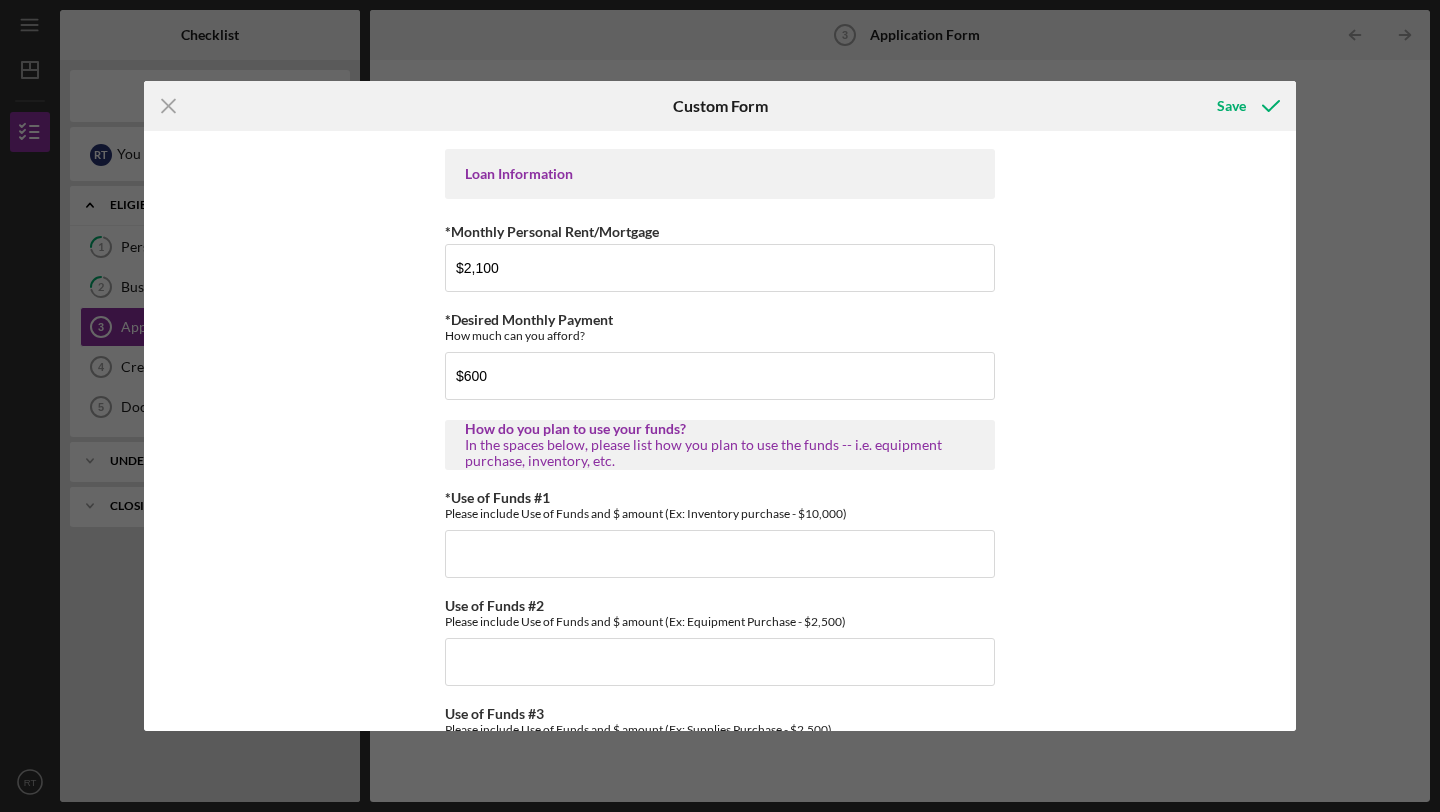 scroll, scrollTop: 1012, scrollLeft: 0, axis: vertical 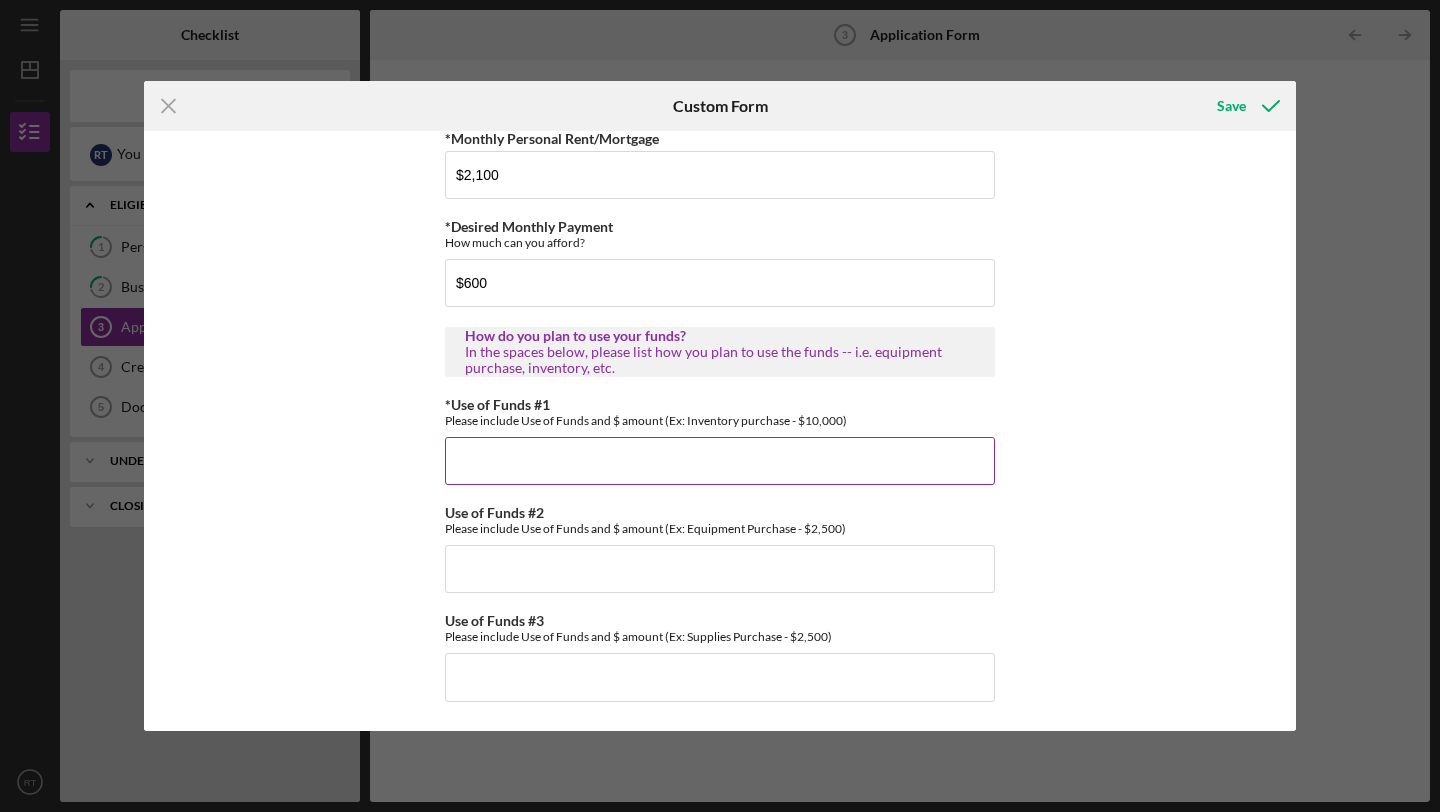 click on "*Use of Funds #1" at bounding box center (720, 461) 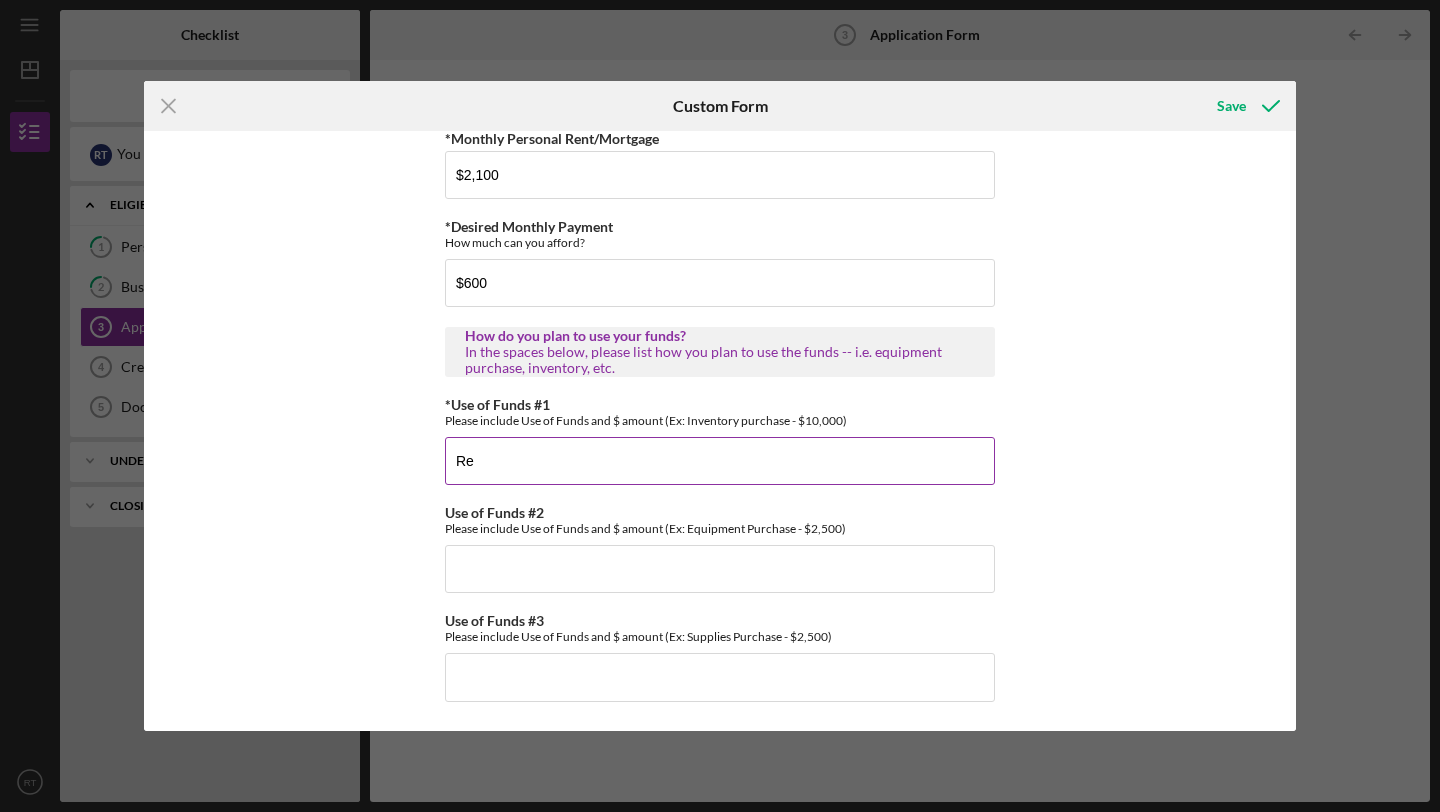 type on "R" 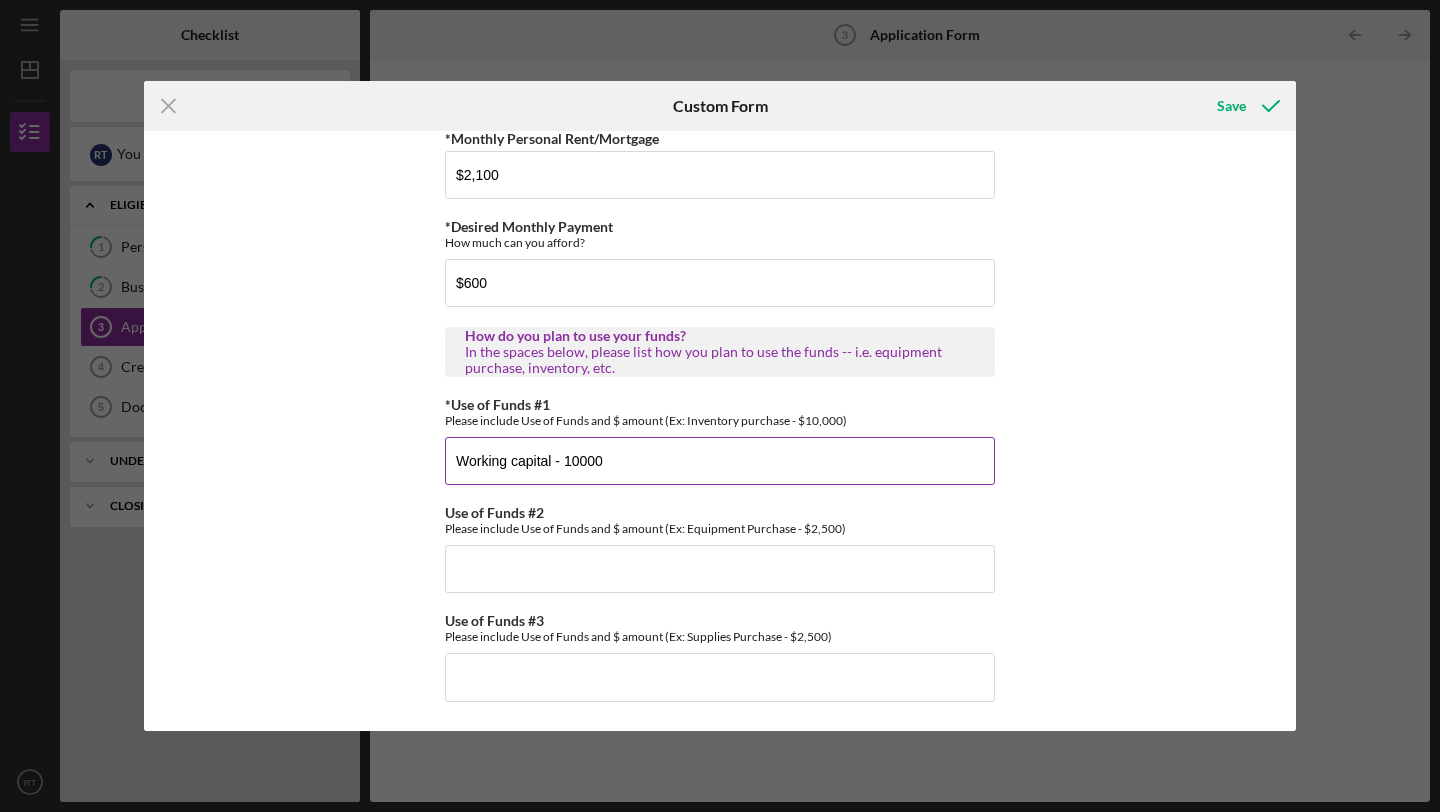 type on "Working capital - 10000" 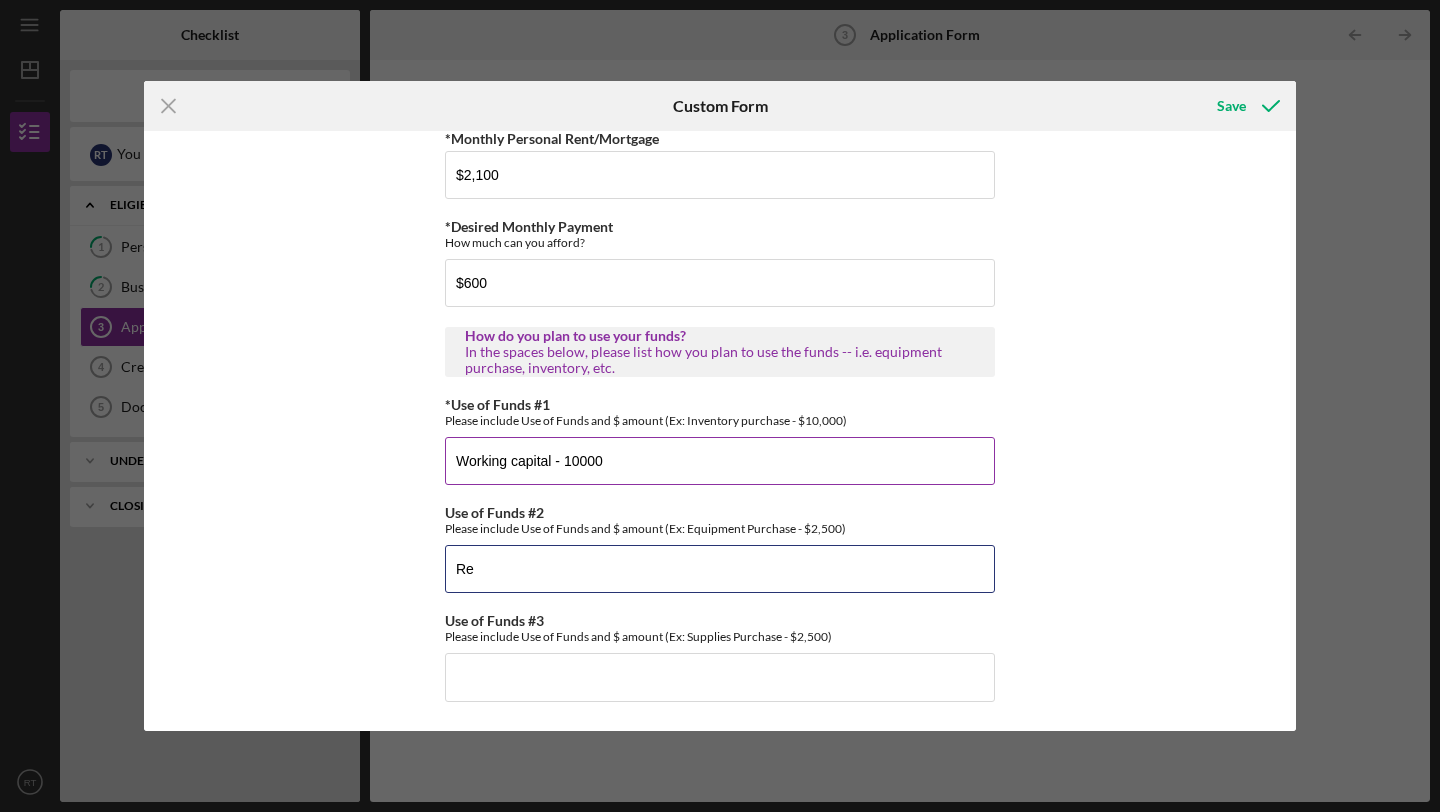 type on "R" 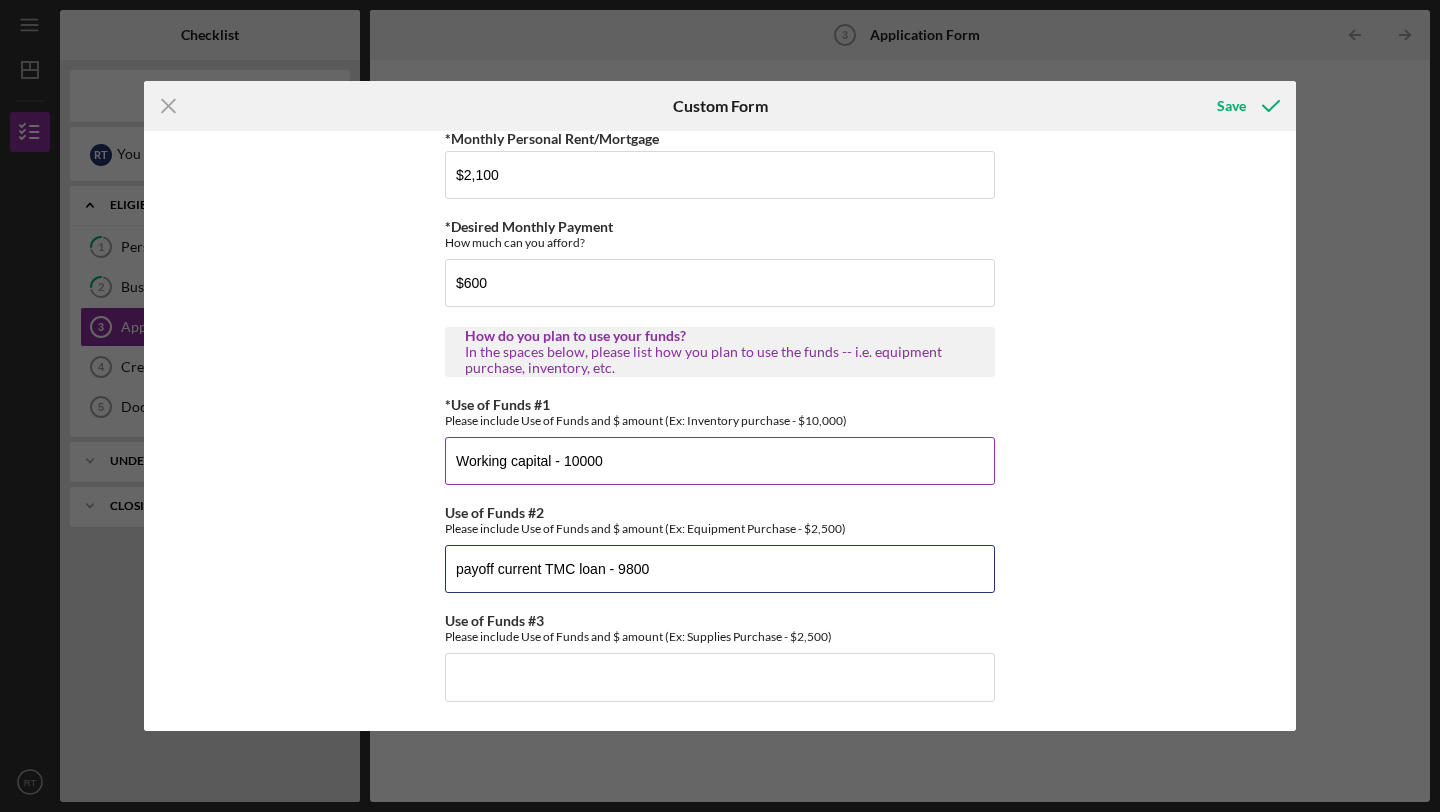 type on "payoff current TMC loan - 9800" 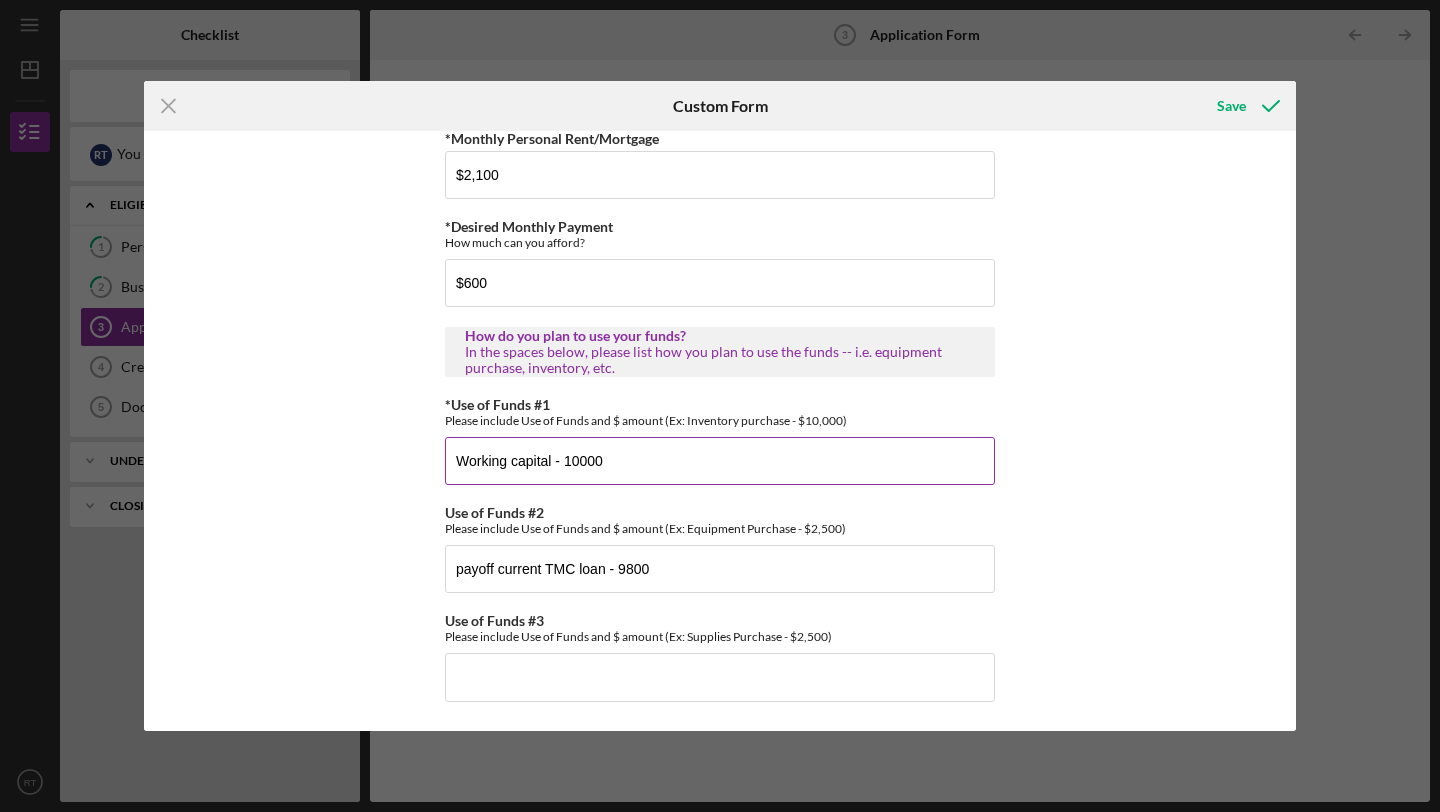 click on "Working capital - 10000" at bounding box center (720, 461) 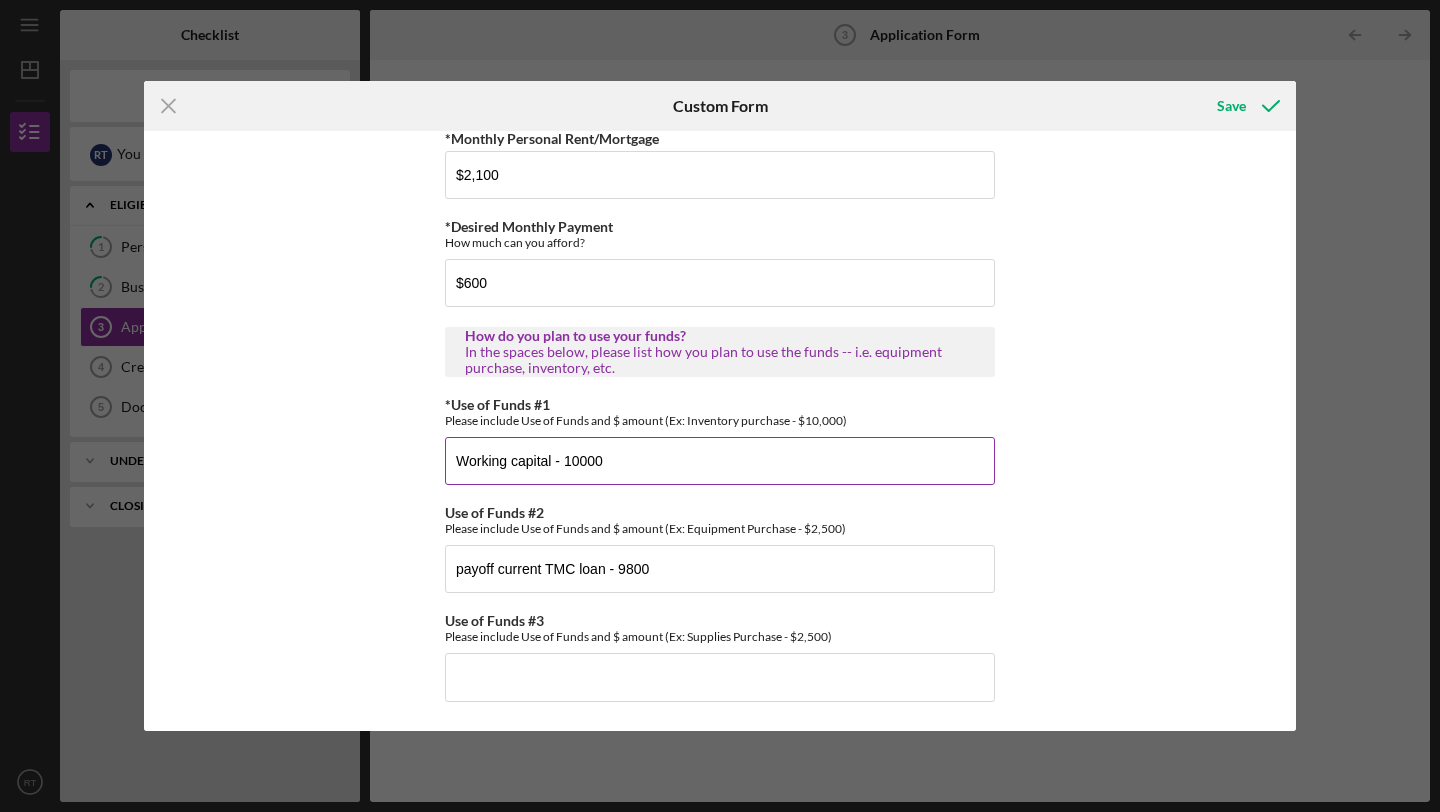 click on "Working capital - 10000" at bounding box center [720, 461] 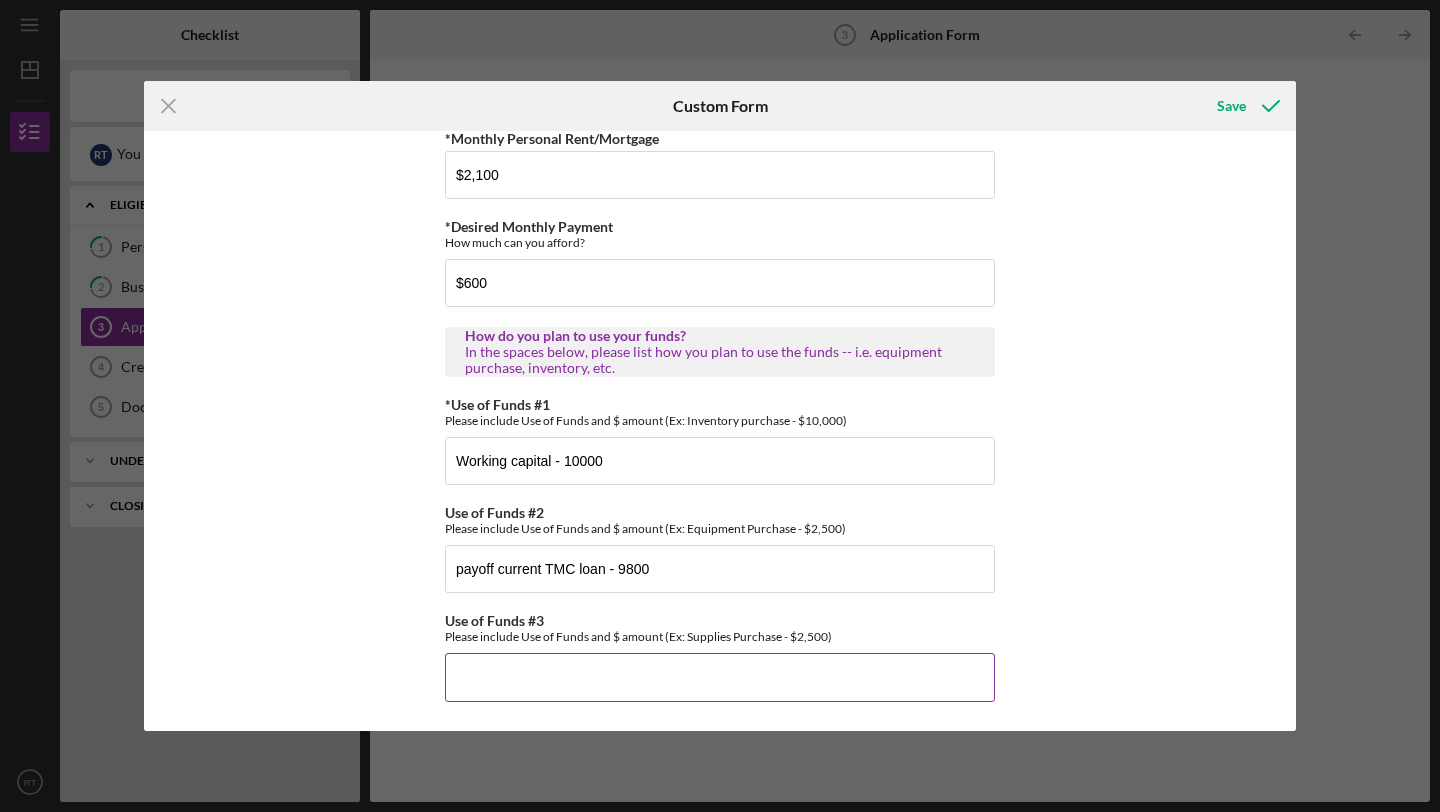 click on "Use of Funds #3" at bounding box center (720, 677) 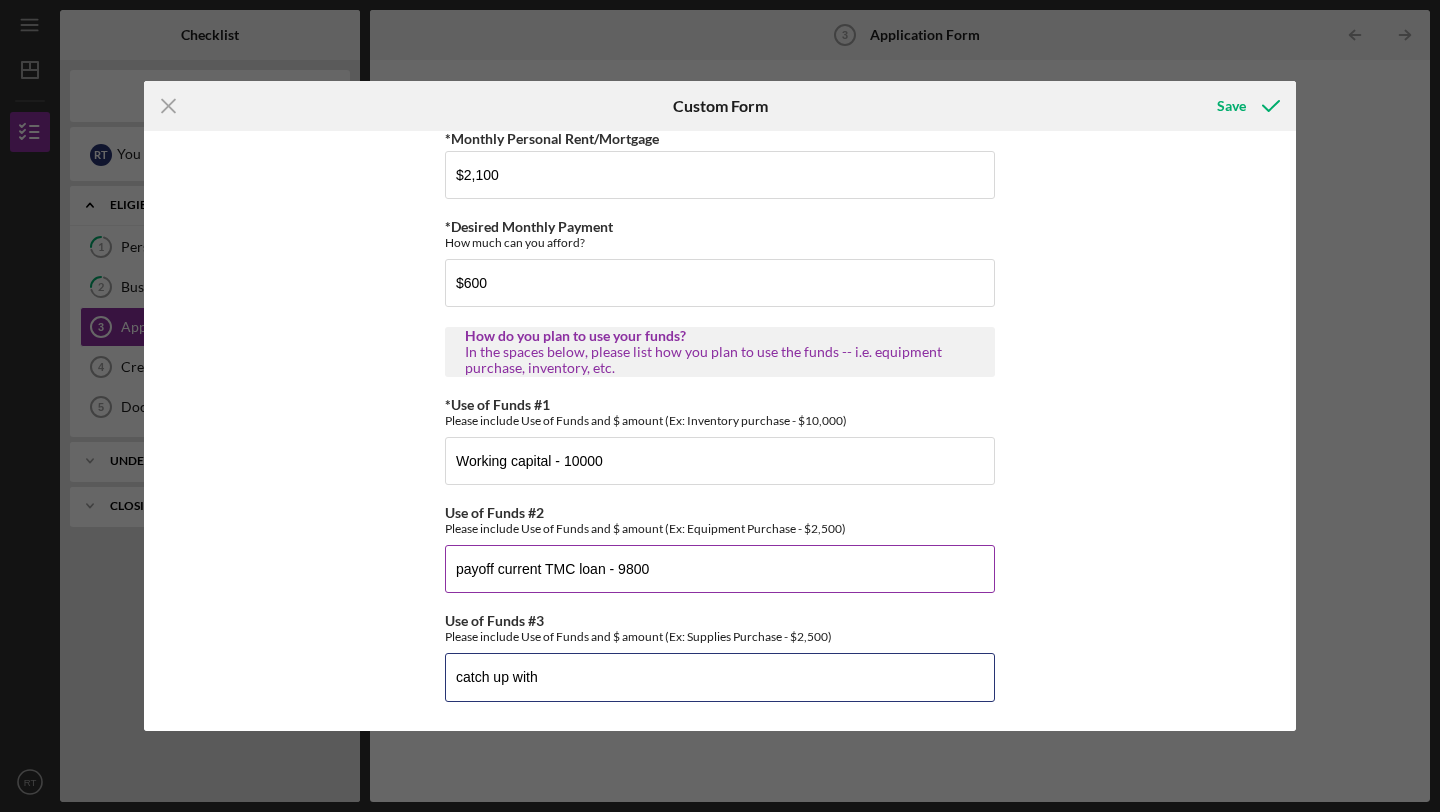 type on "catch up with" 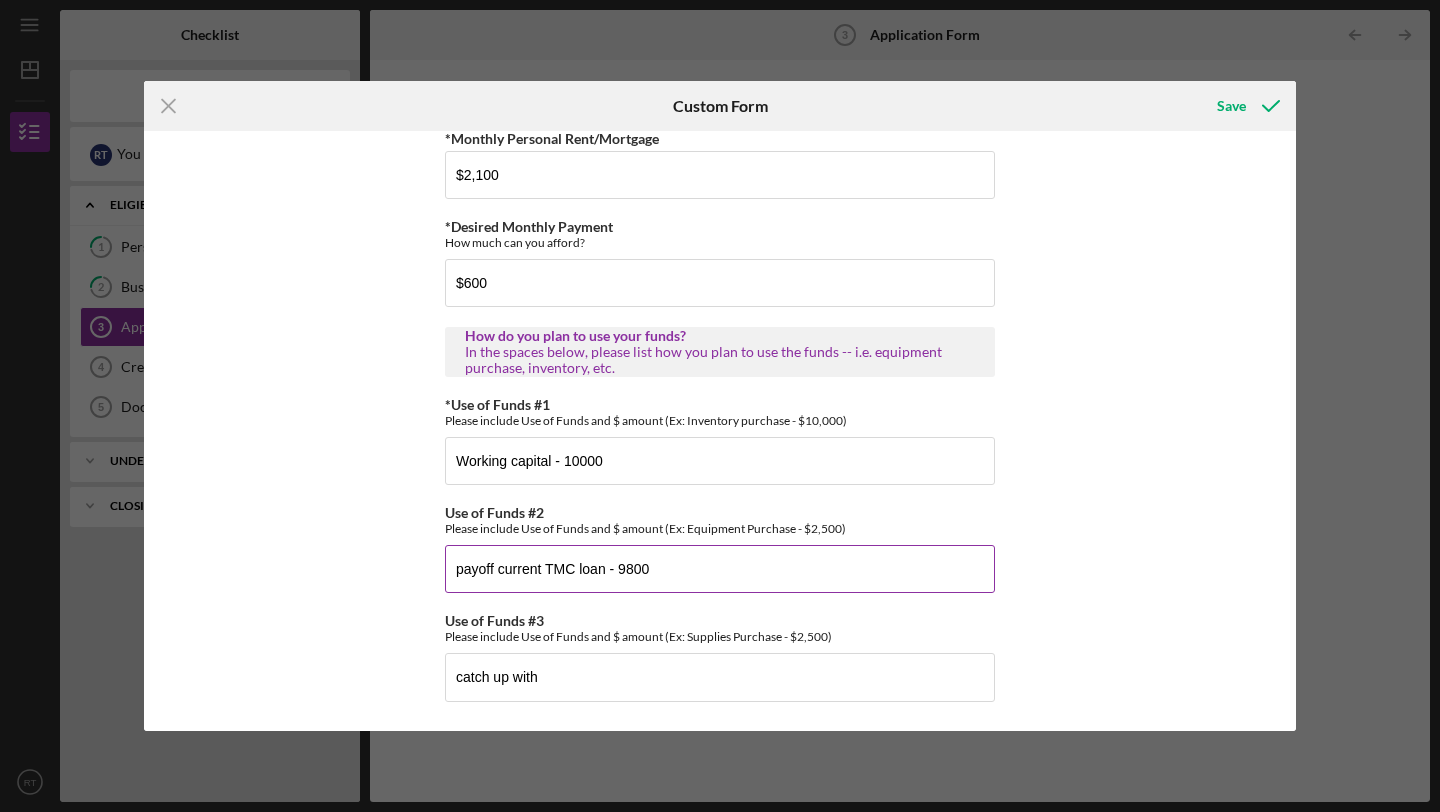 click on "payoff current TMC loan - 9800" at bounding box center (720, 569) 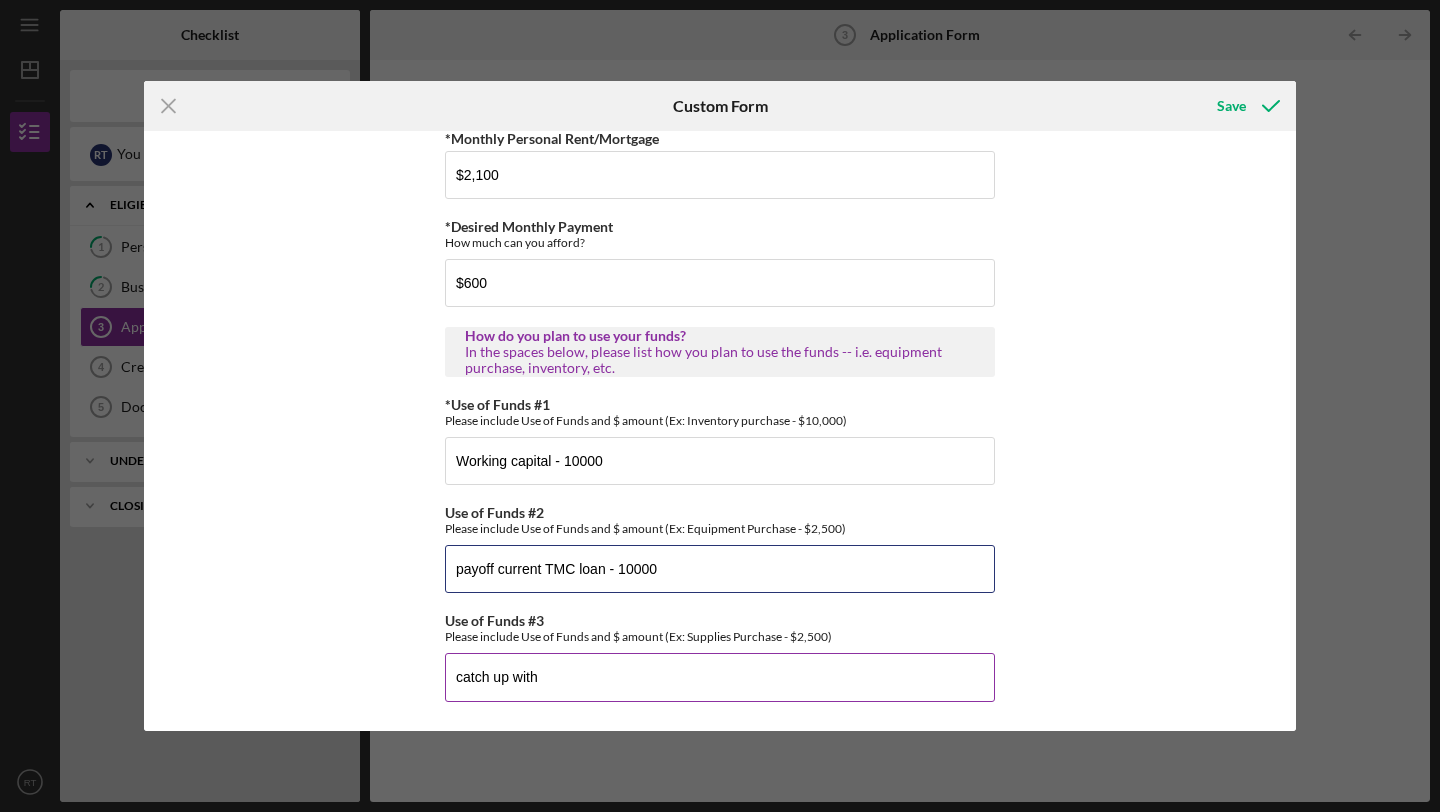 type on "payoff current TMC loan - 10000" 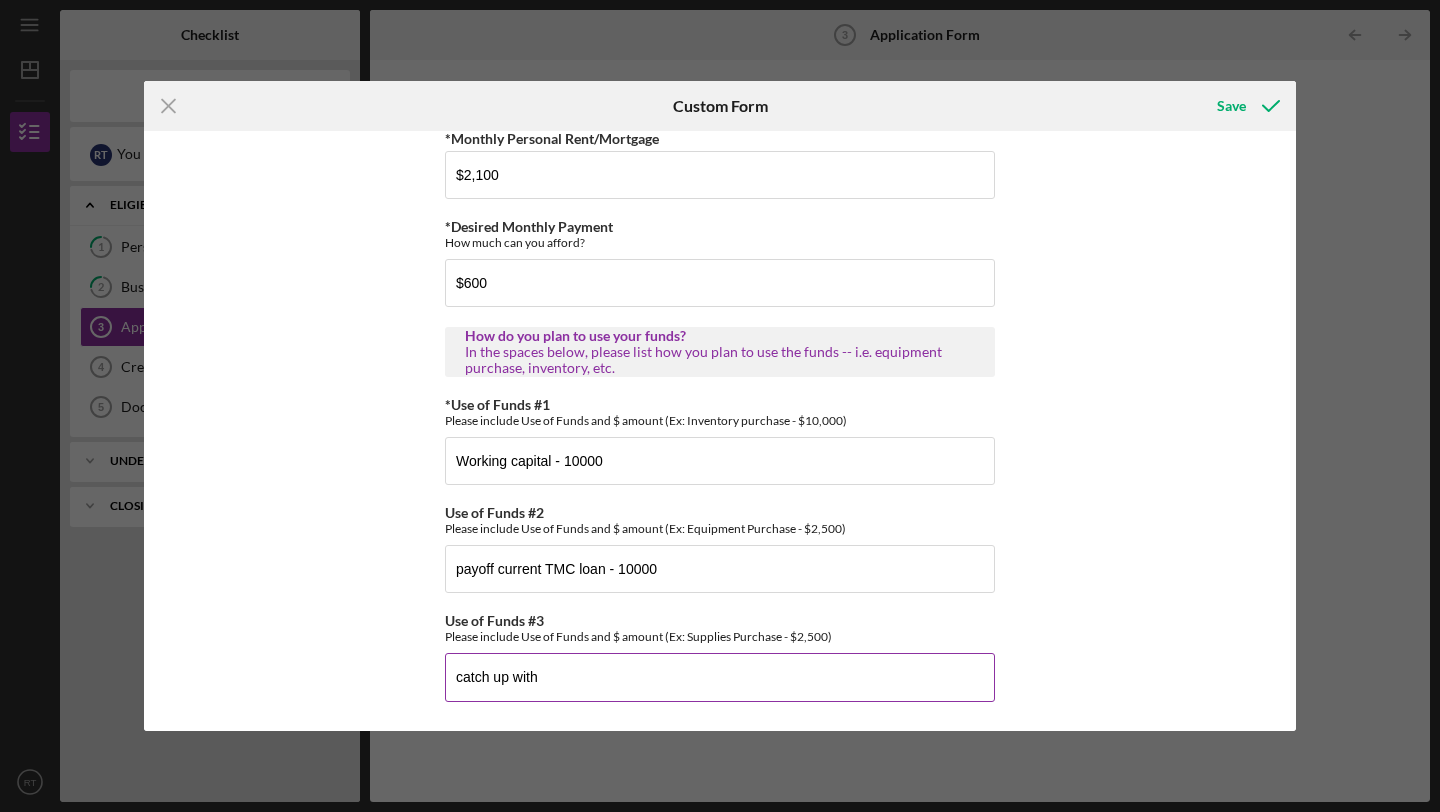 click on "catch up with" at bounding box center (720, 677) 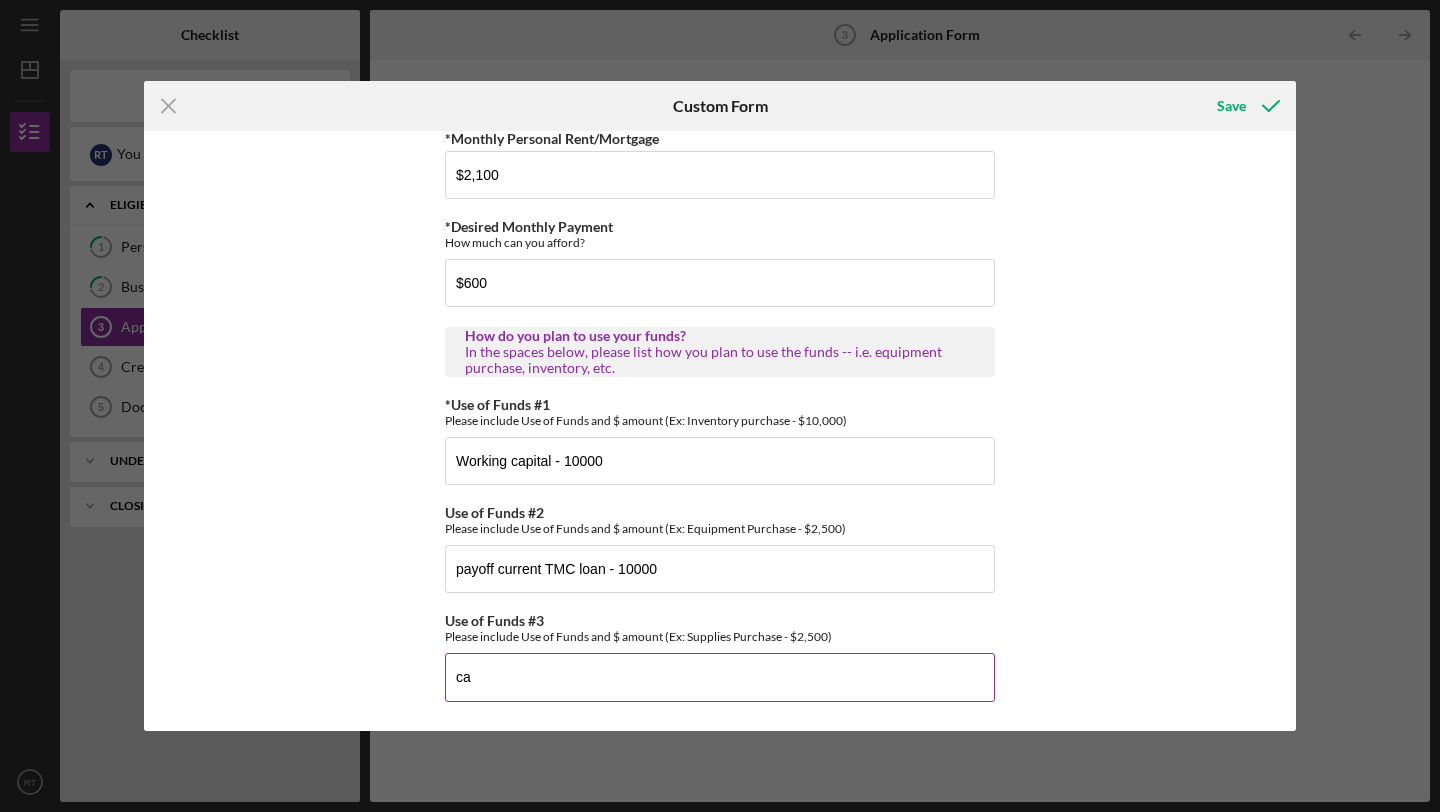 type on "c" 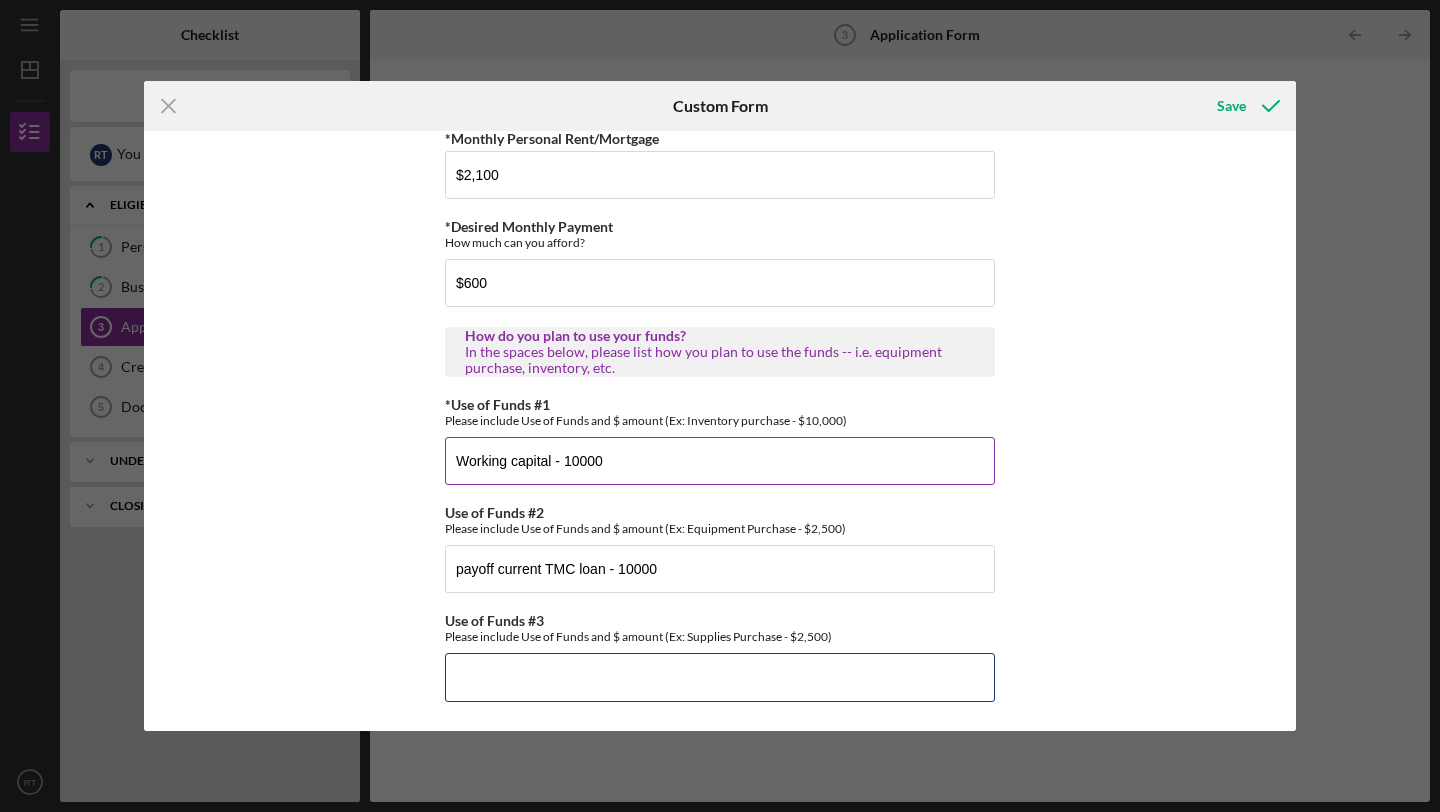 type 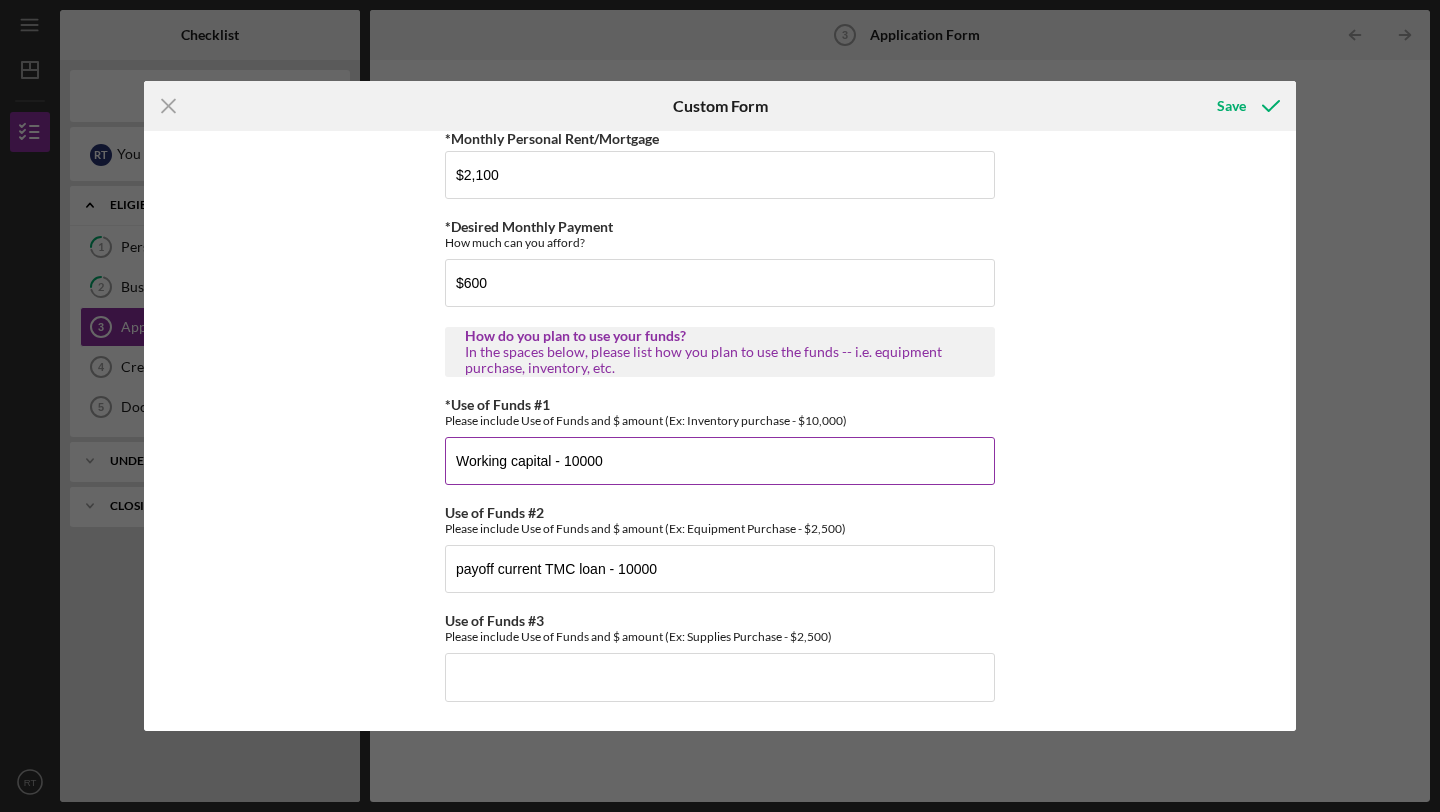 click on "Working capital - 10000" at bounding box center (720, 461) 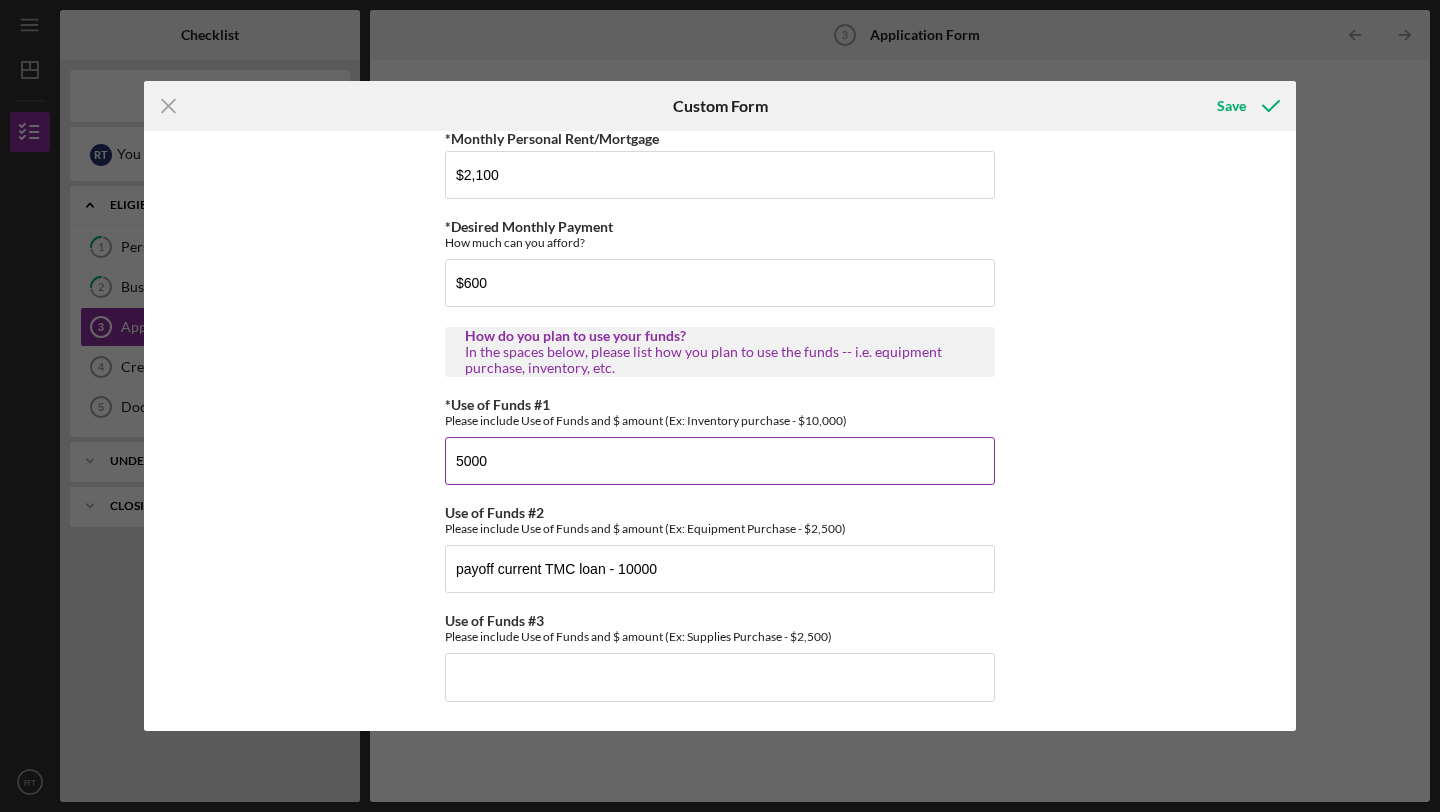 click on "5000" at bounding box center [720, 461] 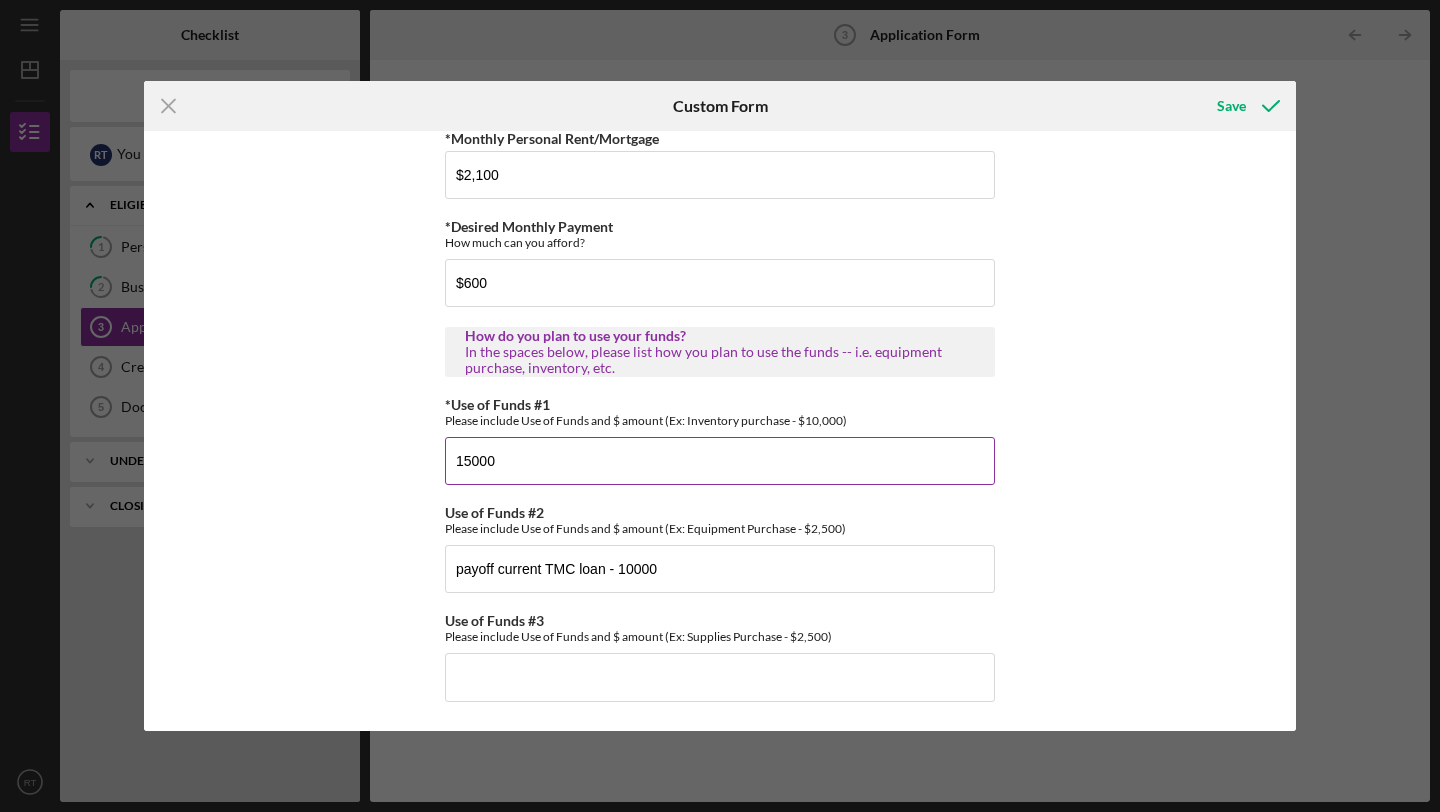 click on "15000" at bounding box center [720, 461] 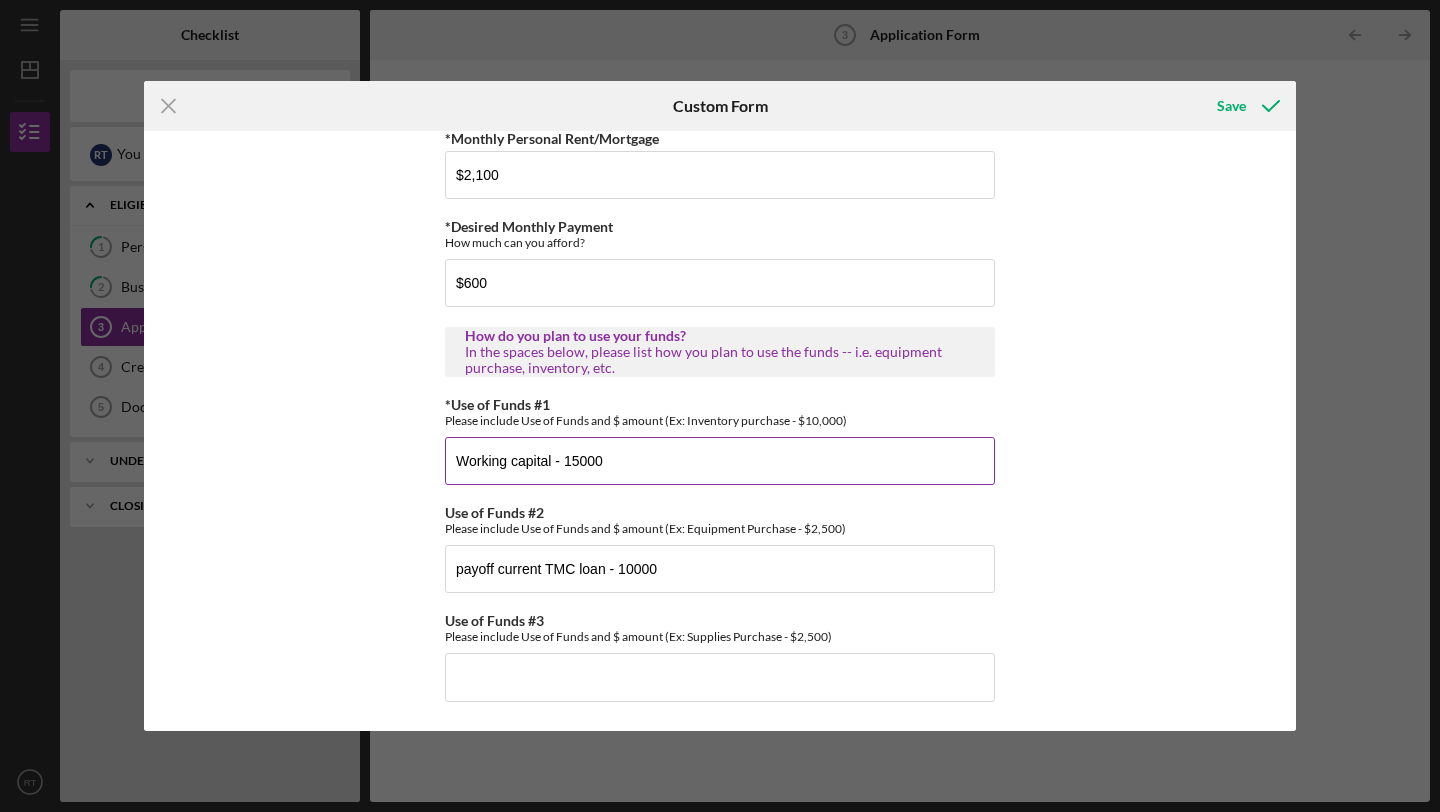 click on "Working capital - 15000" at bounding box center [720, 461] 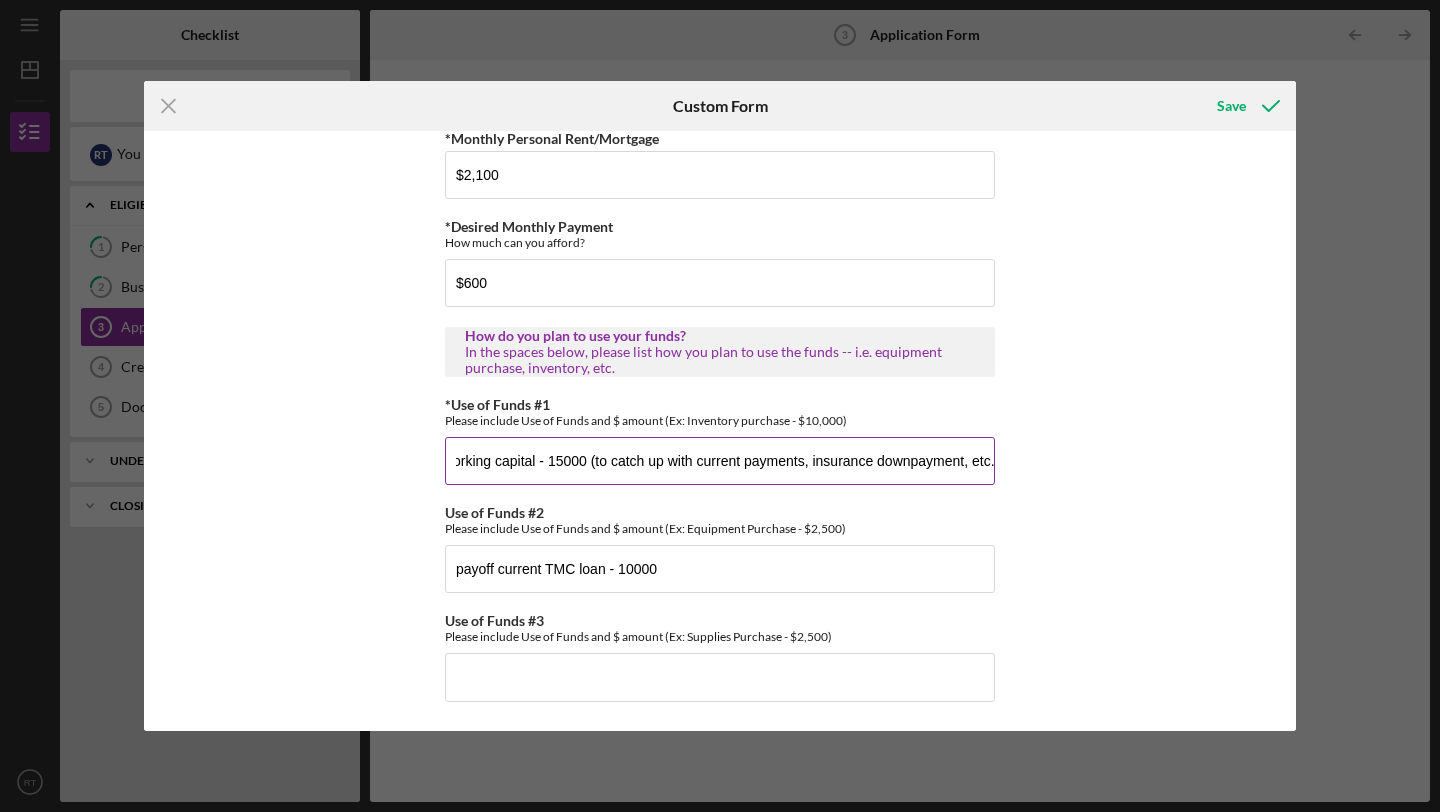 scroll, scrollTop: 0, scrollLeft: 21, axis: horizontal 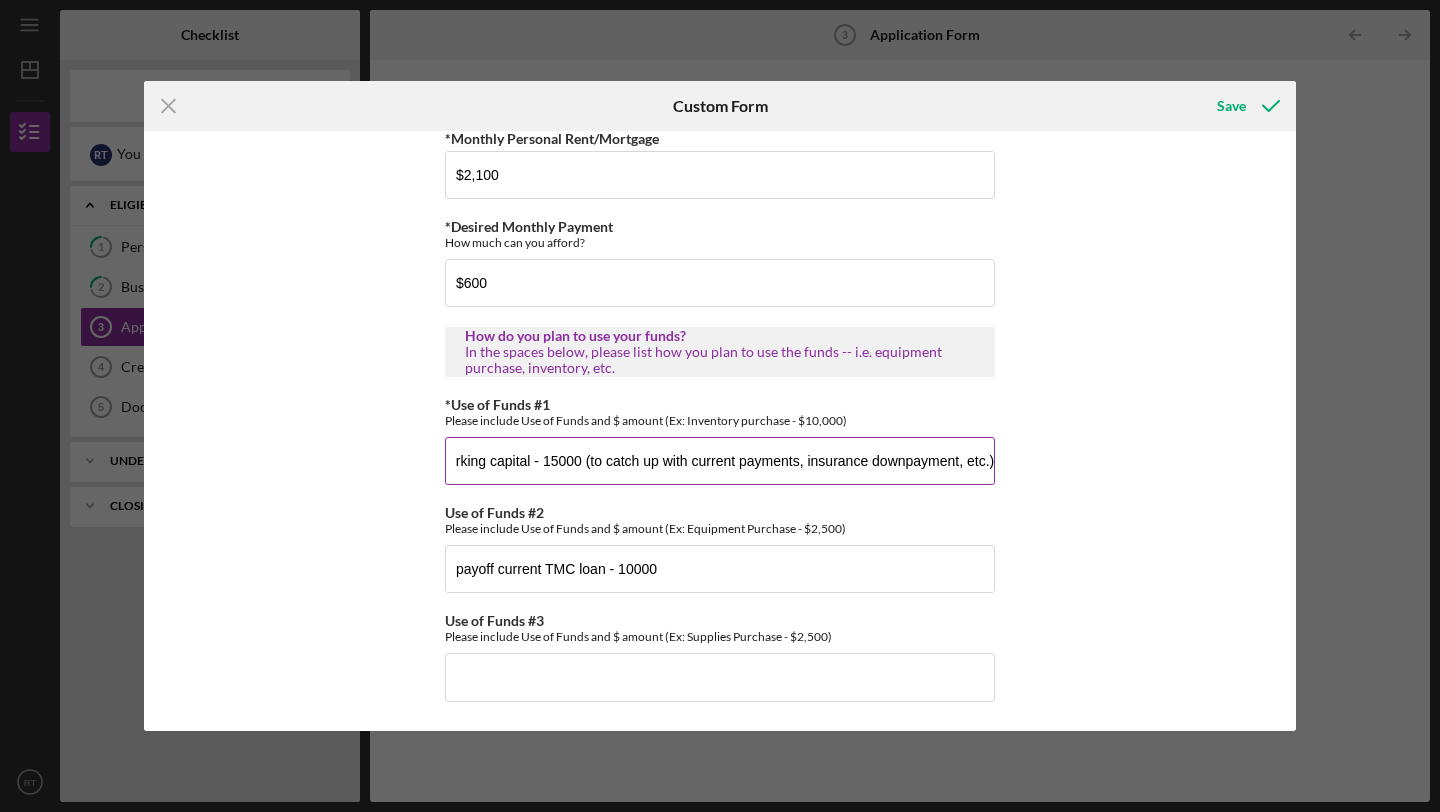 click on "Working capital - 15000 (to catch up with current payments, insurance downpayment, etc.)" at bounding box center [720, 461] 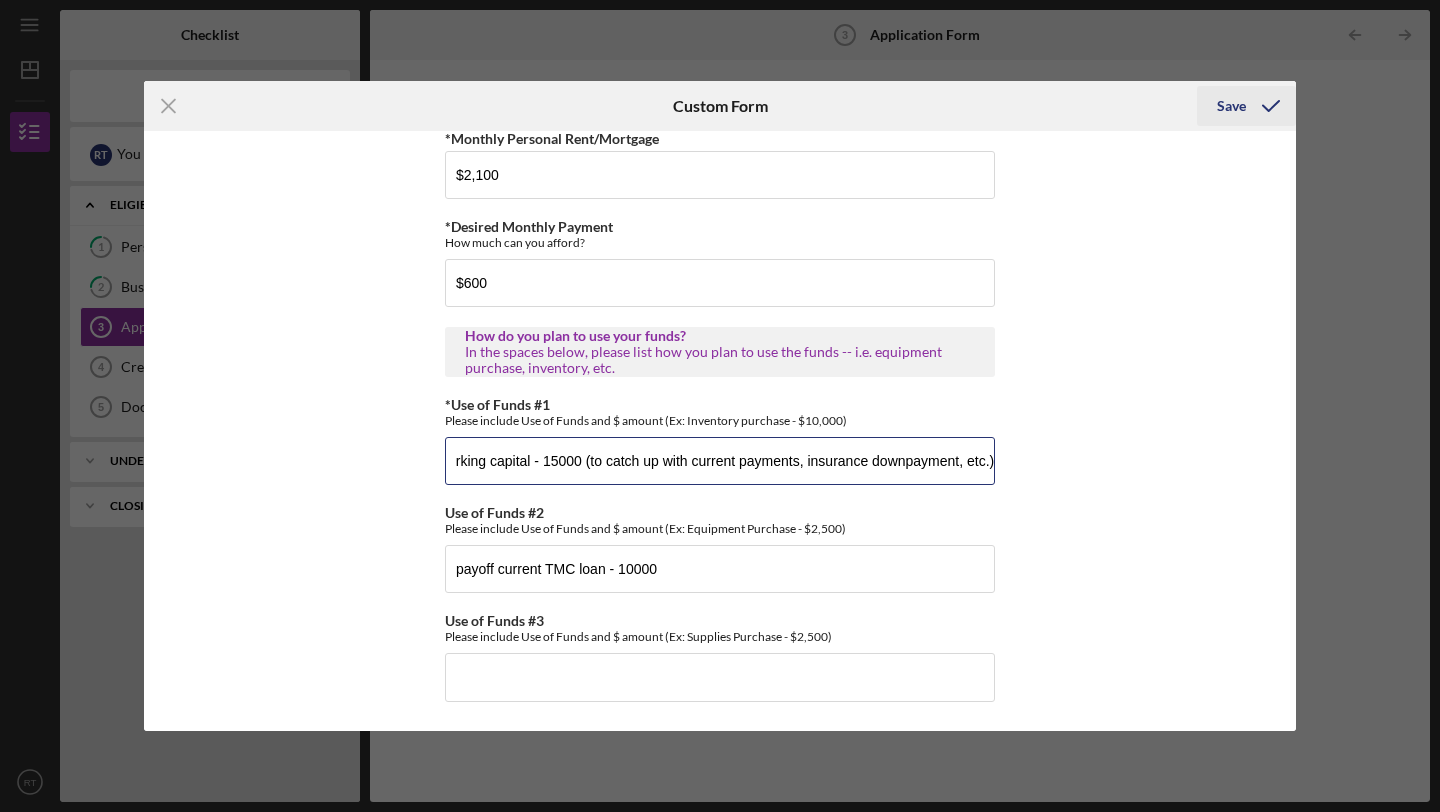 type on "Working capital - 15000 (to catch up with current payments, insurance downpayment, etc.)" 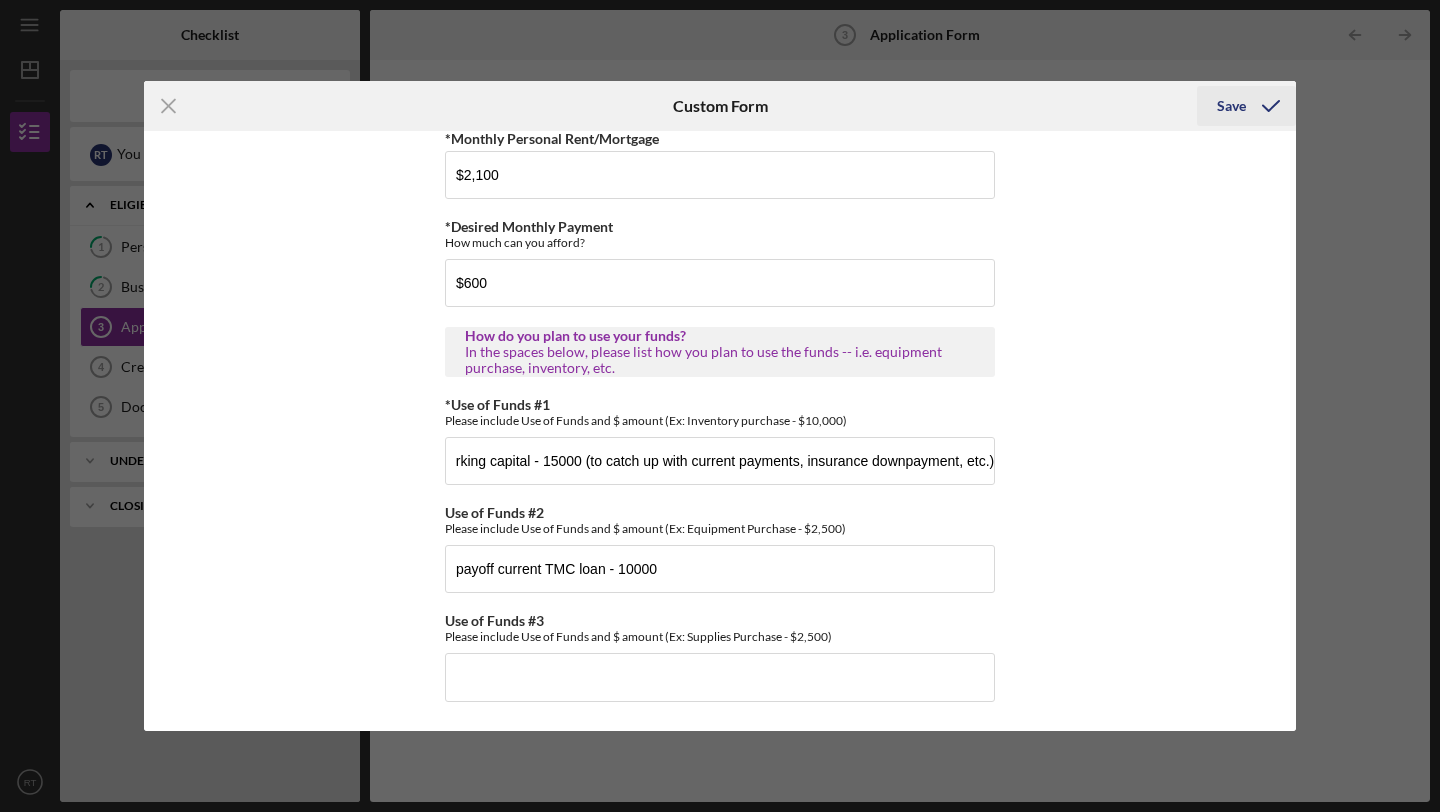 scroll, scrollTop: 0, scrollLeft: 0, axis: both 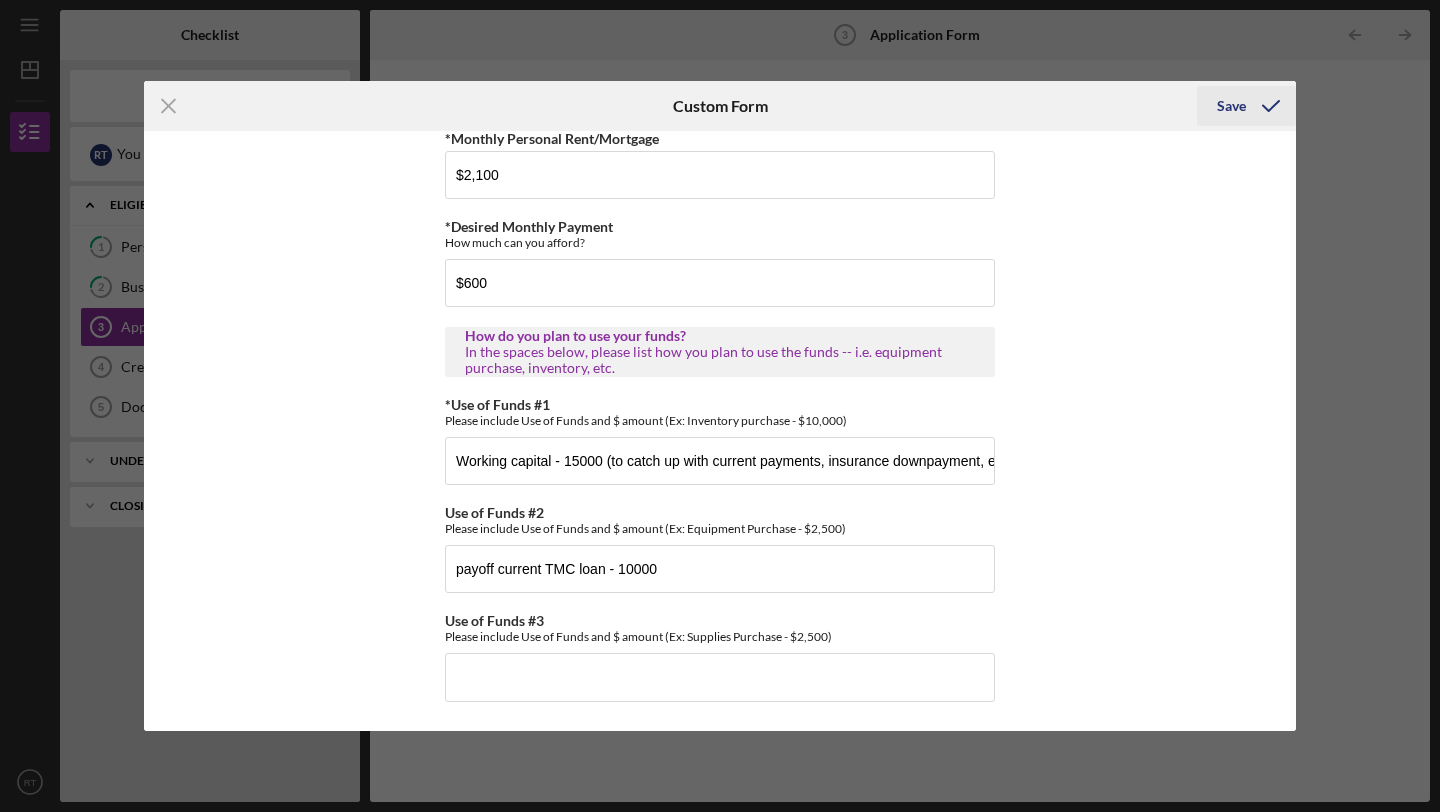 click on "Save" at bounding box center (1231, 106) 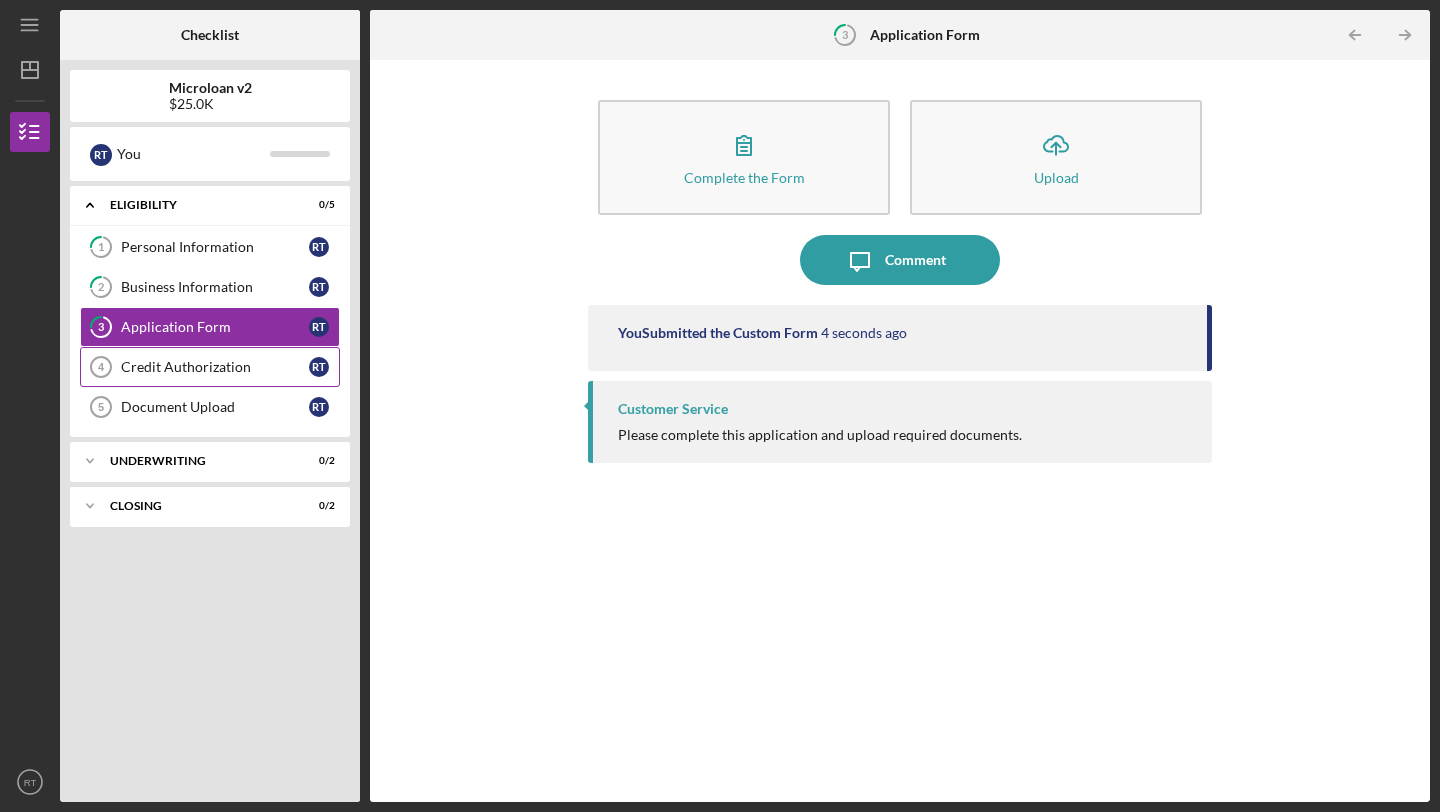 click on "Credit Authorization" at bounding box center [215, 367] 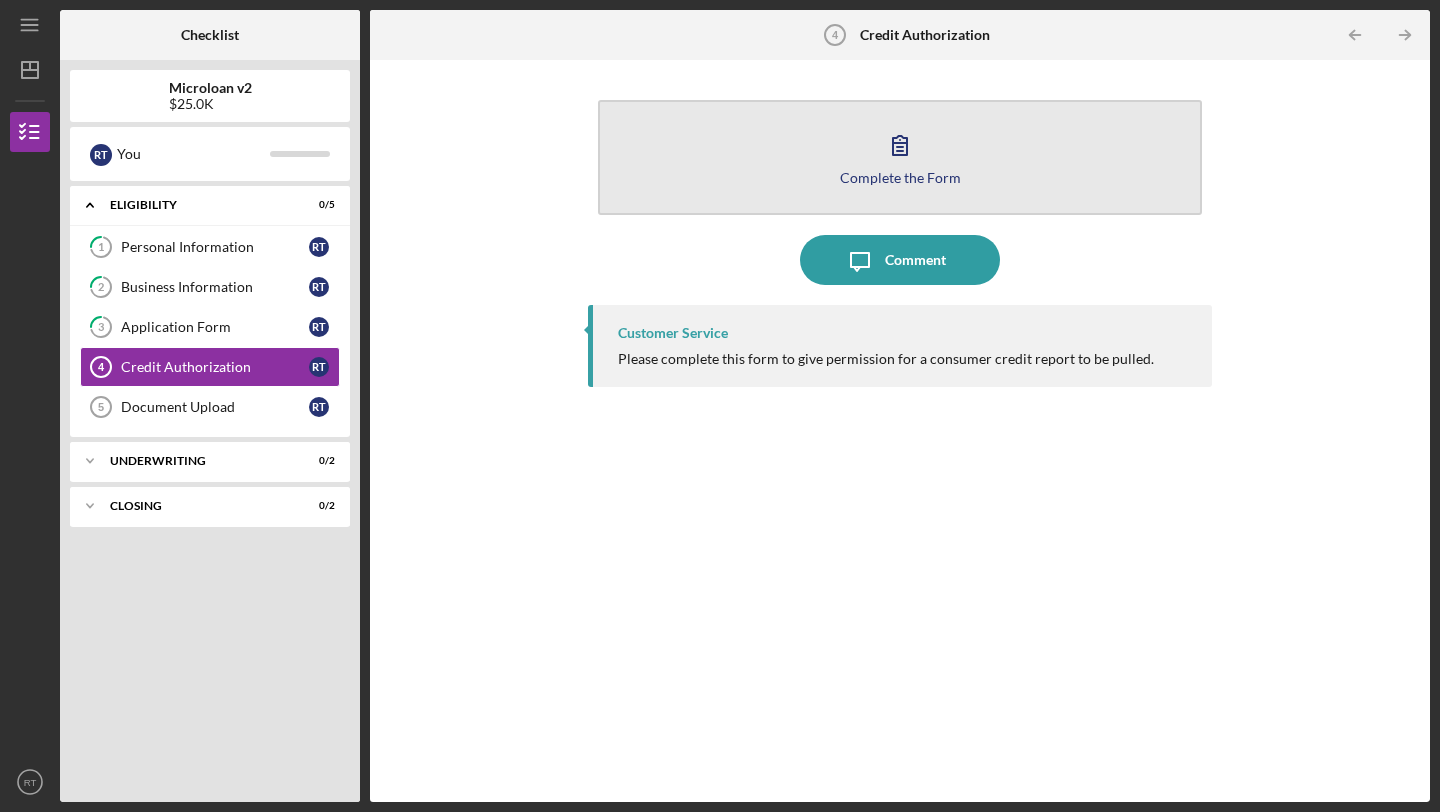 click on "Complete the Form Form" at bounding box center [900, 157] 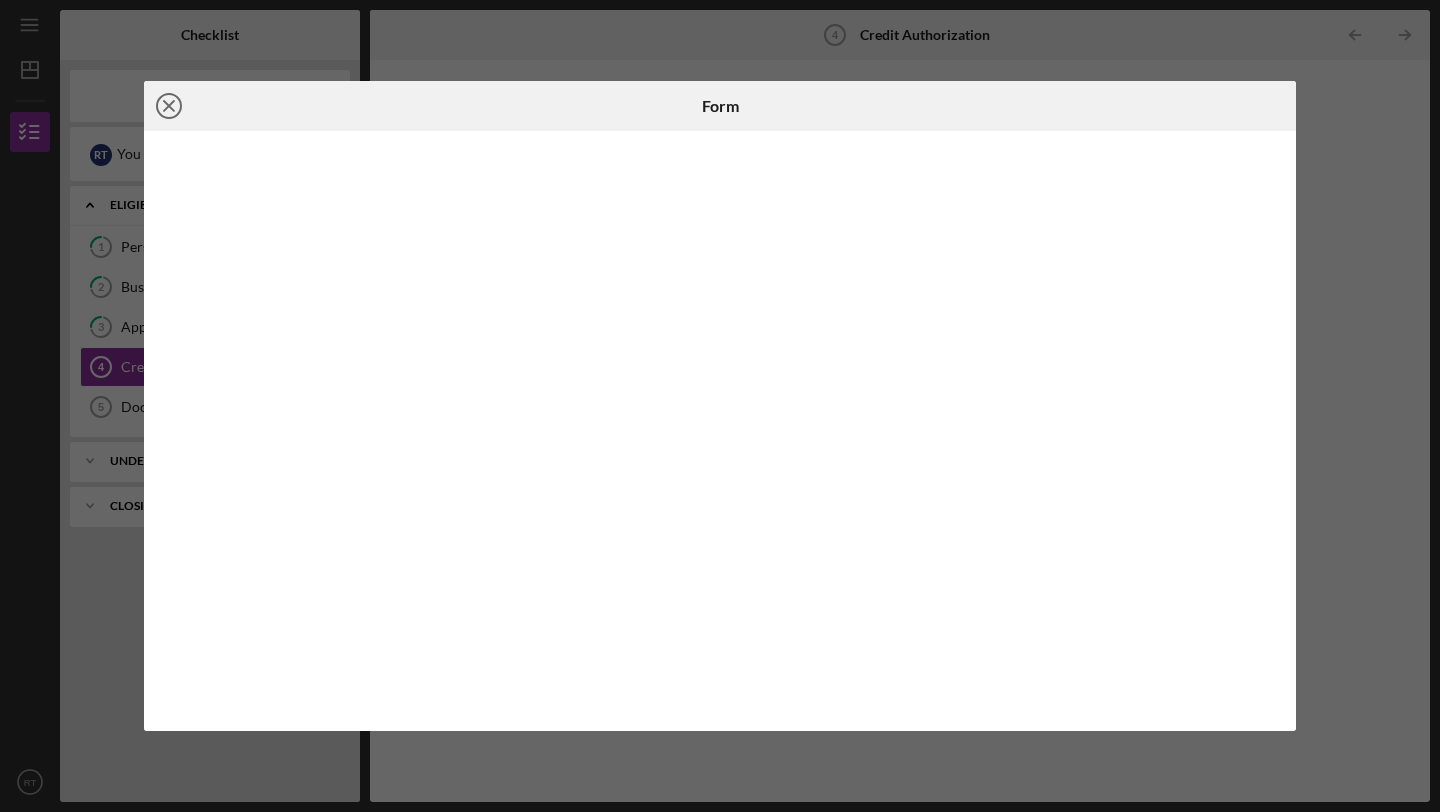 click on "Icon/Close" 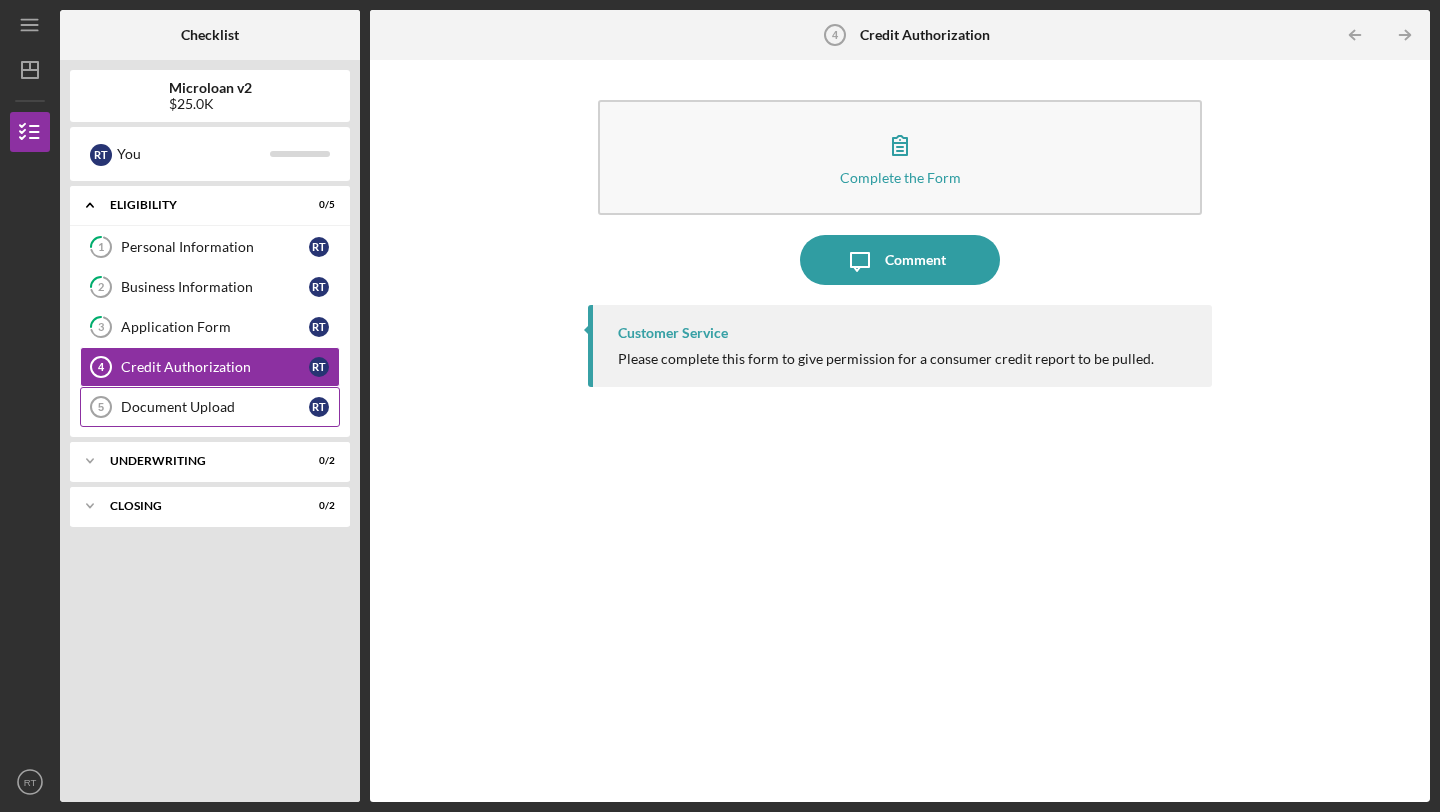 click on "Document Upload" at bounding box center [215, 407] 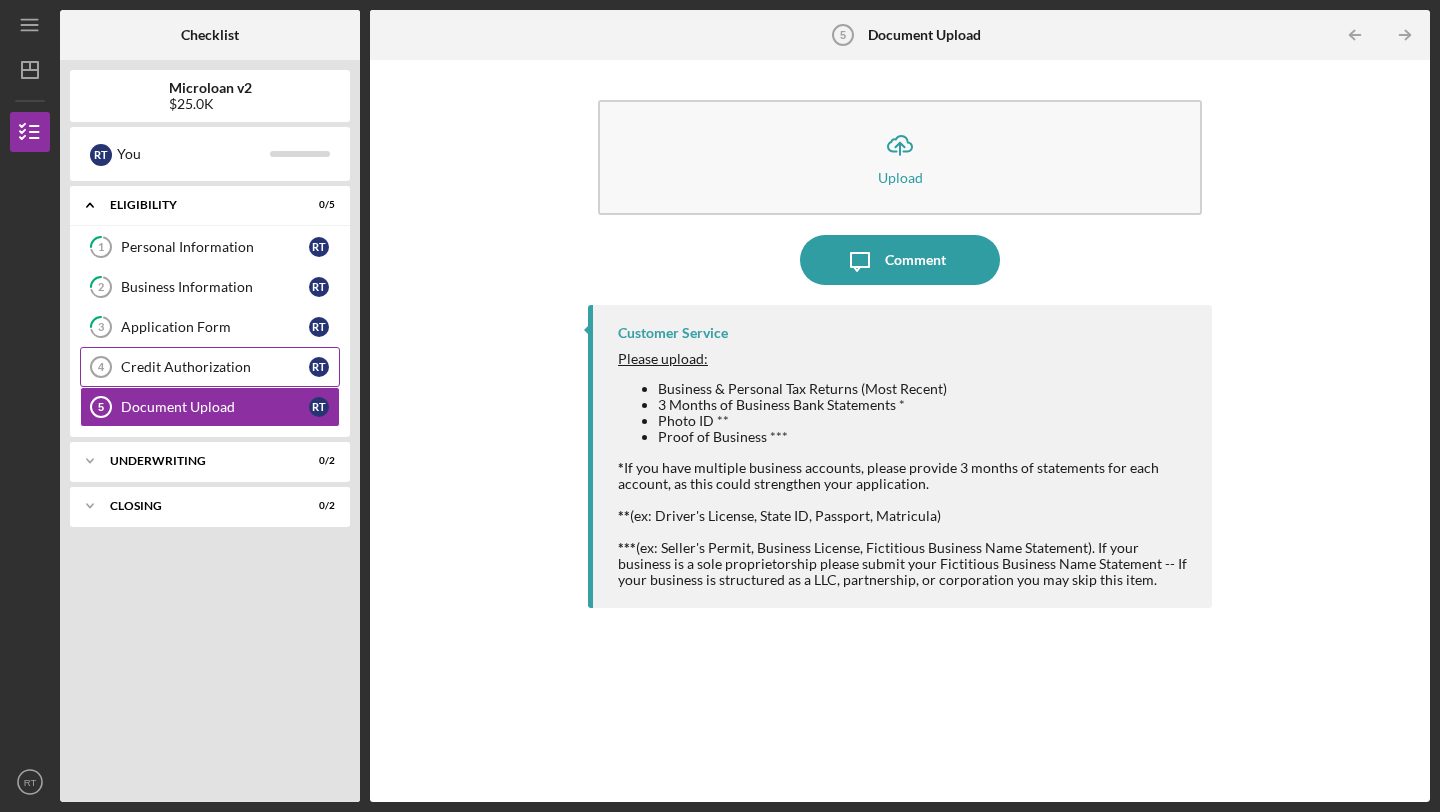 click on "Credit Authorization" at bounding box center [215, 367] 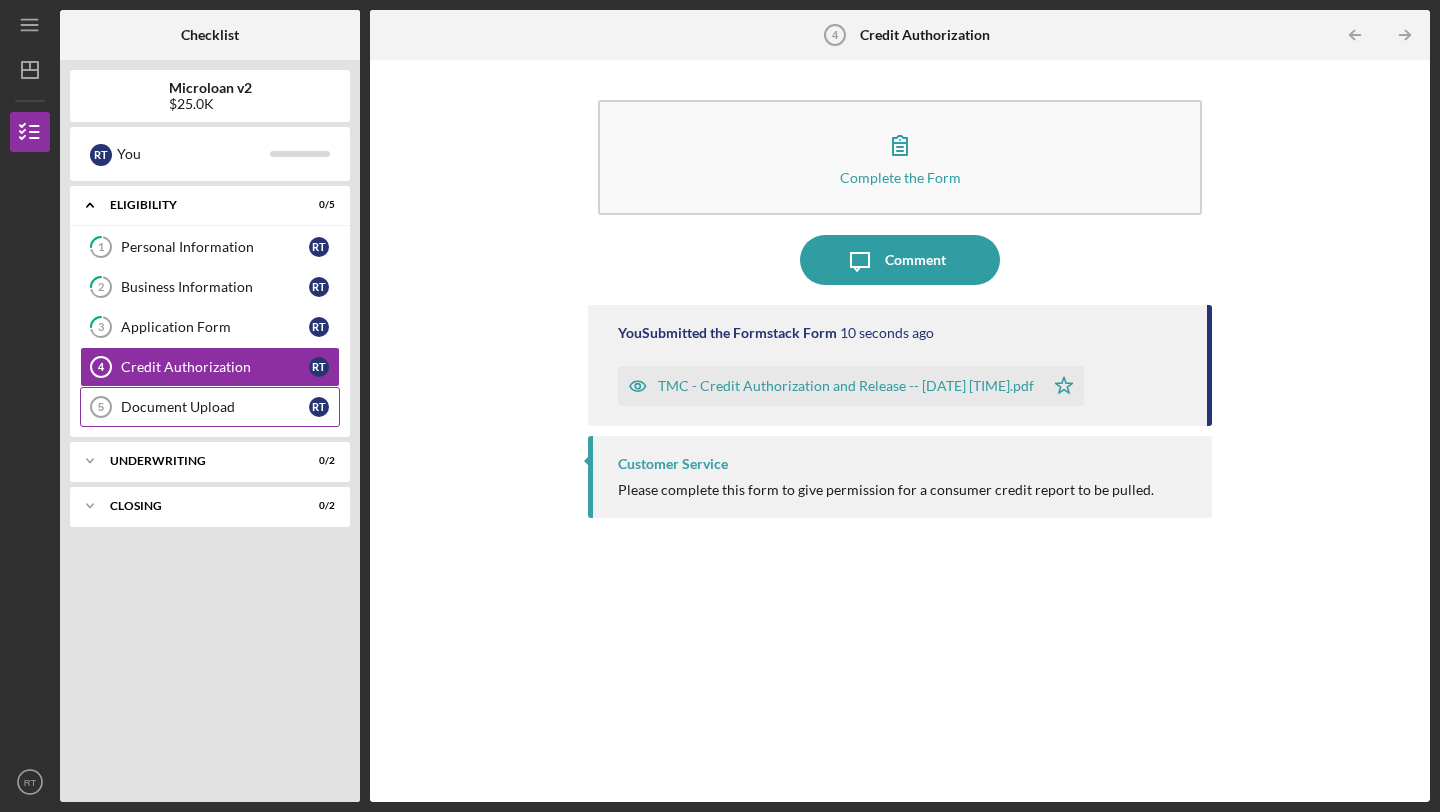 click on "Document Upload" at bounding box center (215, 407) 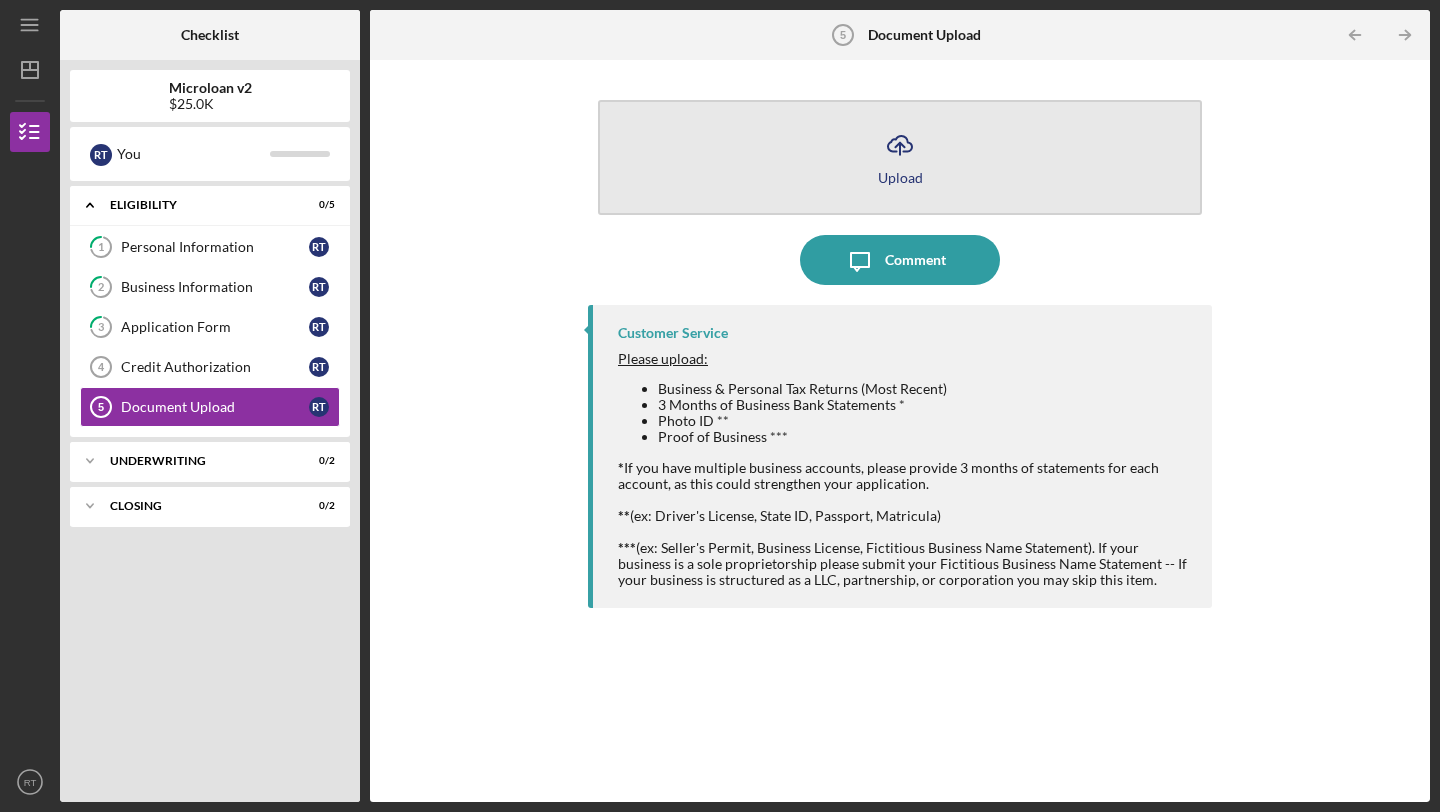 click on "Icon/Upload" 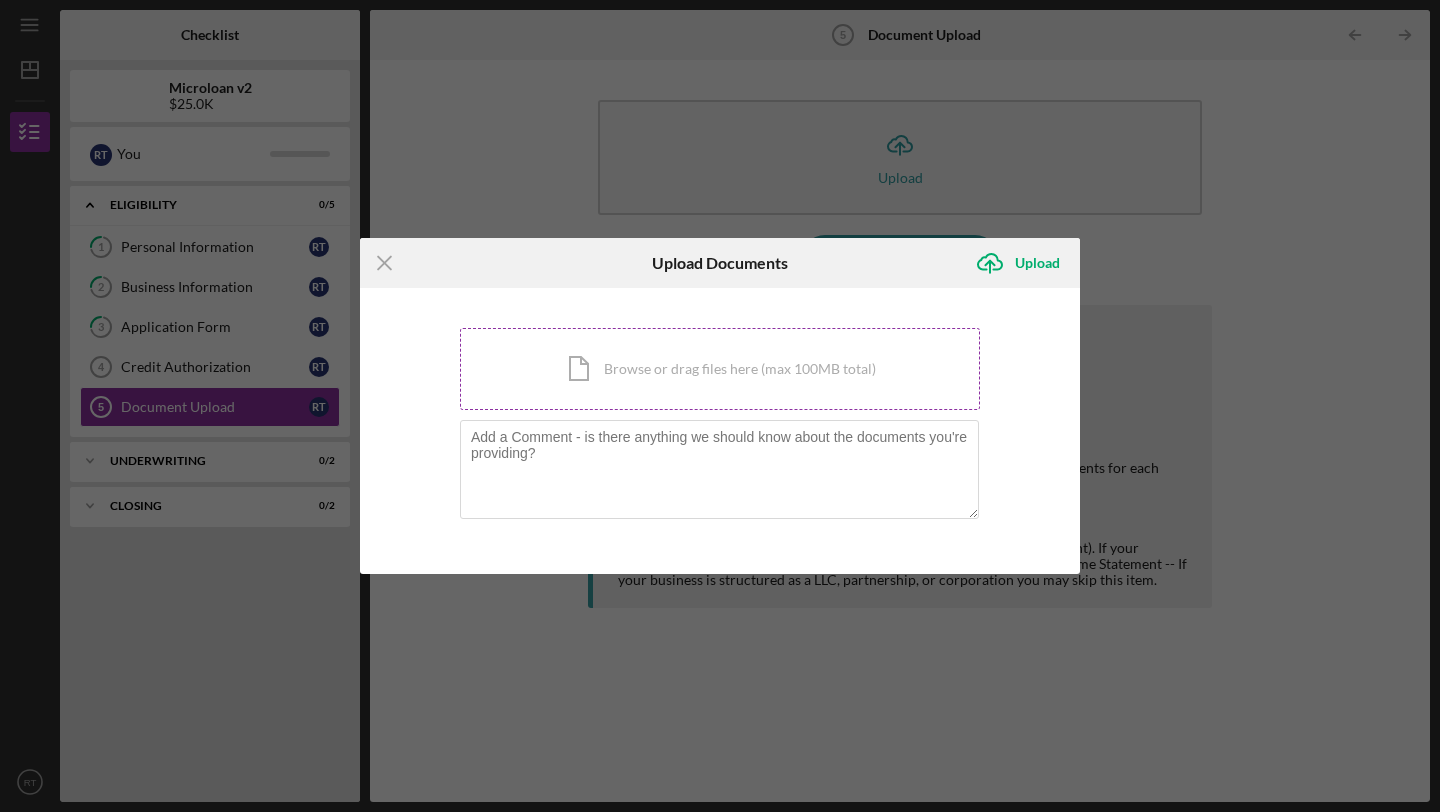 click on "Icon/Document Browse or drag files here (max 100MB total) Tap to choose files or take a photo" at bounding box center (720, 369) 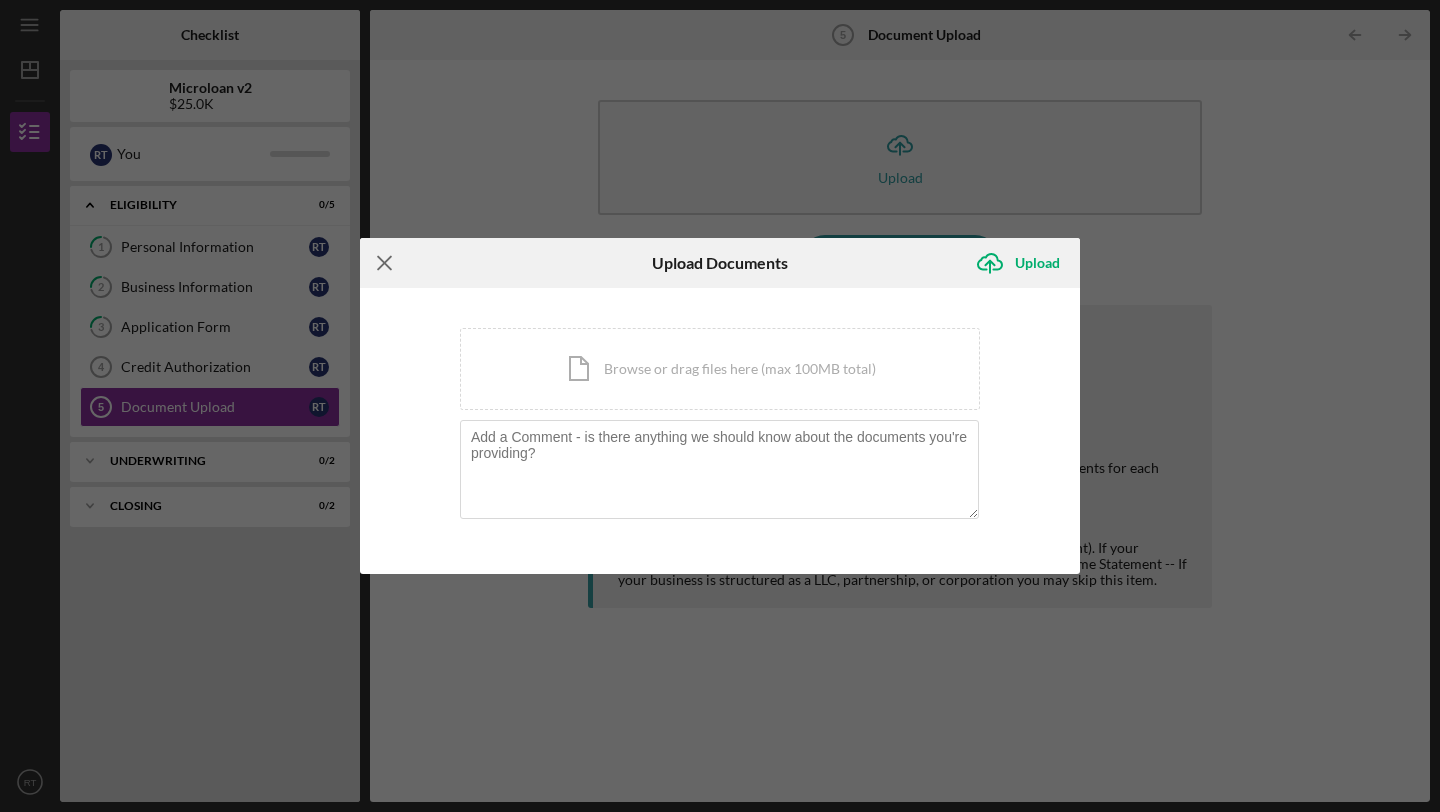 click 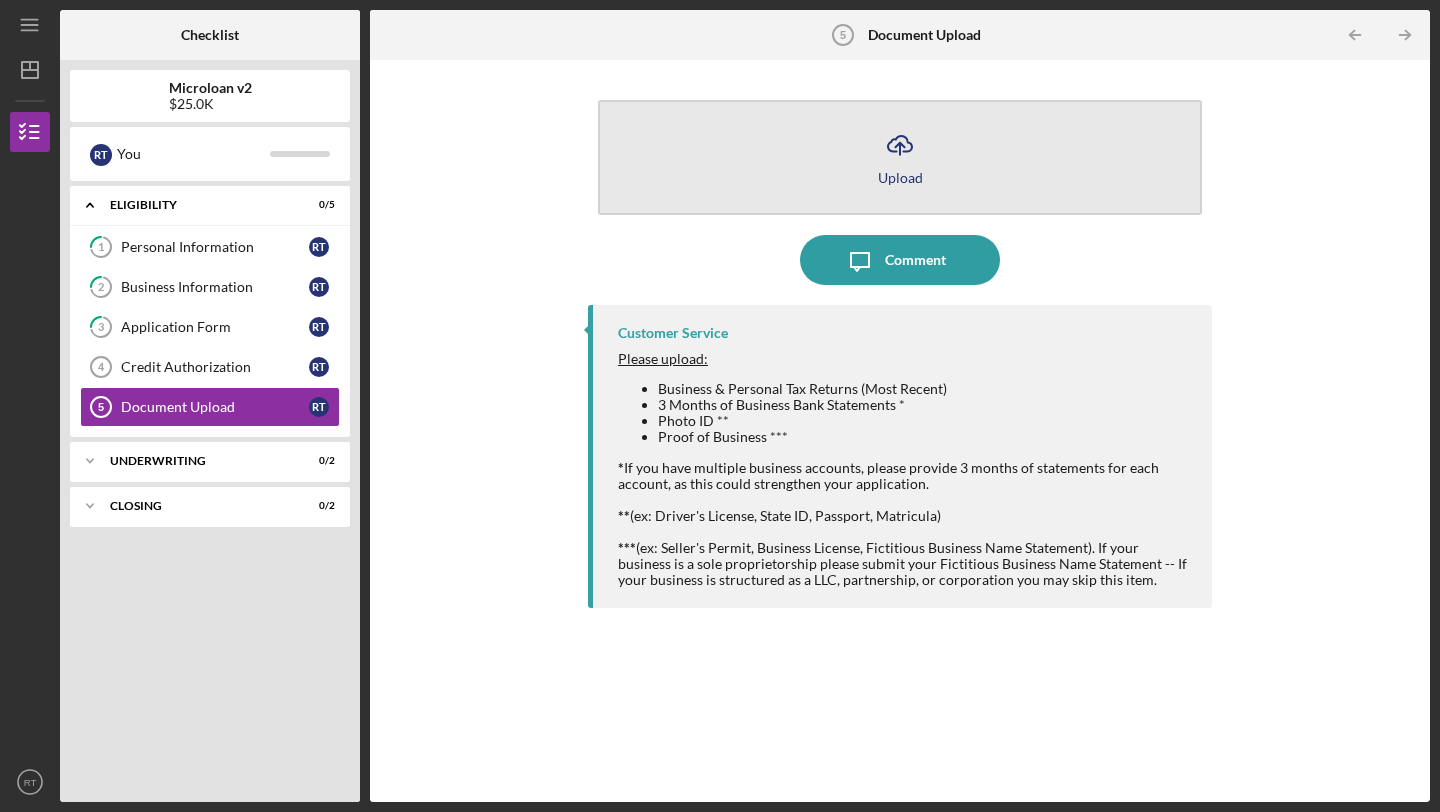 click on "Icon/Upload Upload" at bounding box center (900, 157) 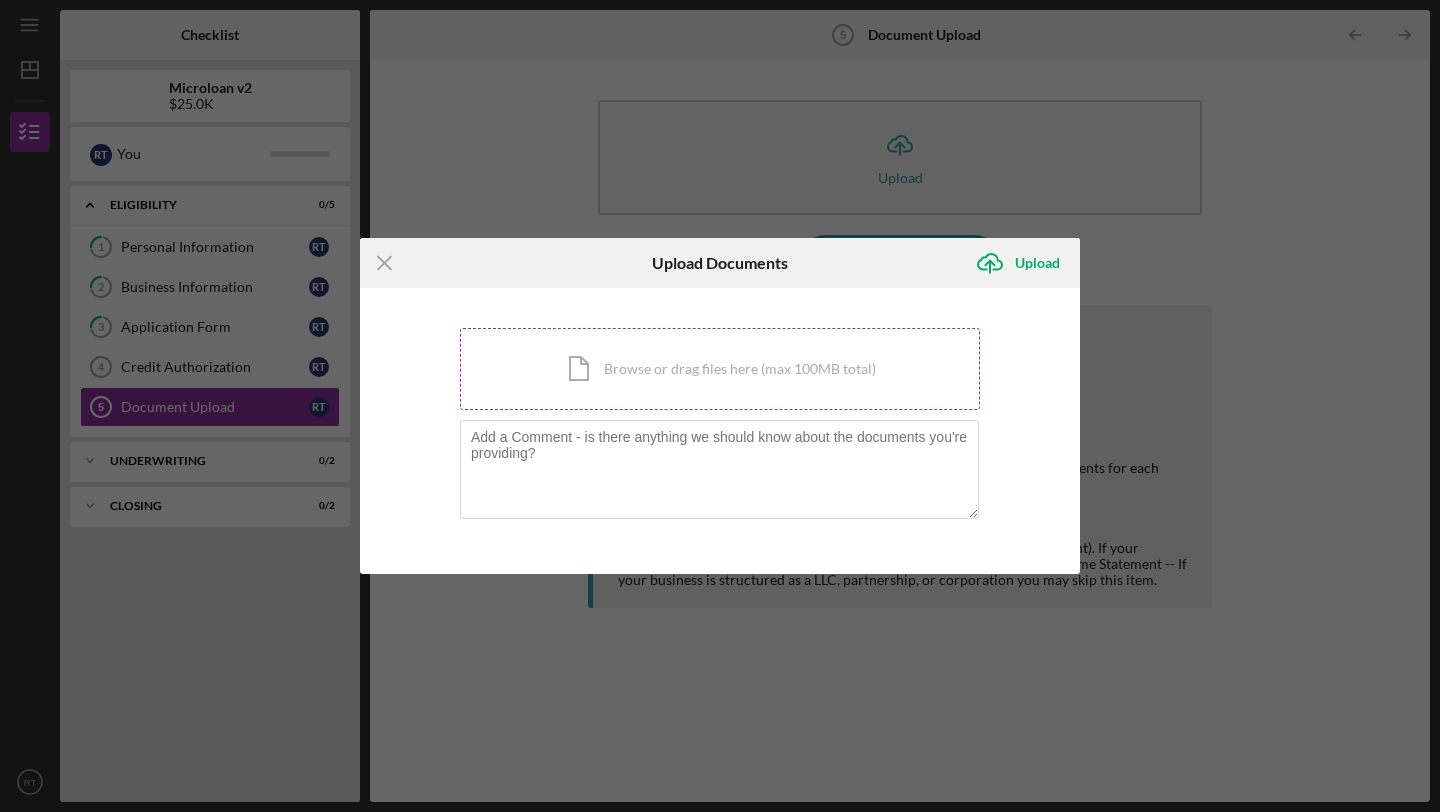 click on "Icon/Document Browse or drag files here (max 100MB total) Tap to choose files or take a photo" at bounding box center (720, 369) 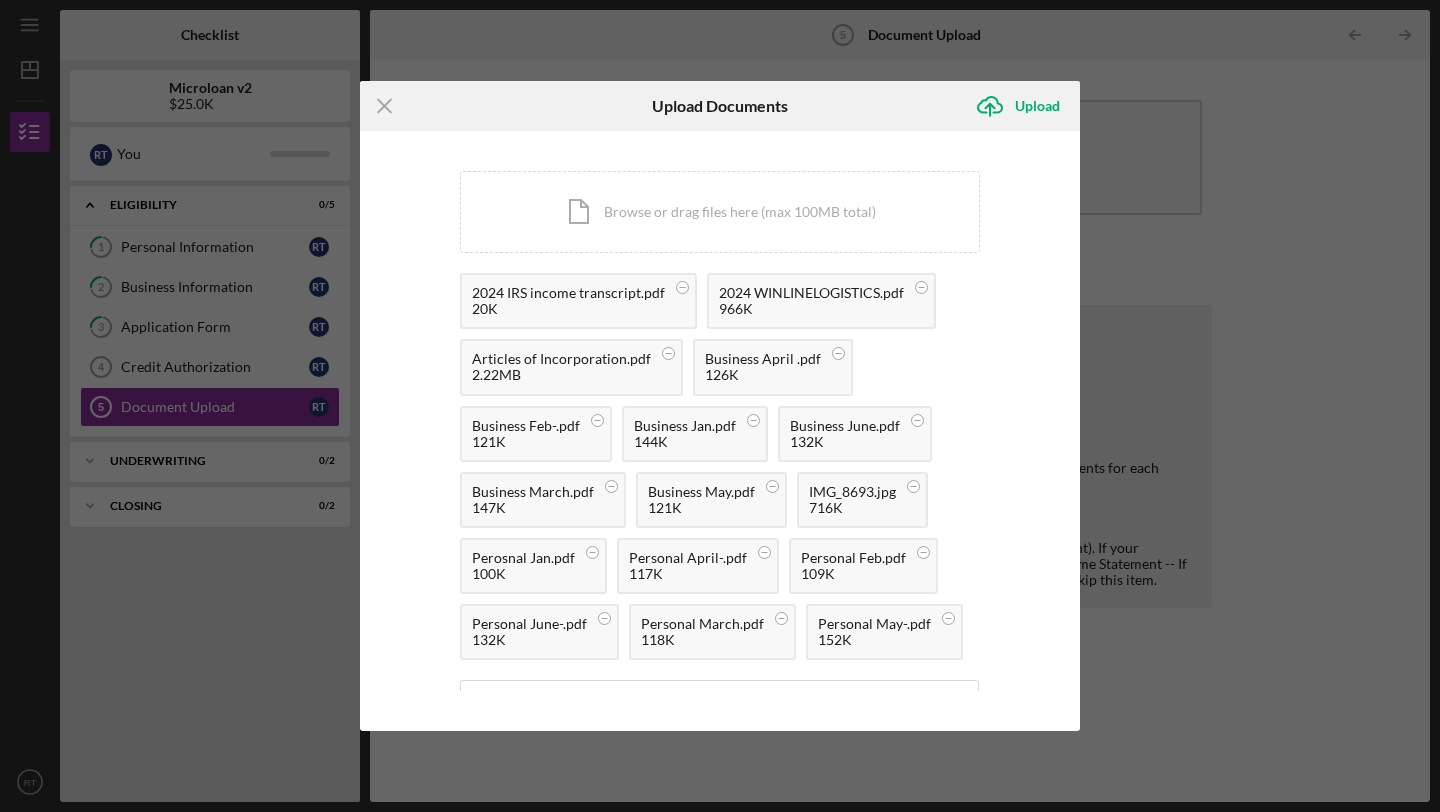 scroll, scrollTop: 90, scrollLeft: 0, axis: vertical 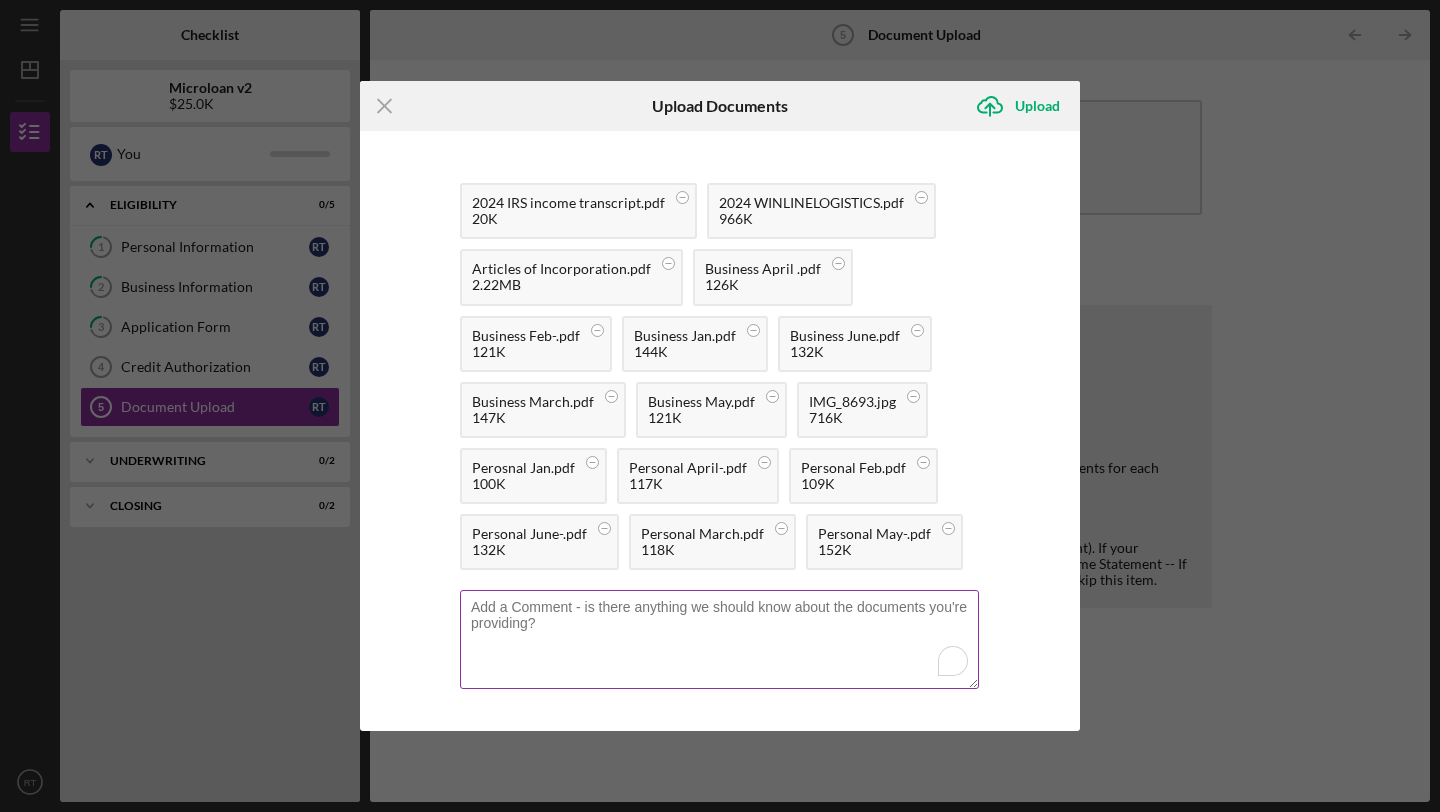 click at bounding box center (719, 639) 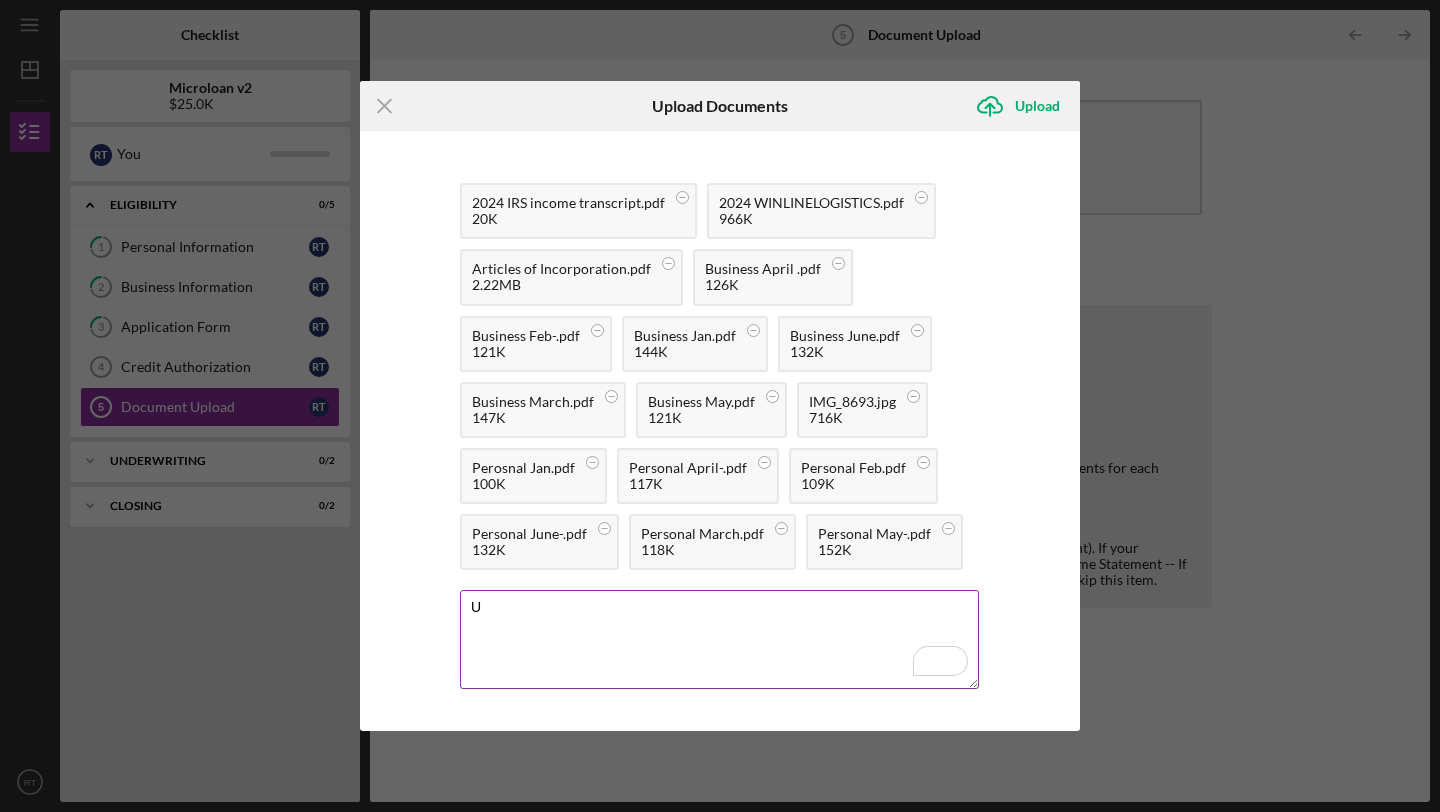 scroll, scrollTop: 90, scrollLeft: 0, axis: vertical 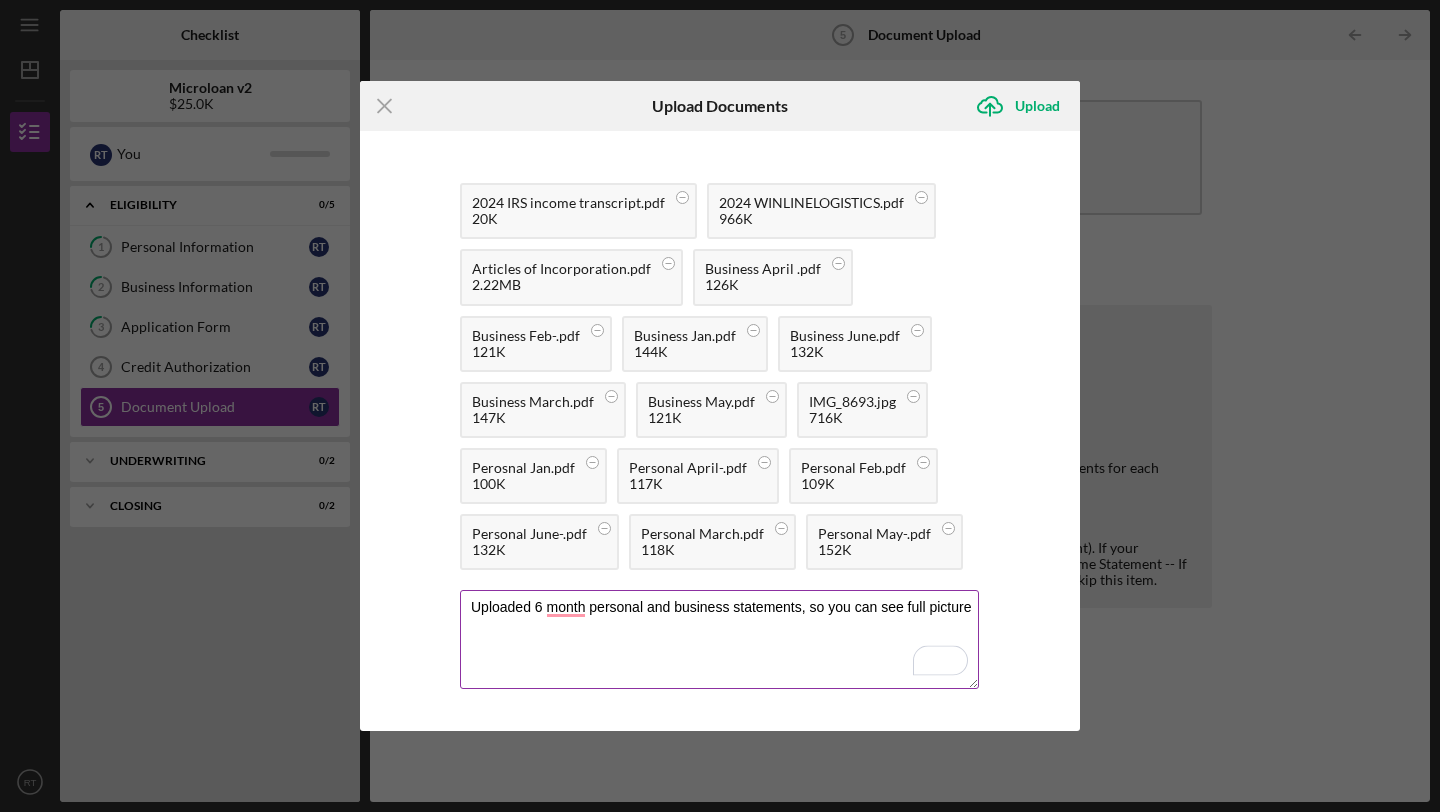 click on "Uploaded 6 month personal and business statements, so you can see full picture" at bounding box center (719, 639) 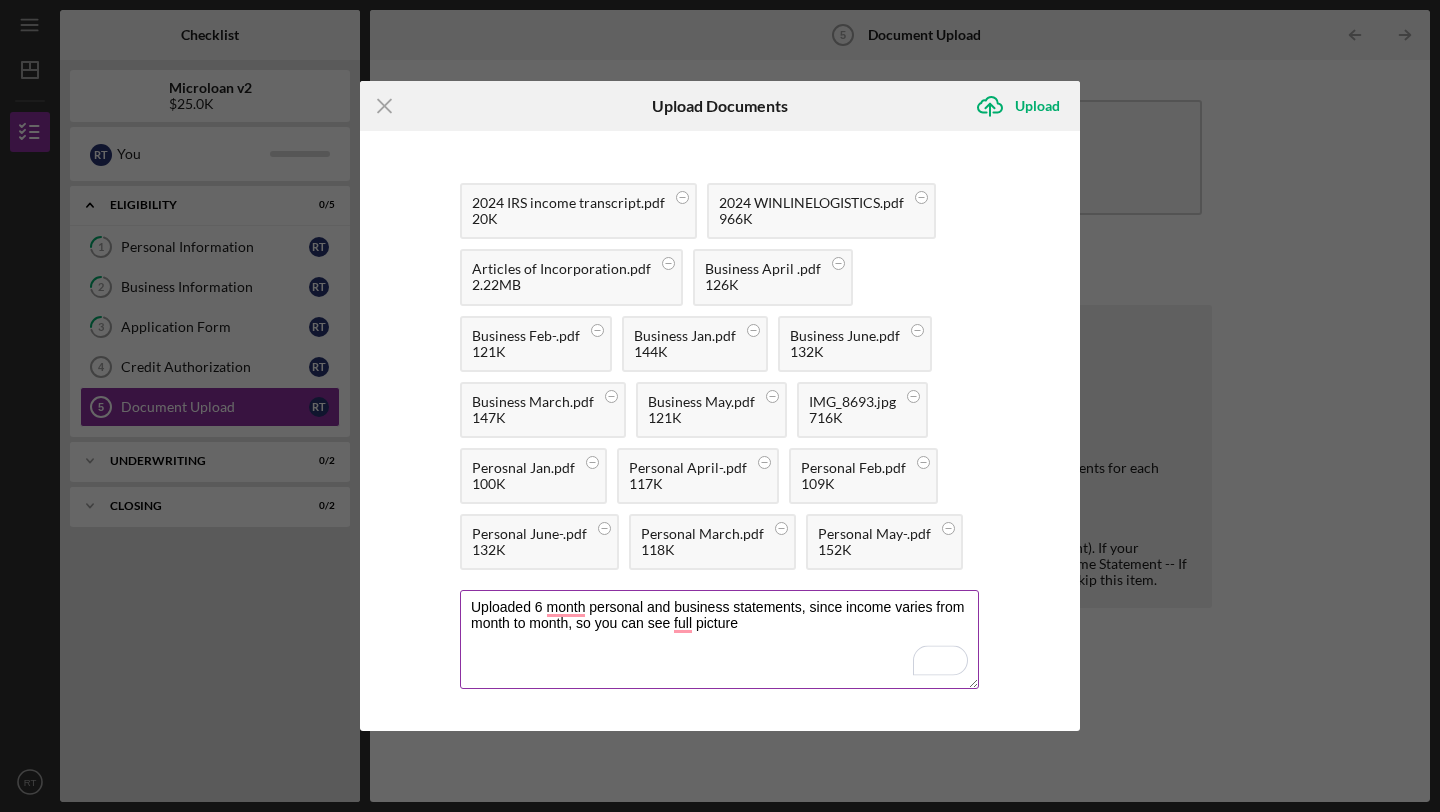 click on "Uploaded 6 month personal and business statements, since income varies from month to month, so you can see full picture" at bounding box center (719, 639) 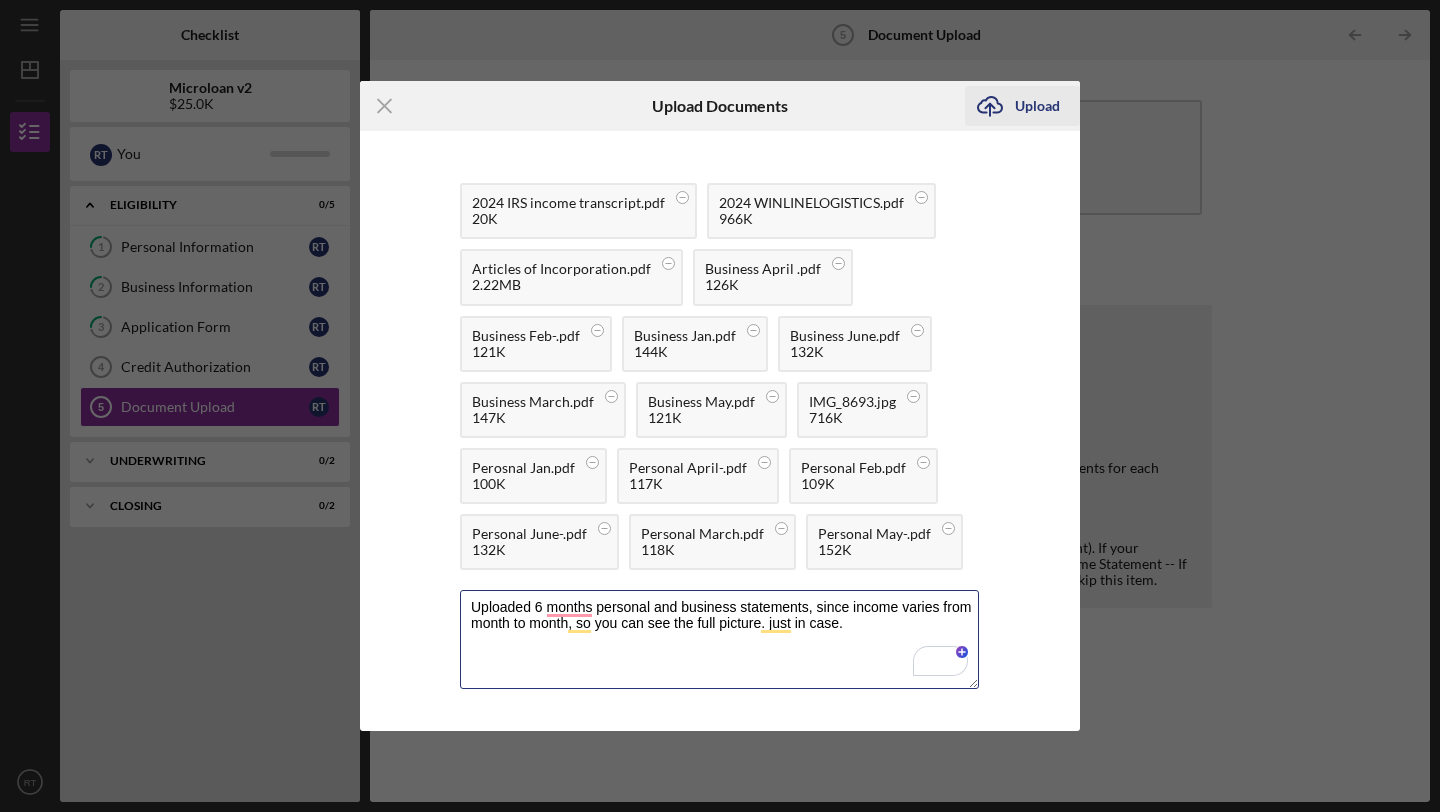 type on "Uploaded 6 months personal and business statements, since income varies from month to month, so you can see the full picture. just in case." 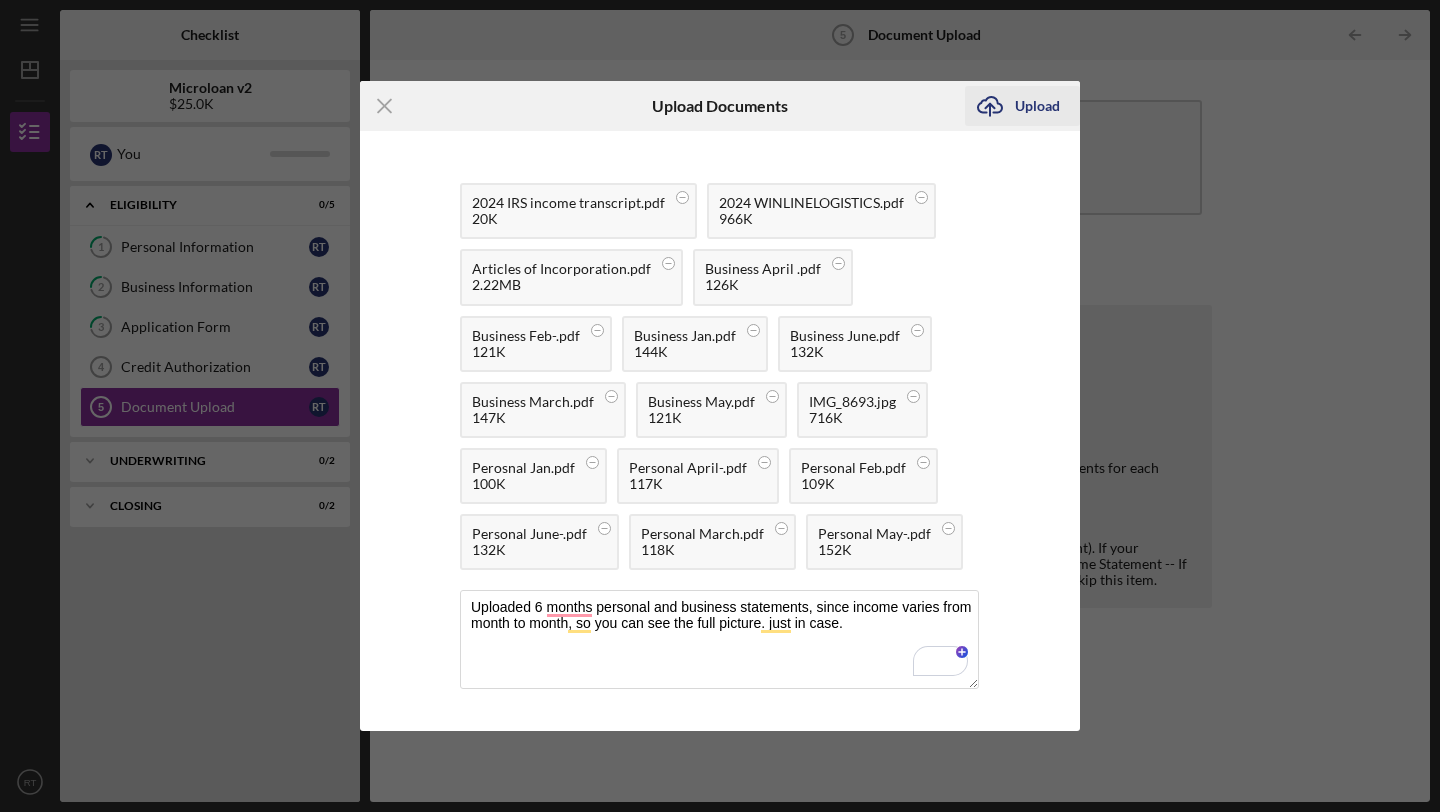 click on "Upload" at bounding box center [1037, 106] 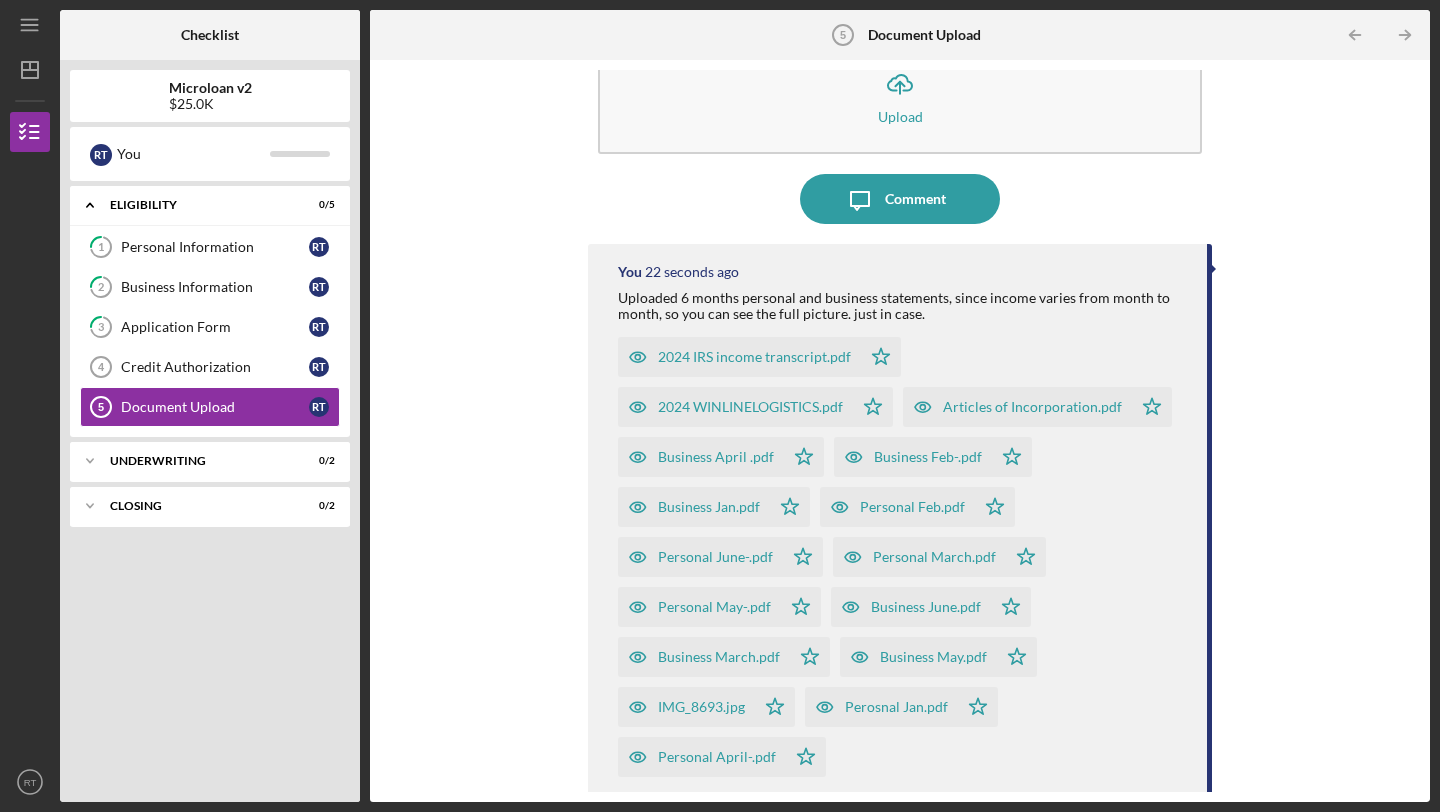 scroll, scrollTop: 0, scrollLeft: 0, axis: both 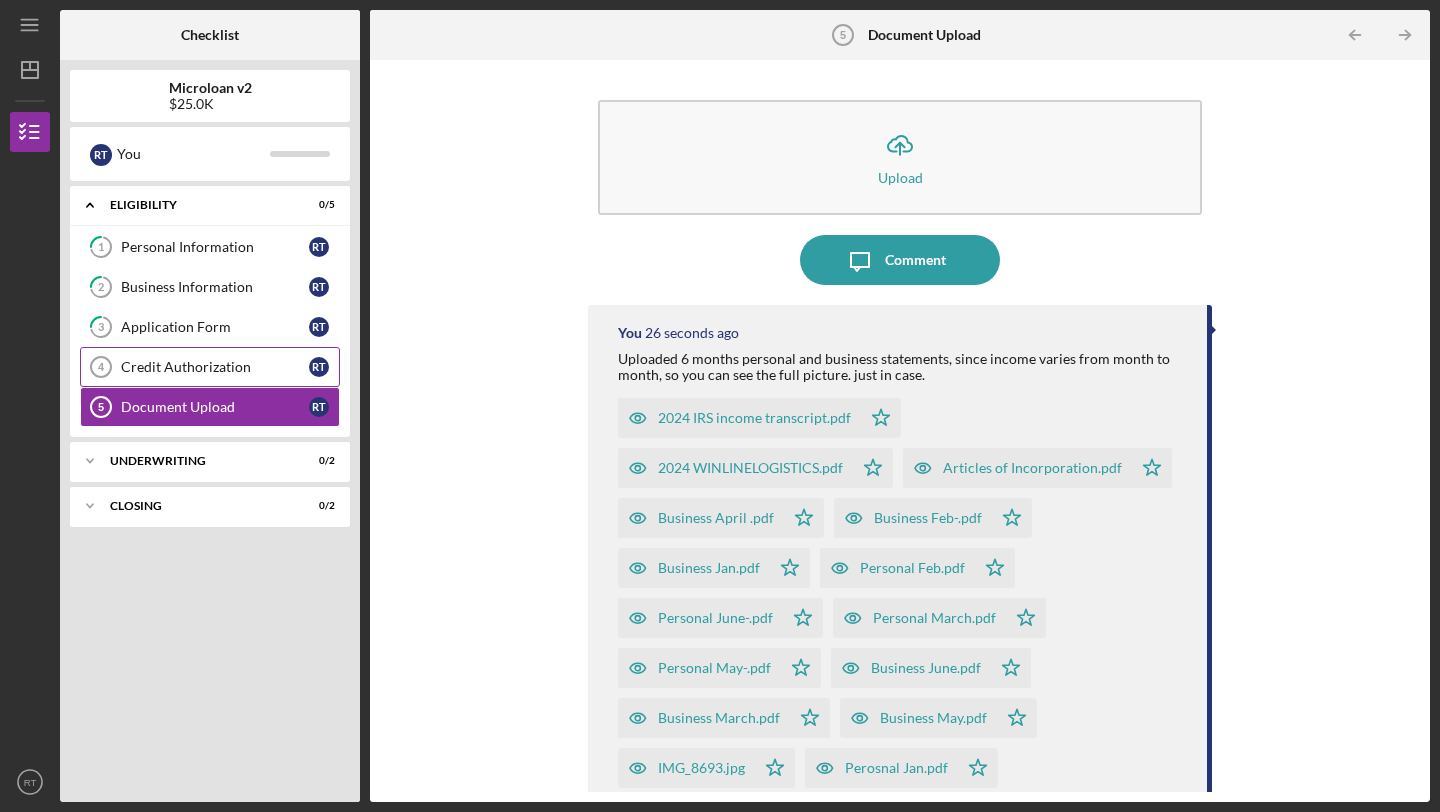 click on "Credit Authorization 4 Credit Authorization R T" at bounding box center (210, 367) 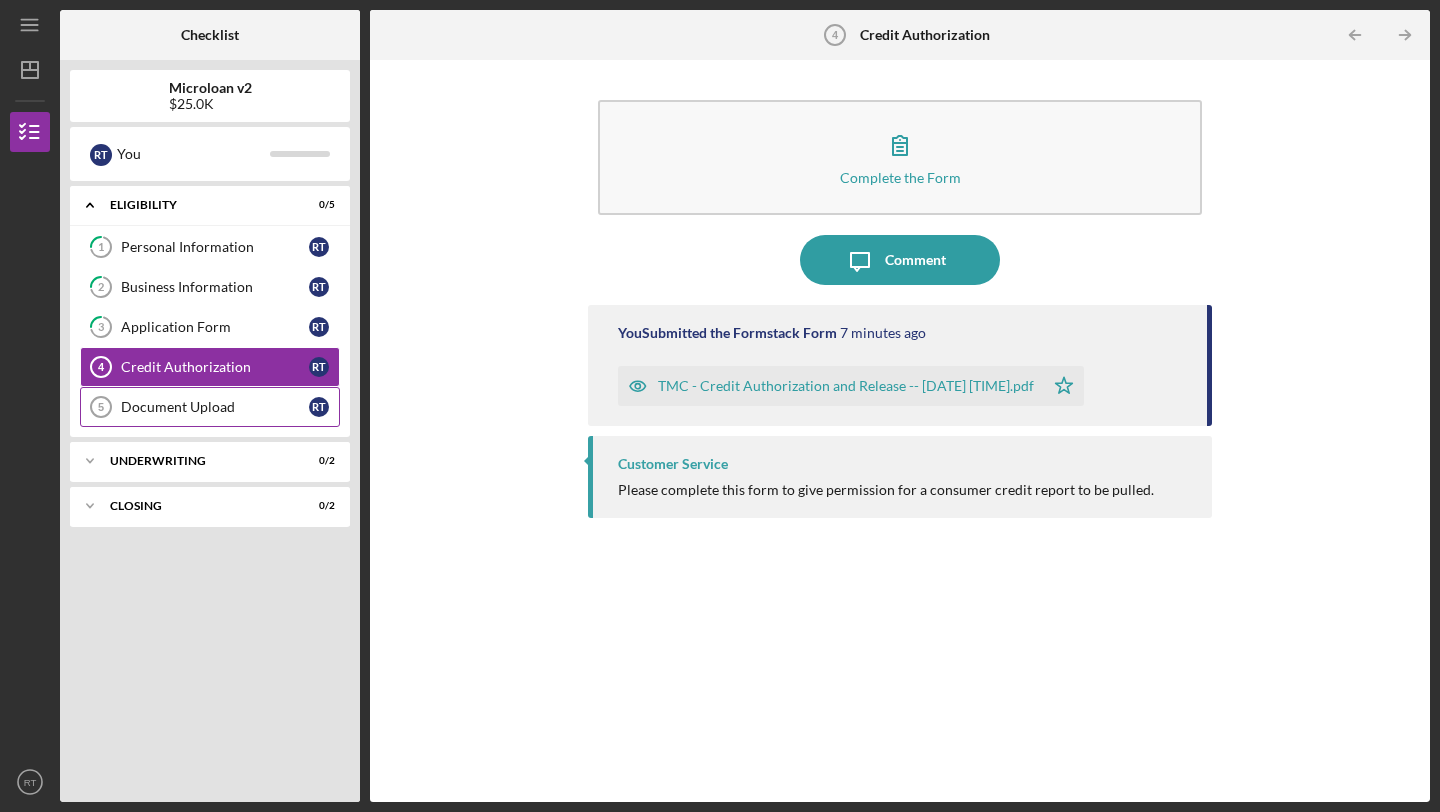 click on "Document Upload 5 Document Upload R T" at bounding box center [210, 407] 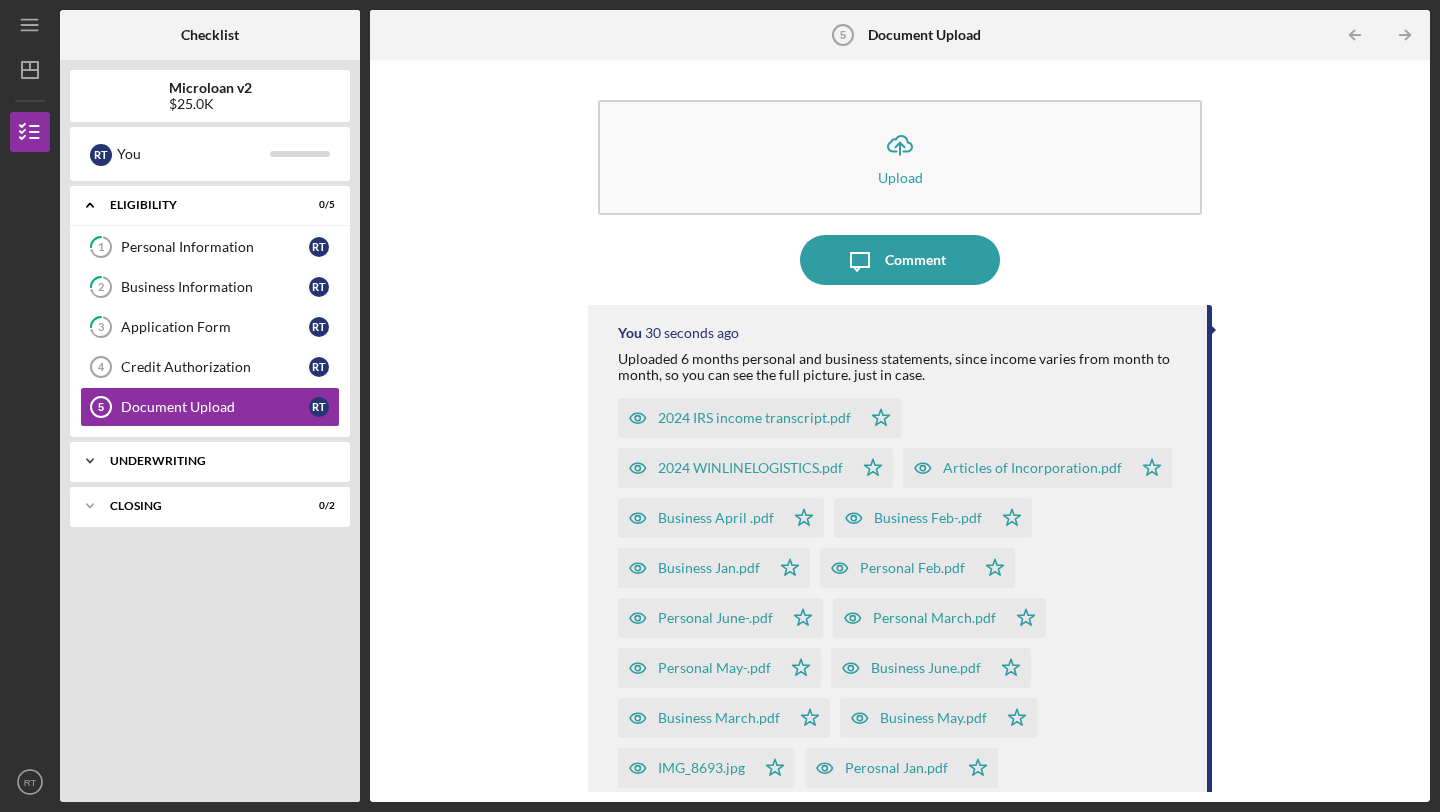 click on "Icon/Expander Underwriting 0 / 2" at bounding box center (210, 461) 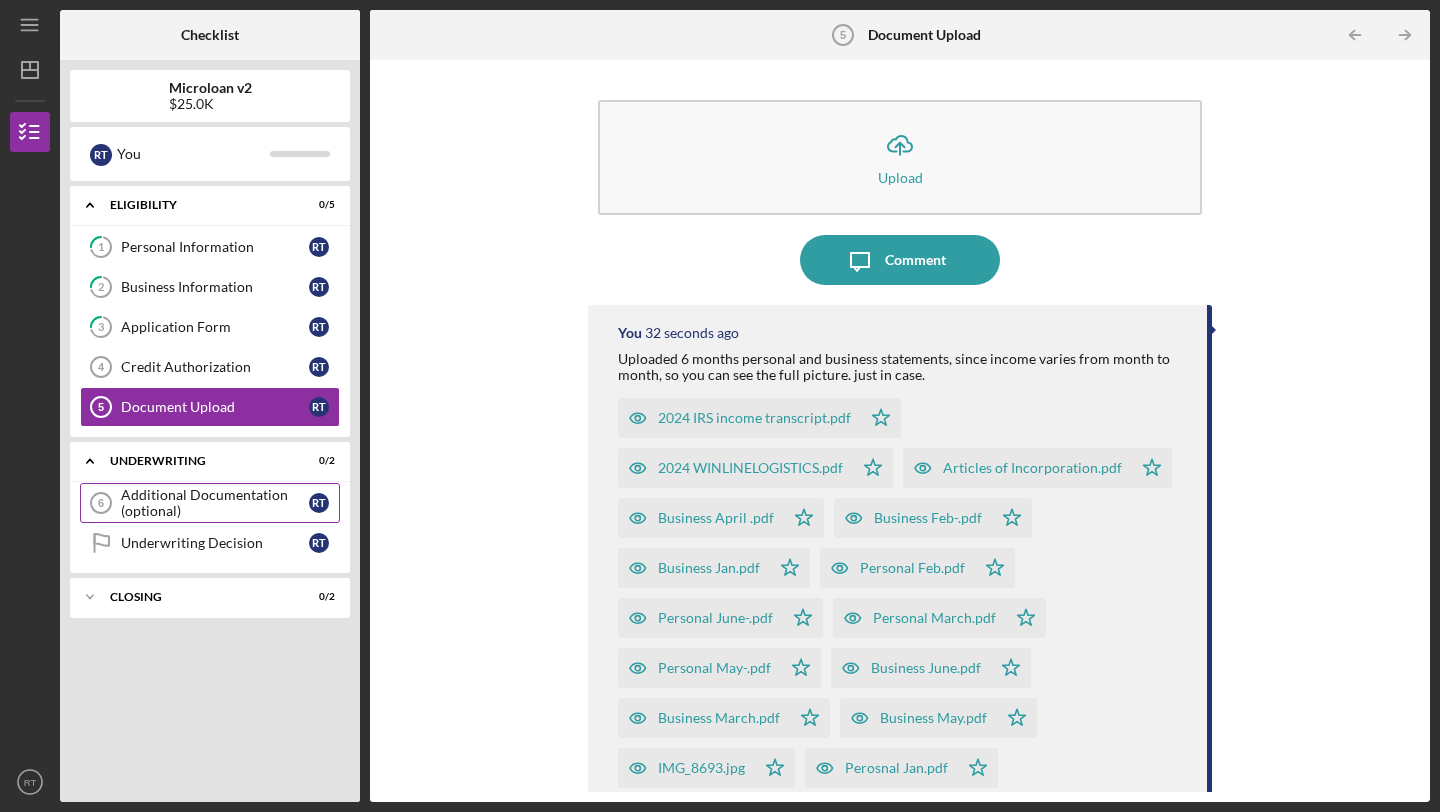 click on "Additional Documentation (optional)" at bounding box center (215, 503) 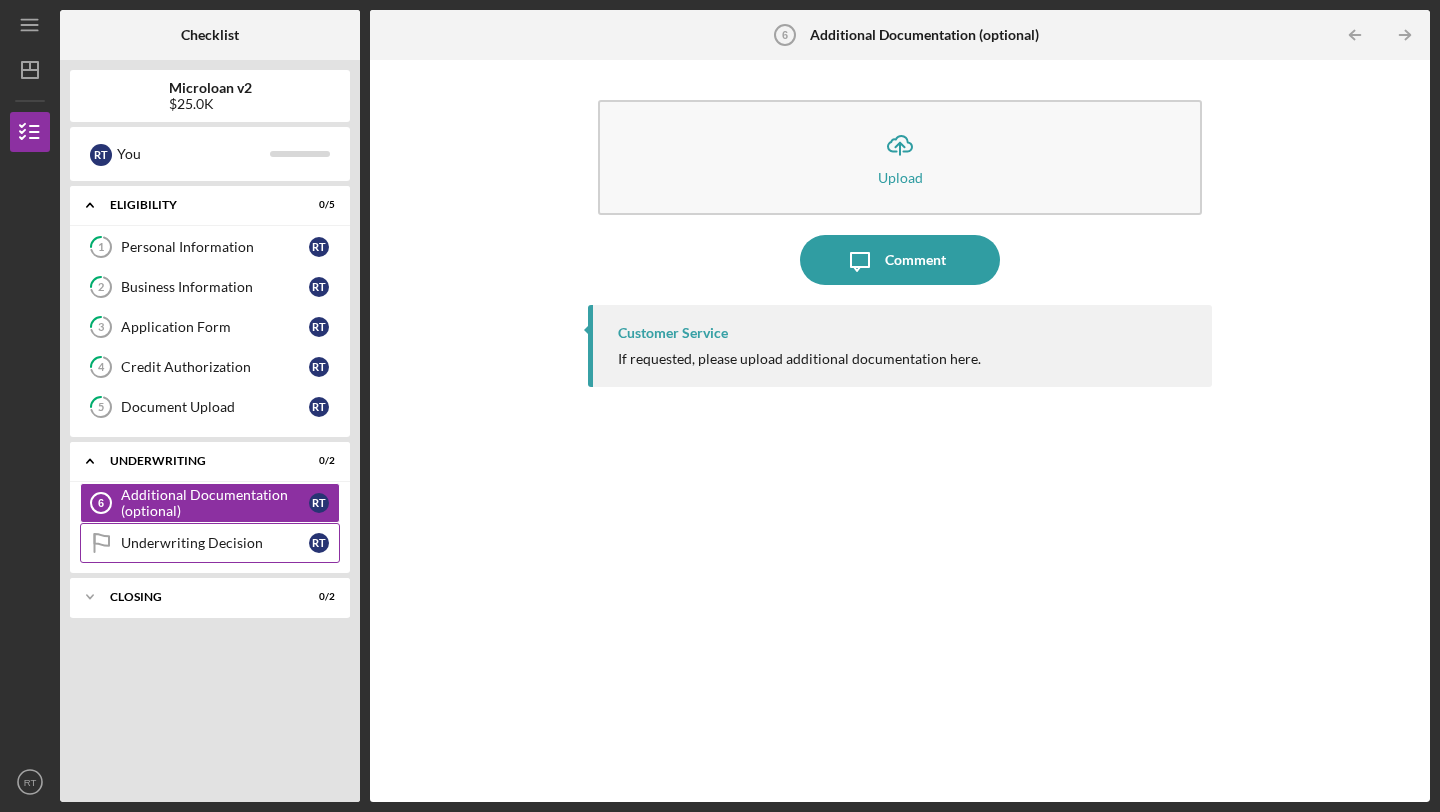 click on "Underwriting Decision Underwriting Decision R T" at bounding box center [210, 543] 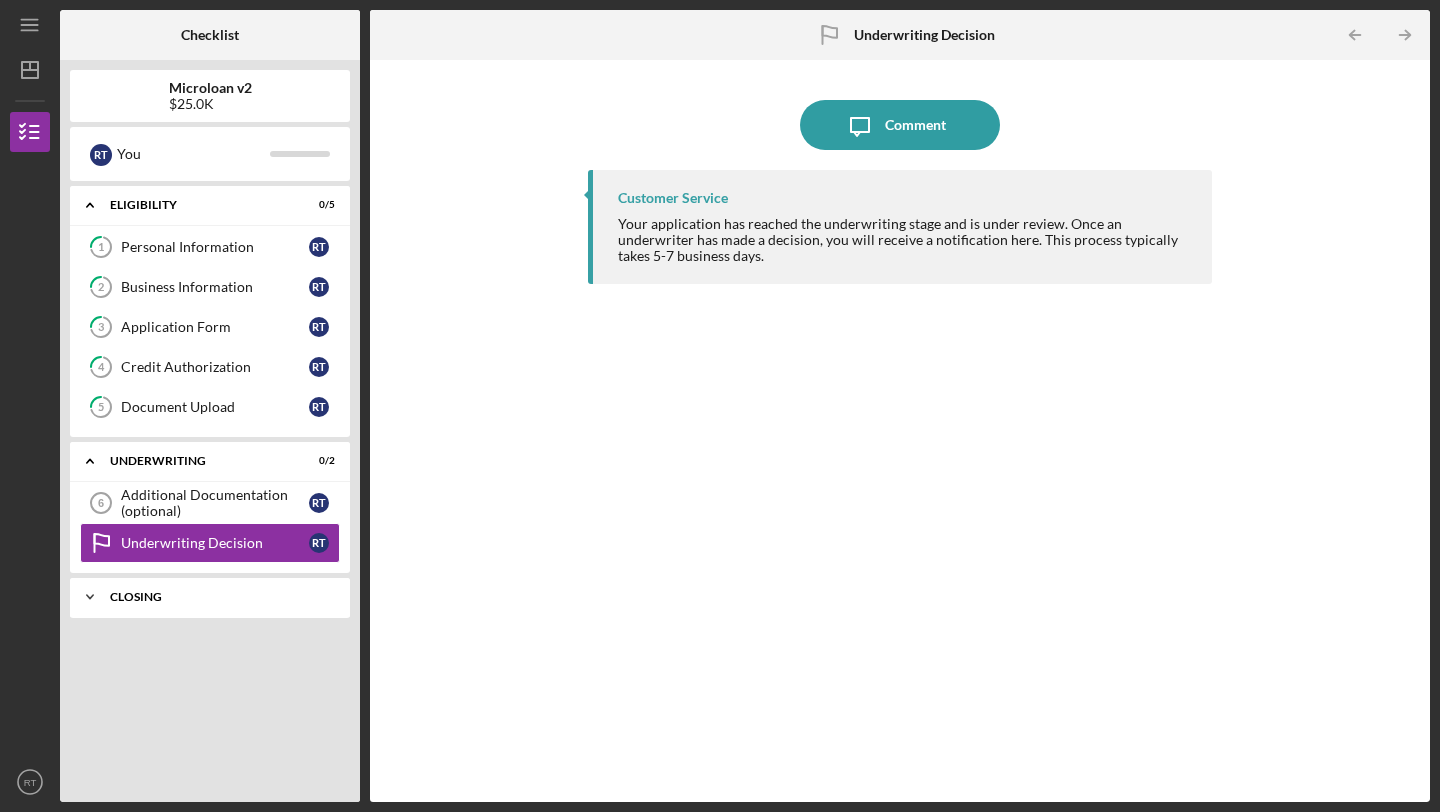 click on "Closing" at bounding box center (217, 597) 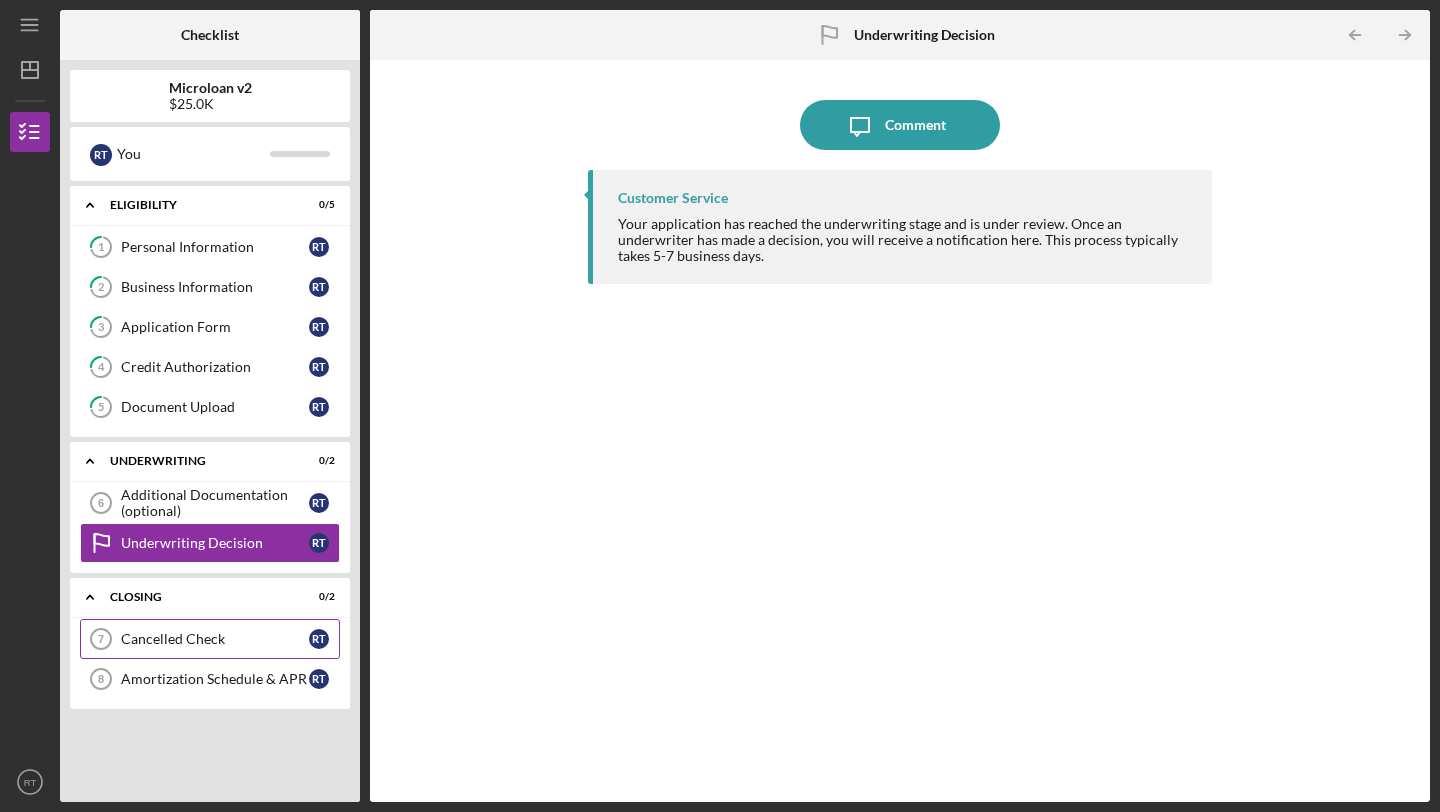 click on "Cancelled Check 7 Cancelled Check R T" at bounding box center (210, 639) 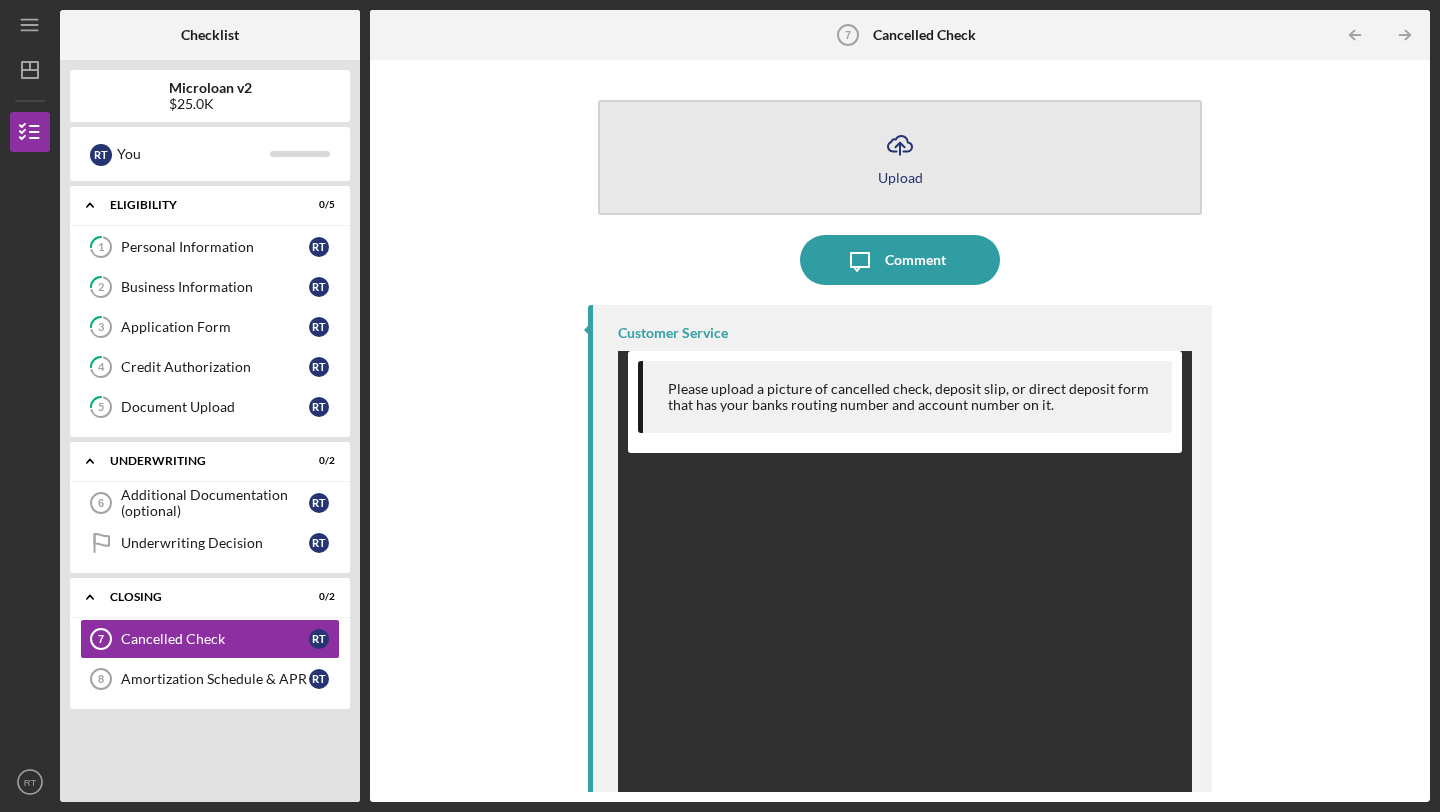 click on "Icon/Upload" 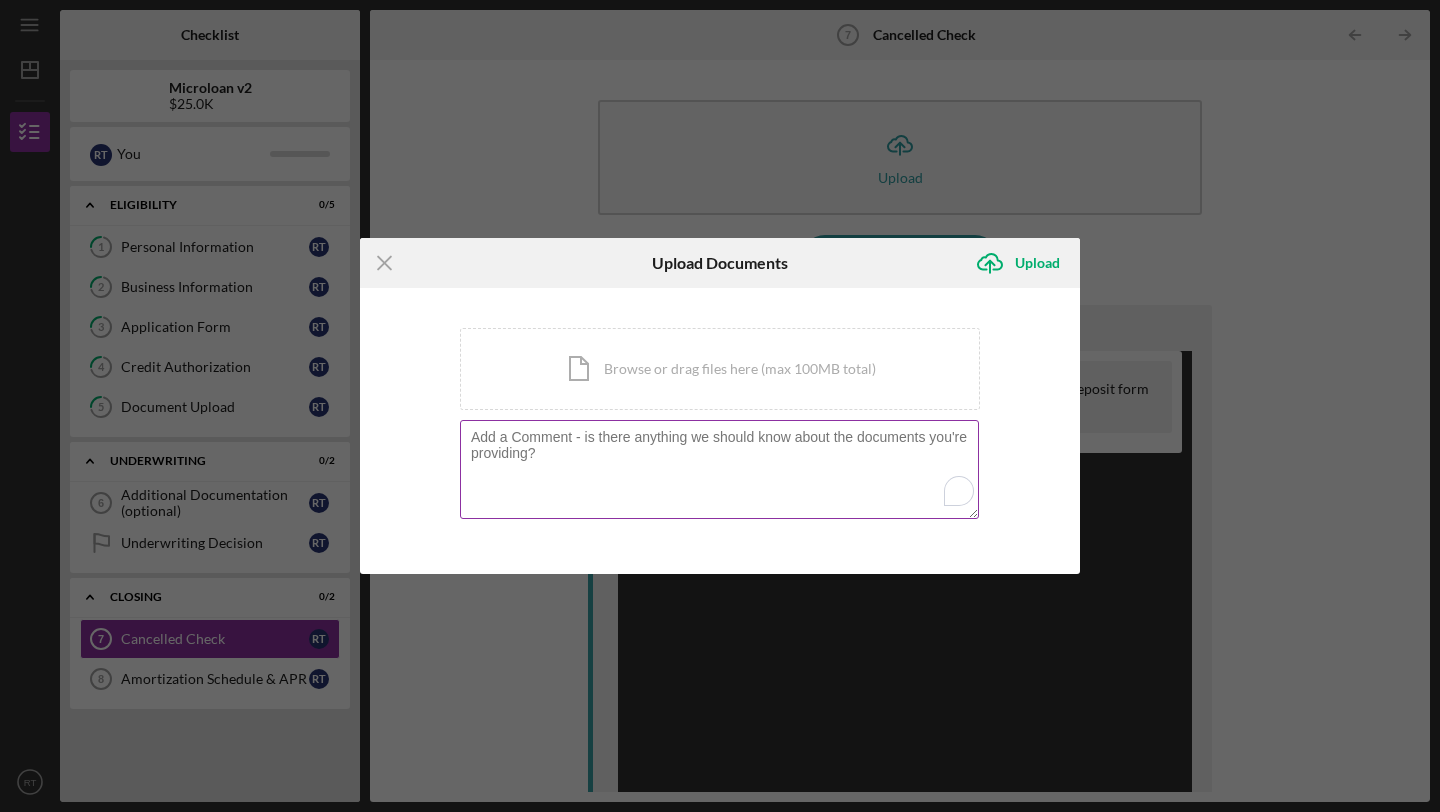 click at bounding box center [720, 471] 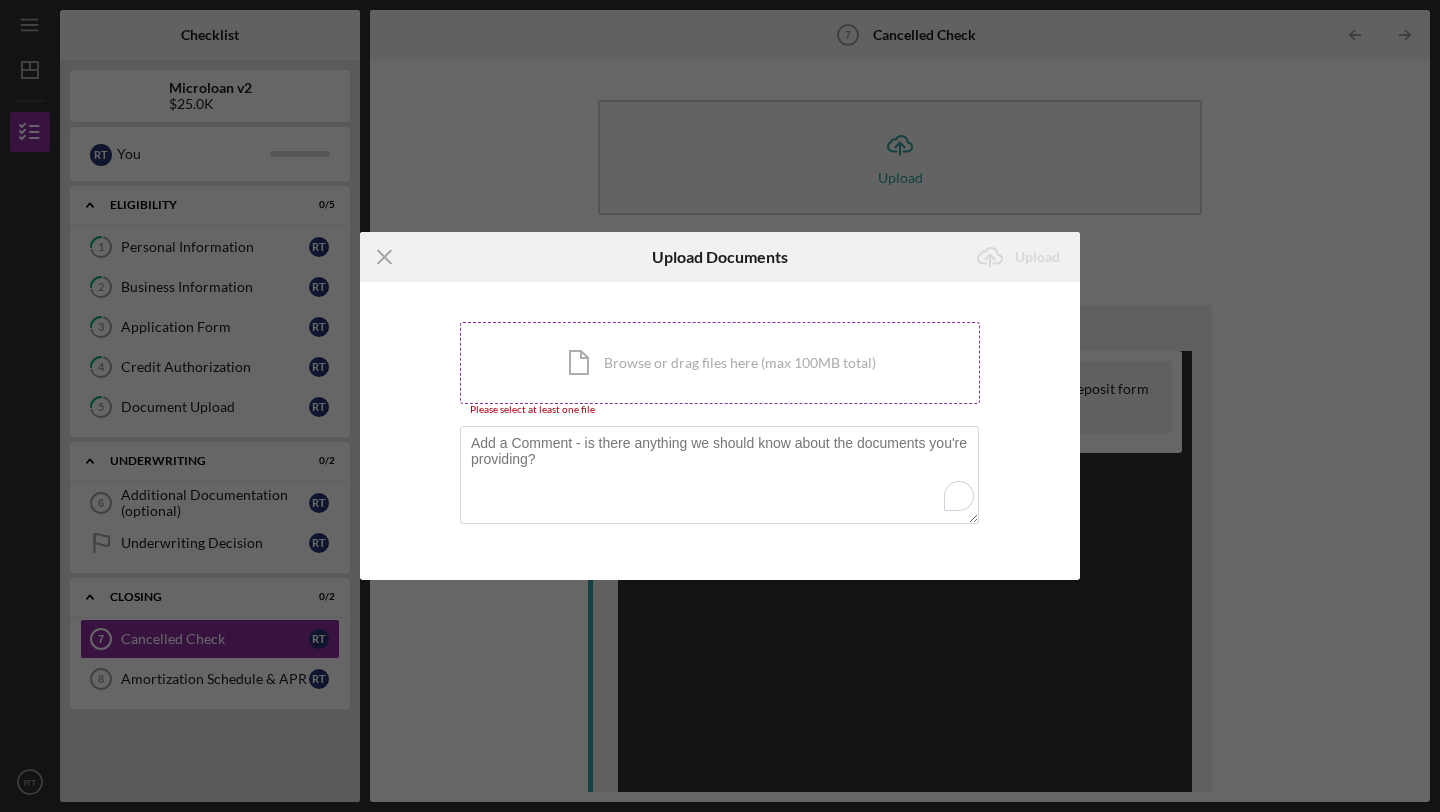 click on "Icon/Document Browse or drag files here (max 100MB total) Tap to choose files or take a photo" at bounding box center (720, 363) 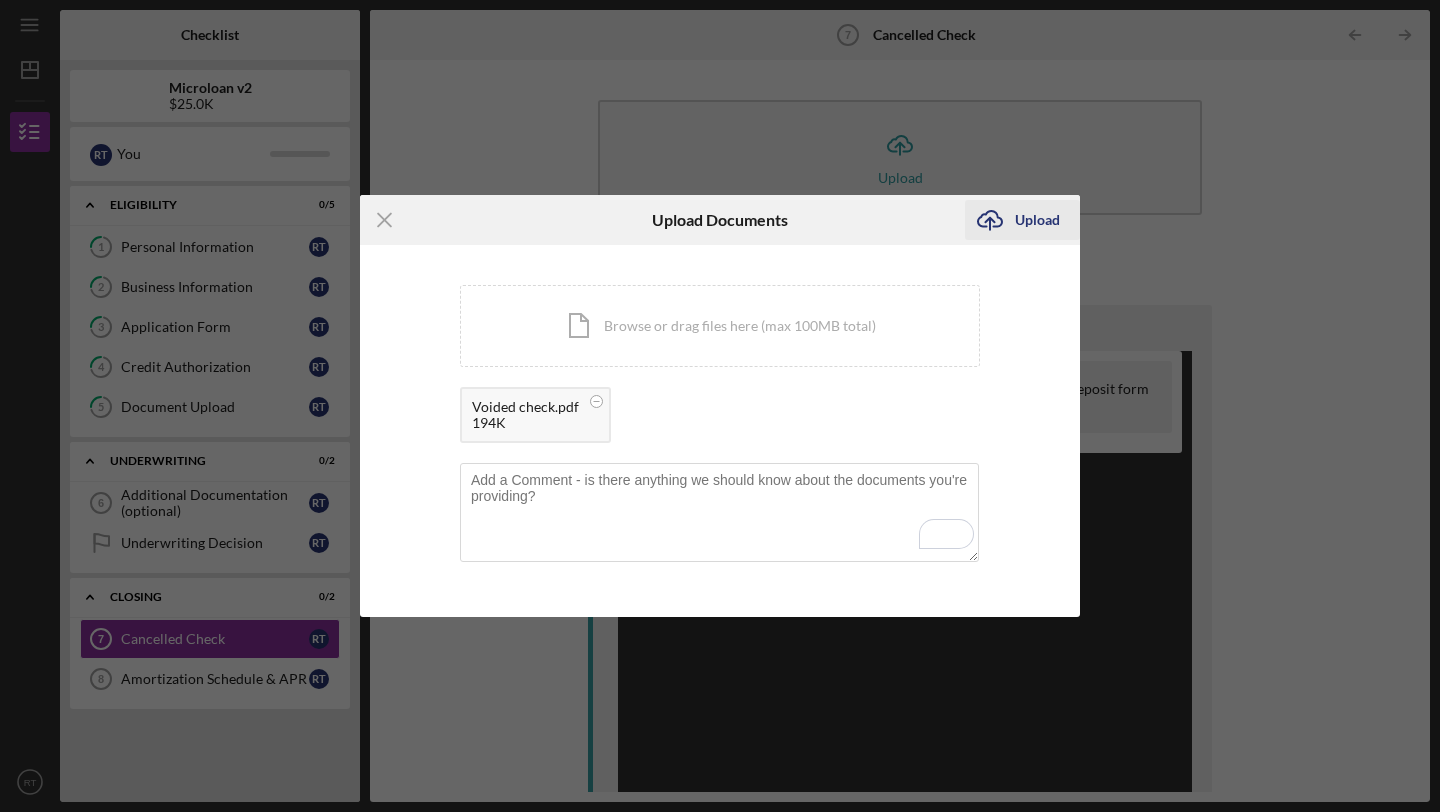 click on "Upload" at bounding box center (1037, 220) 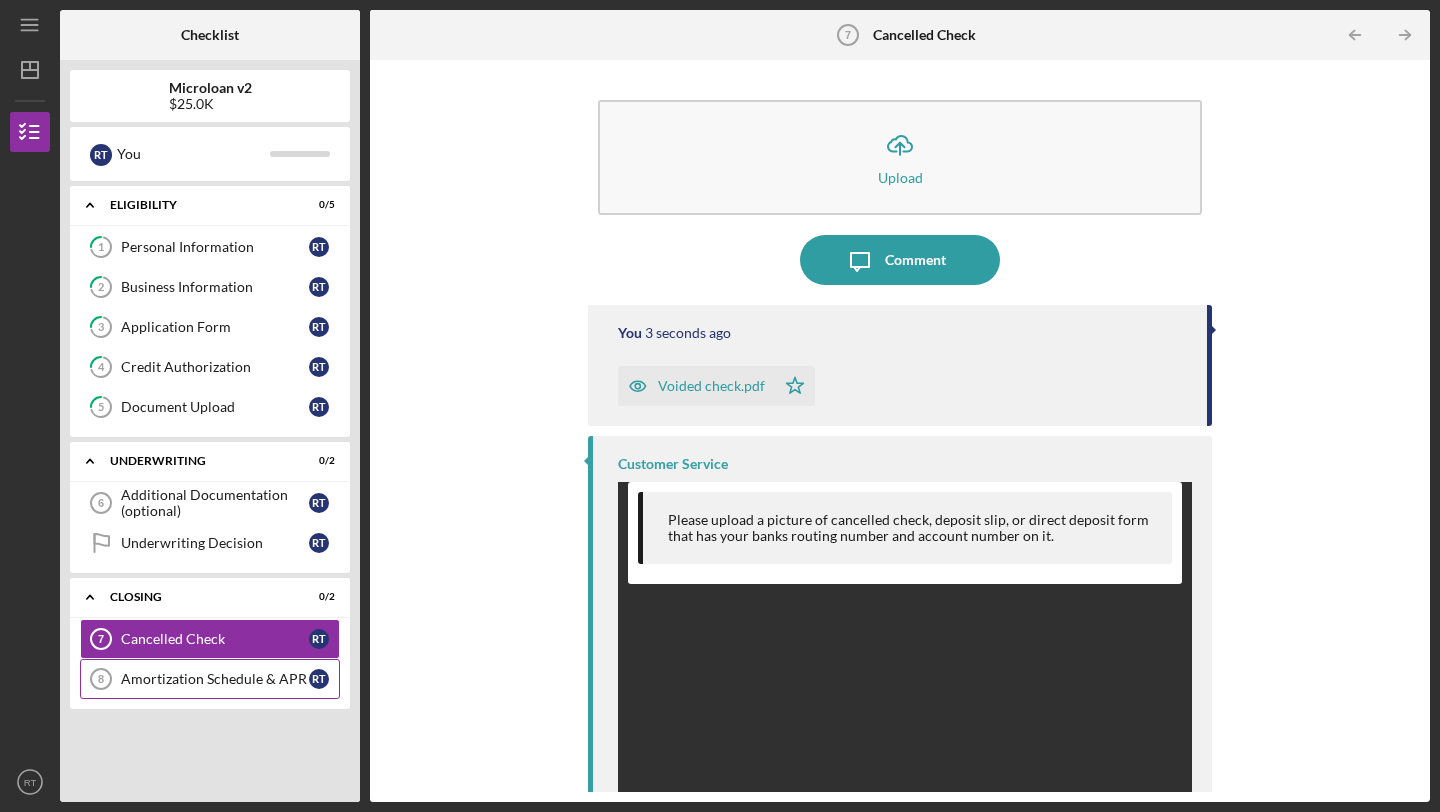 click on "Amortization Schedule & APR" at bounding box center [215, 679] 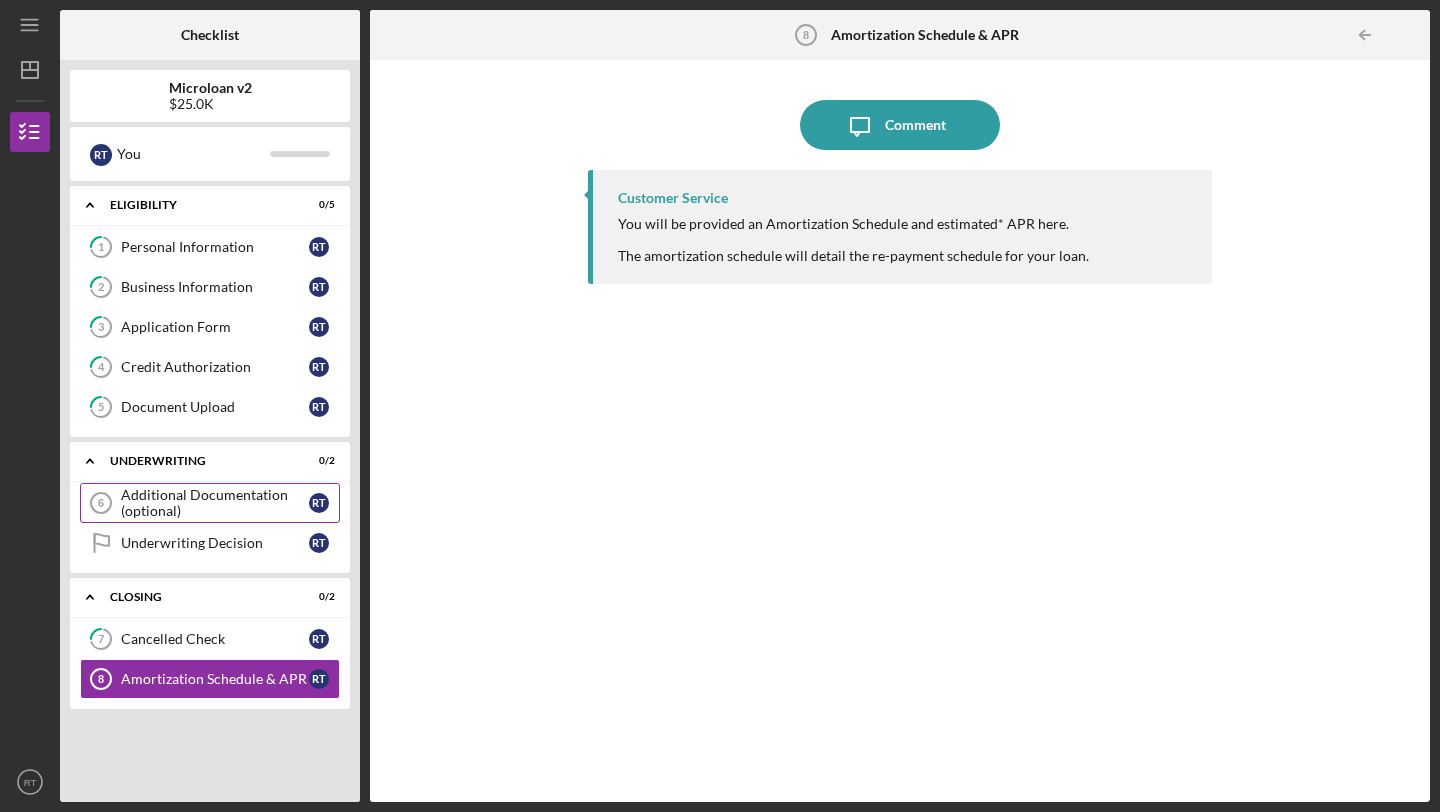 click on "Additional Documentation (optional)" at bounding box center (215, 503) 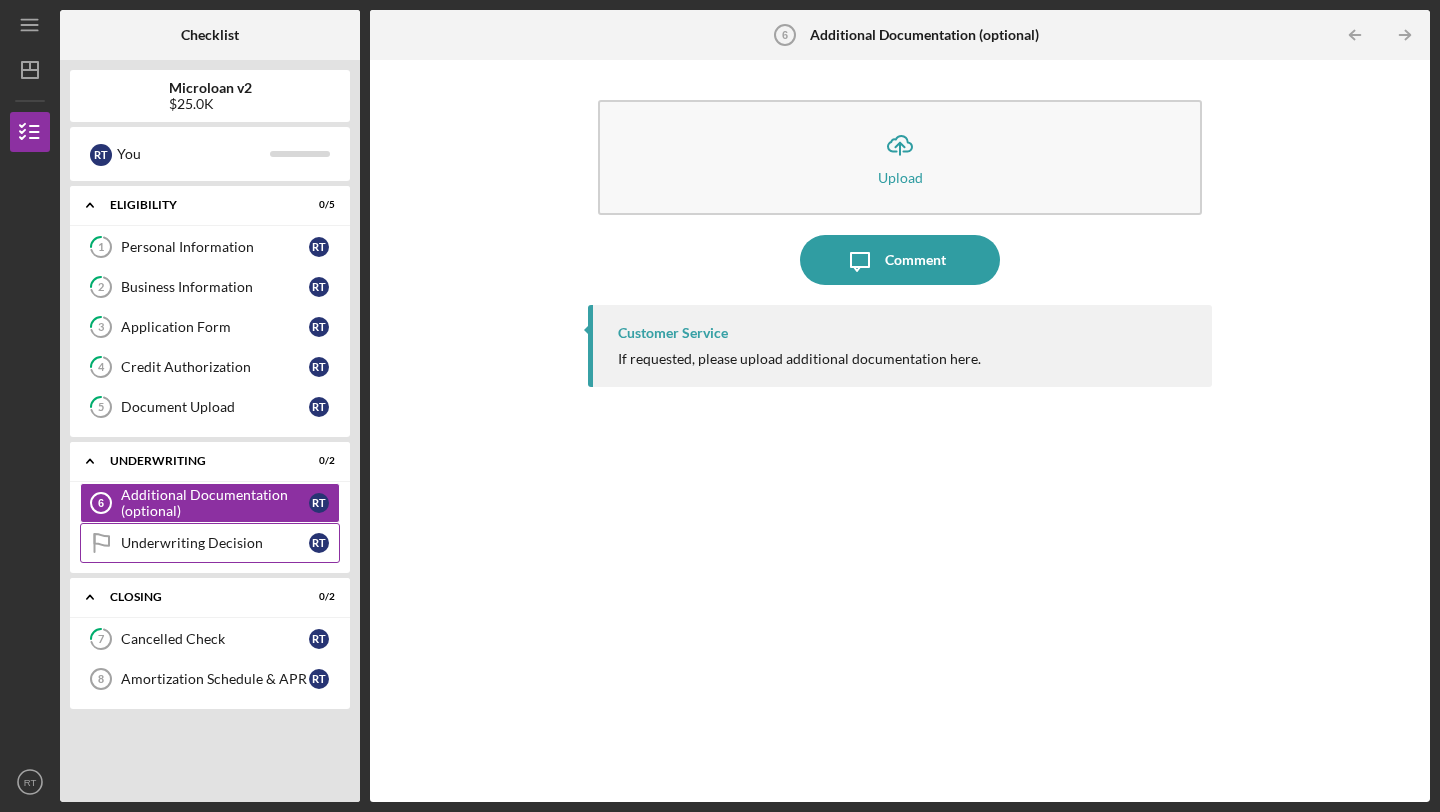 click on "Underwriting Decision Underwriting Decision R T" at bounding box center (210, 543) 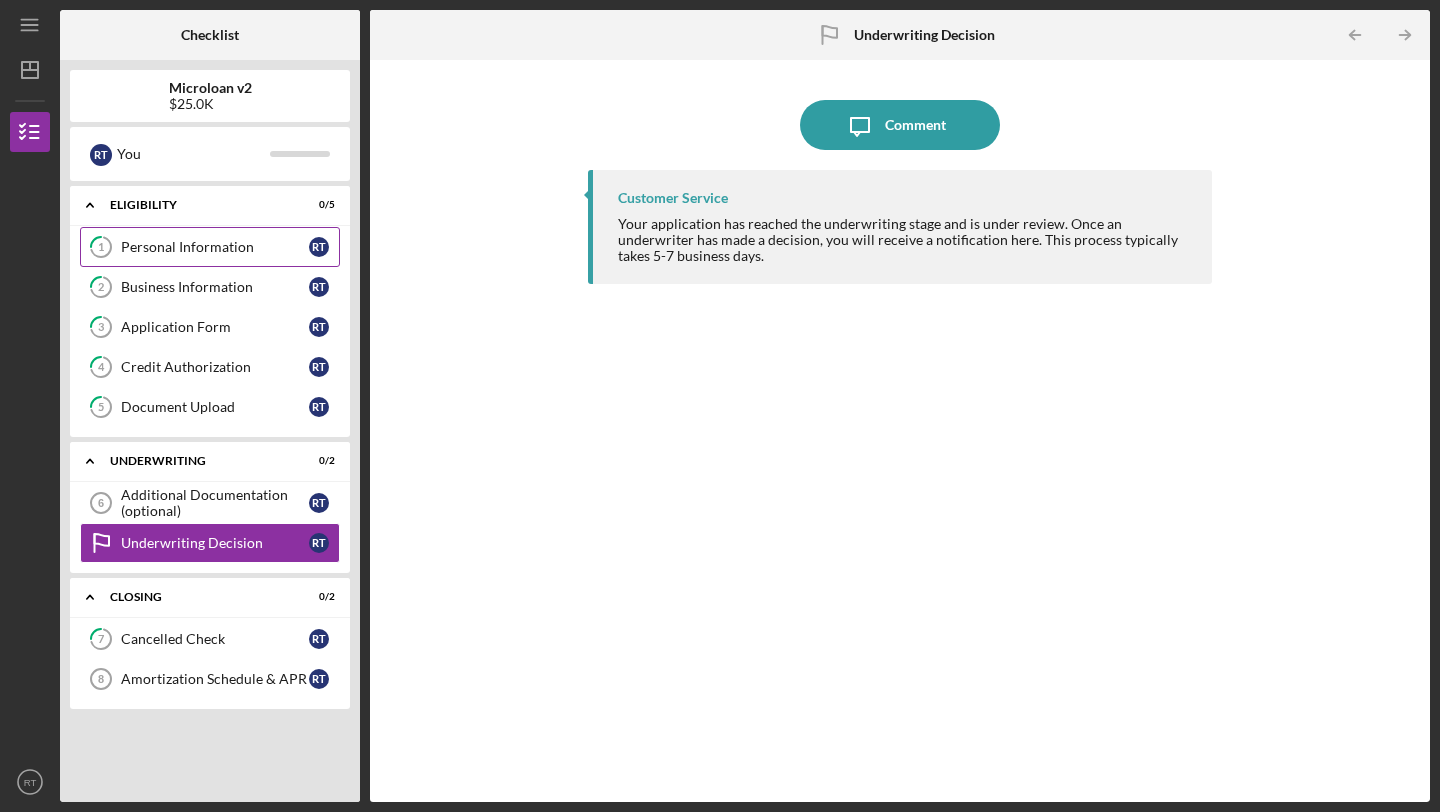 click on "Personal Information" at bounding box center (215, 247) 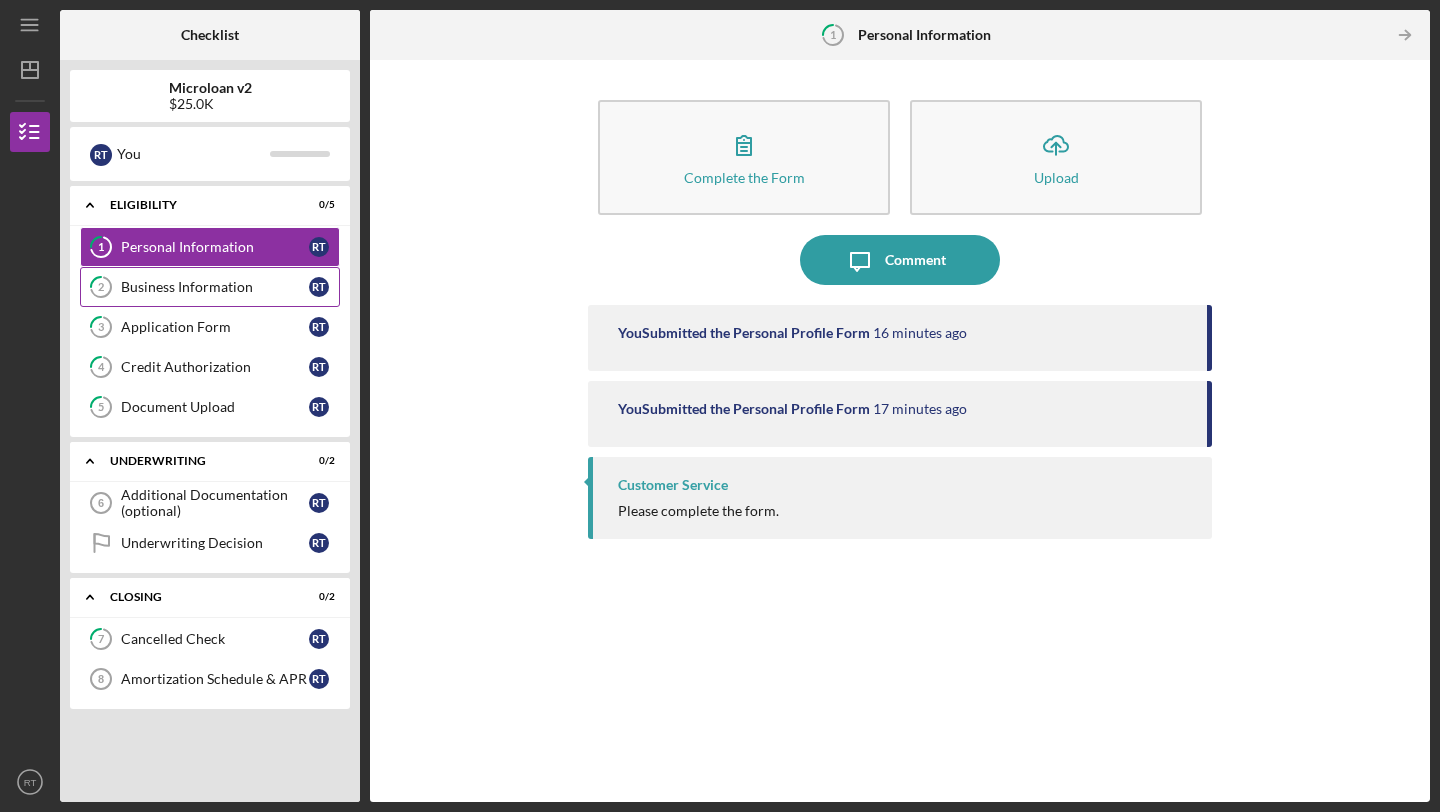 click on "Business Information" at bounding box center (215, 287) 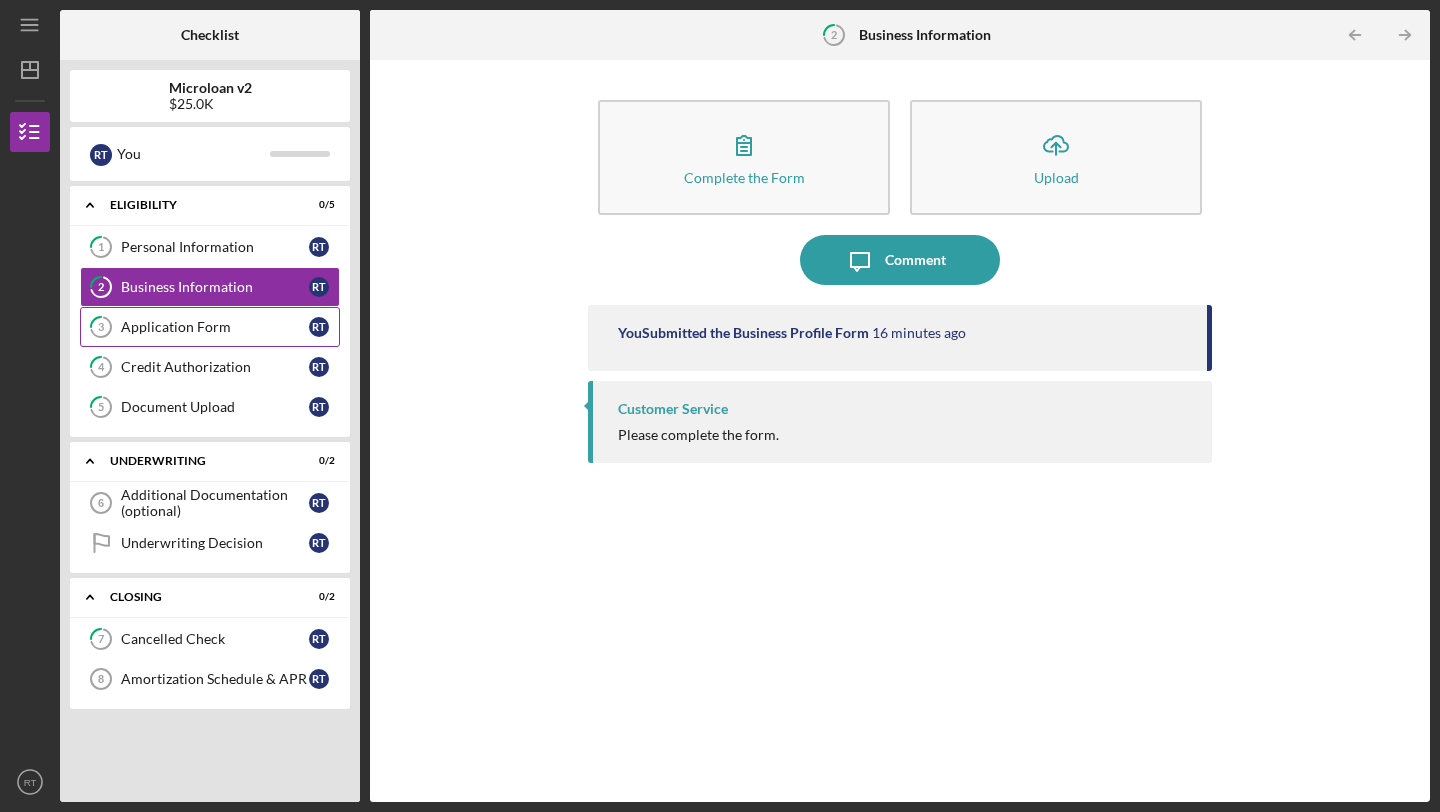 click on "3 Application Form R T" at bounding box center [210, 327] 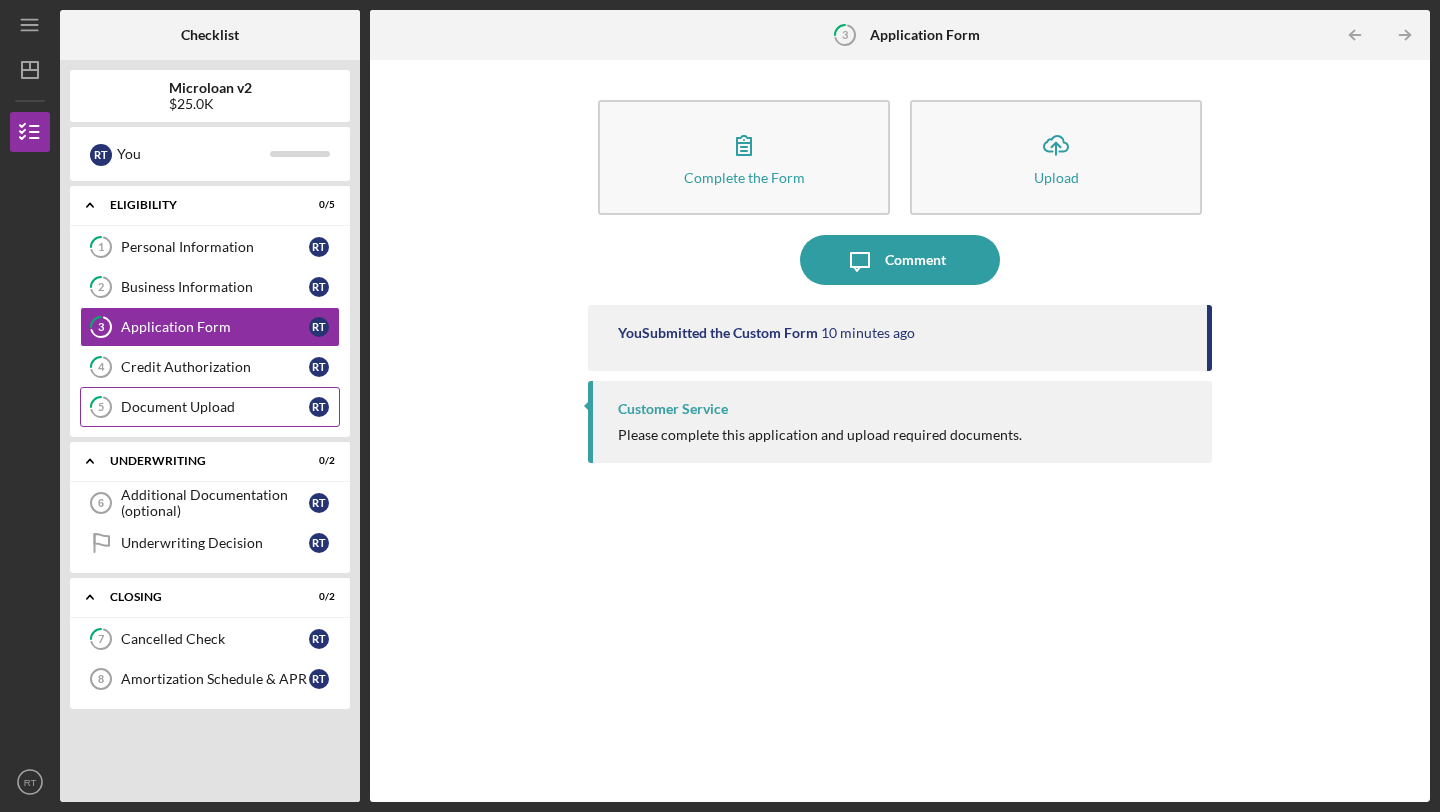 click on "5 Document Upload R T" at bounding box center (210, 407) 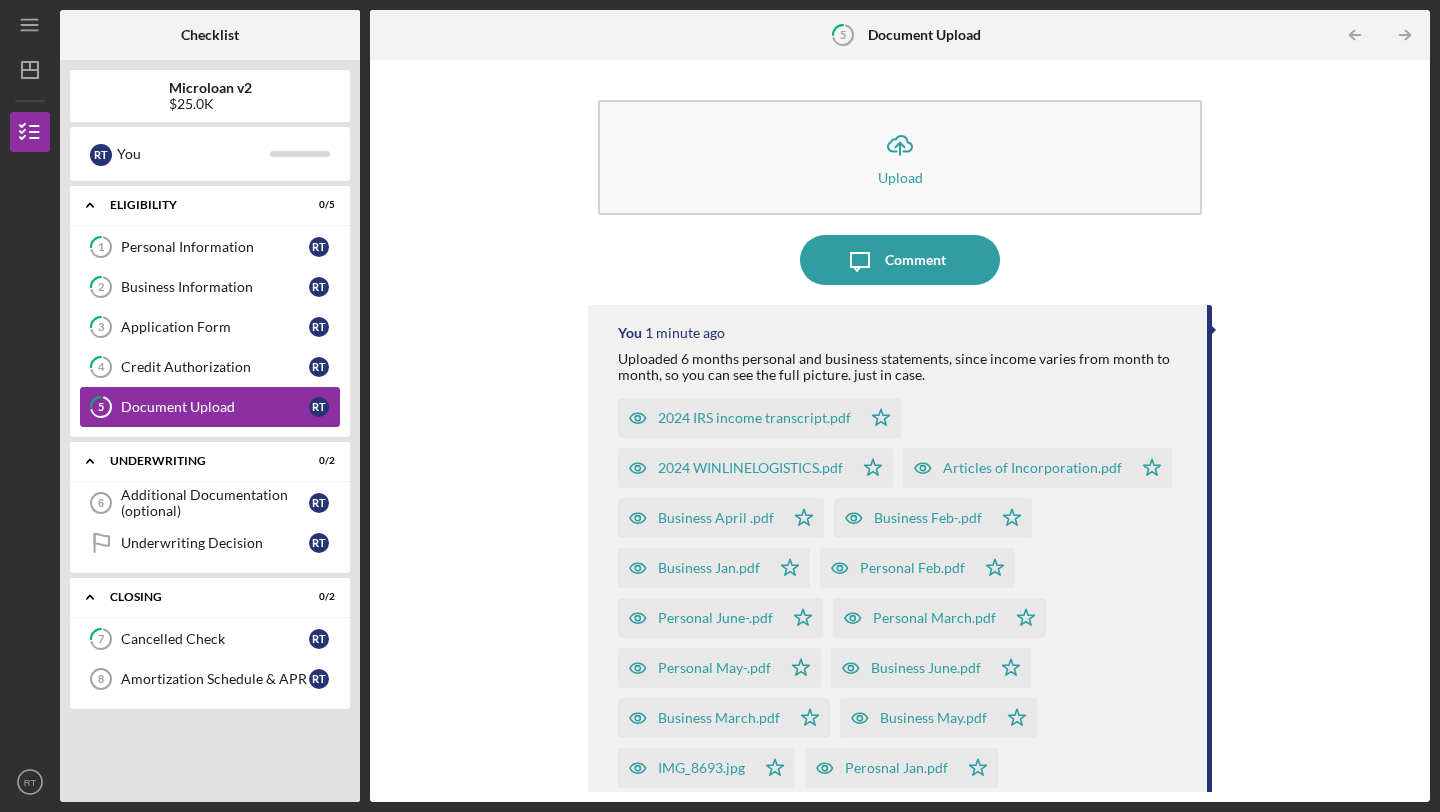 click on "5 Document Upload R T" at bounding box center (210, 407) 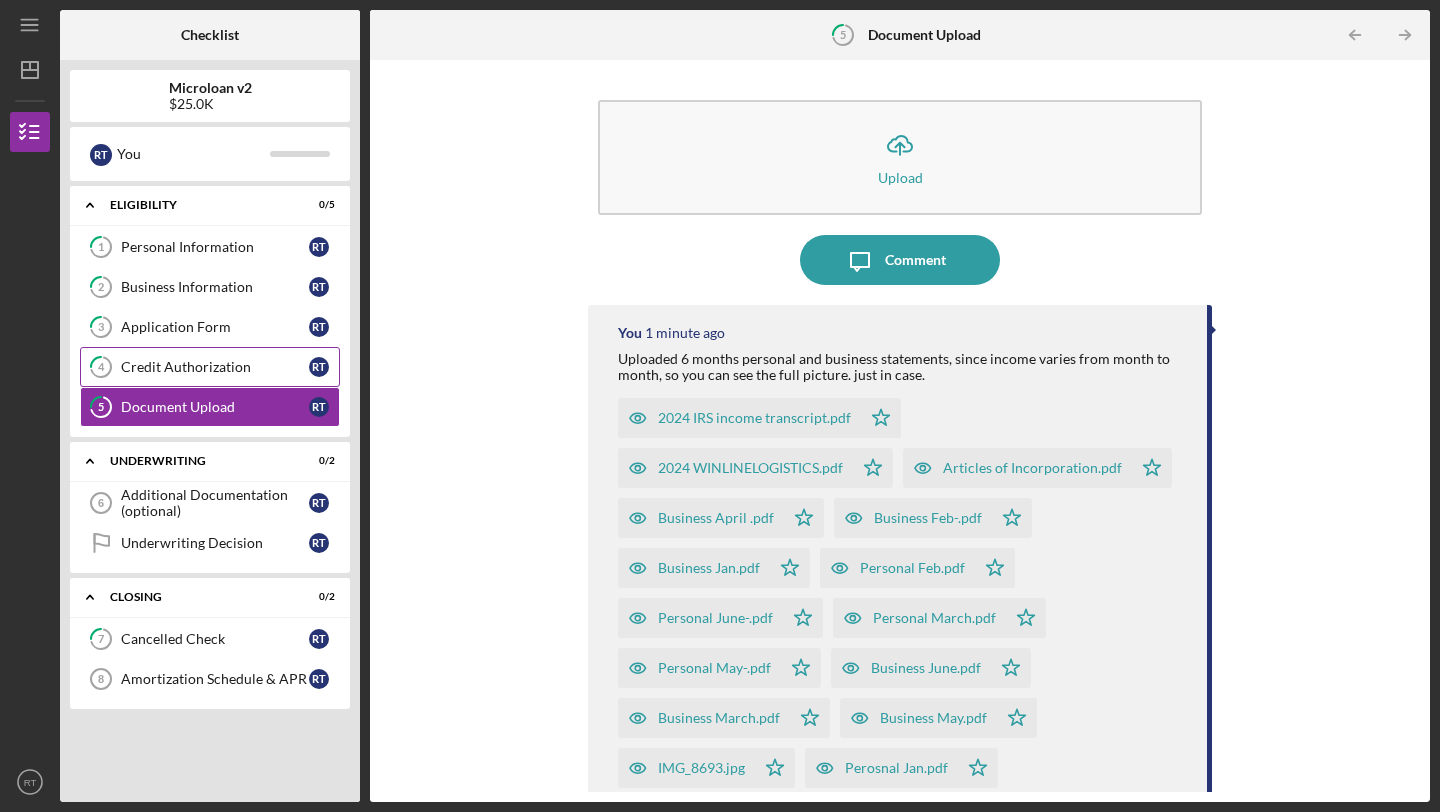 click on "4 Credit Authorization R T" at bounding box center [210, 367] 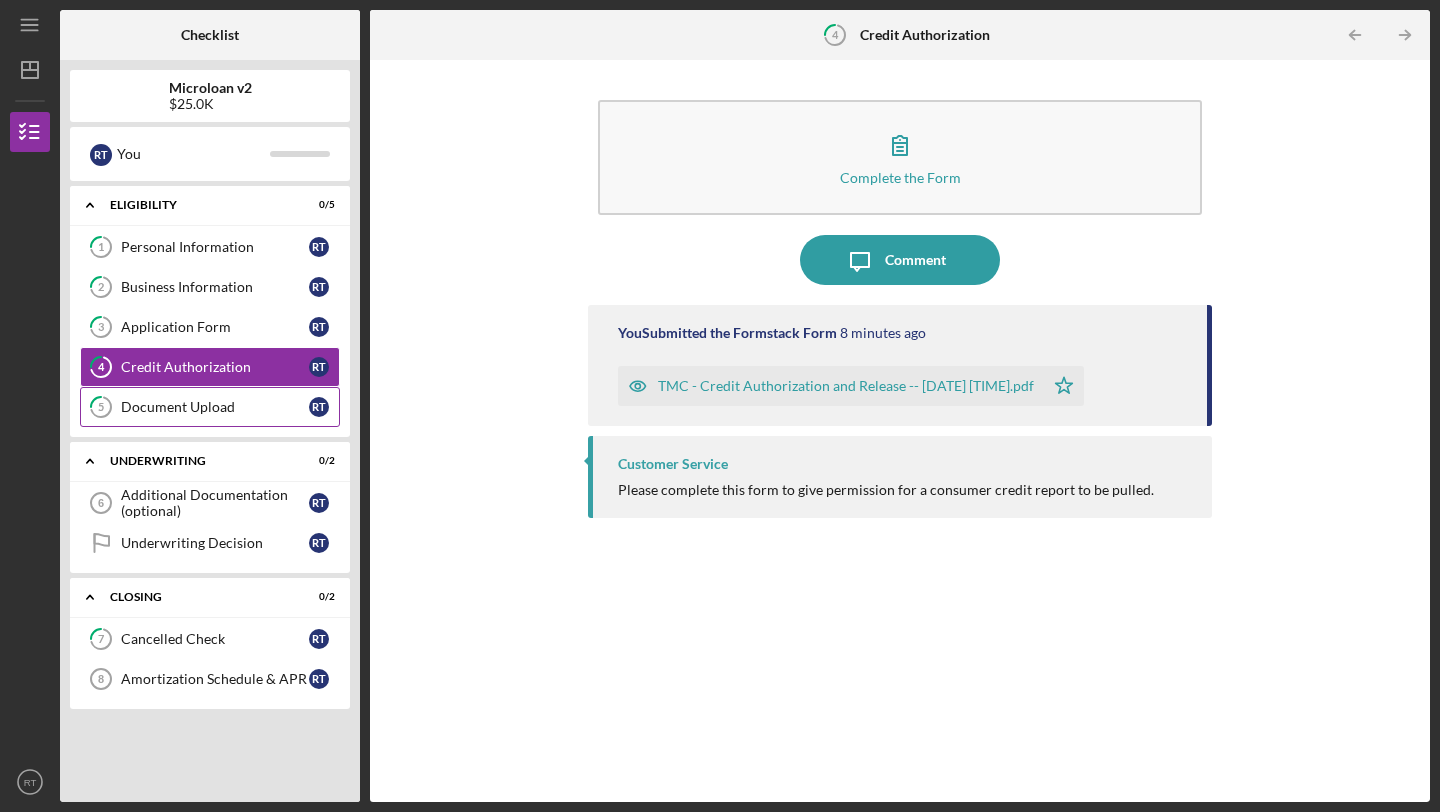 click on "Document Upload" at bounding box center [215, 407] 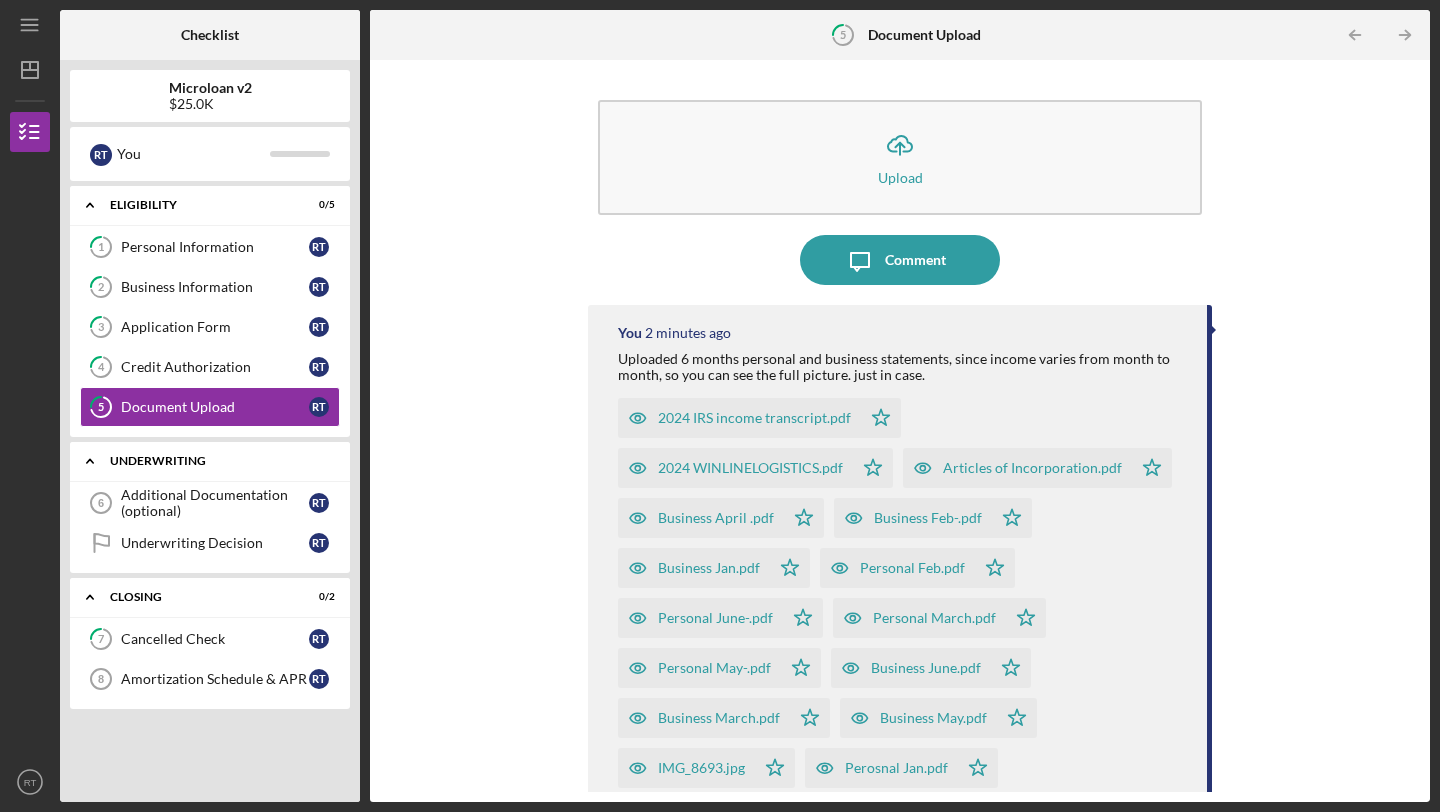 click on "Icon/Expander Underwriting 0 / 2" at bounding box center [210, 461] 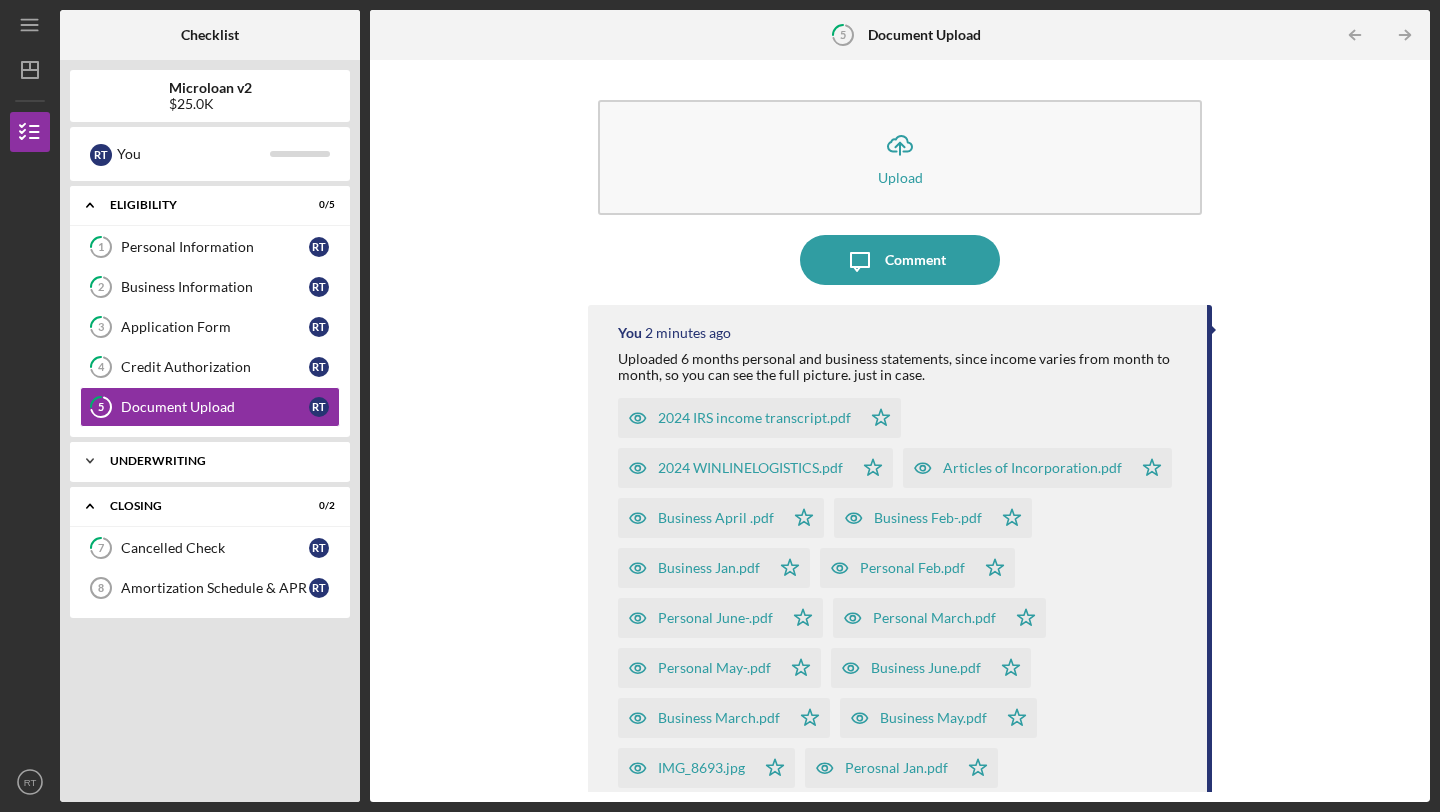 click on "Icon/Expander Underwriting 0 / 2" at bounding box center [210, 461] 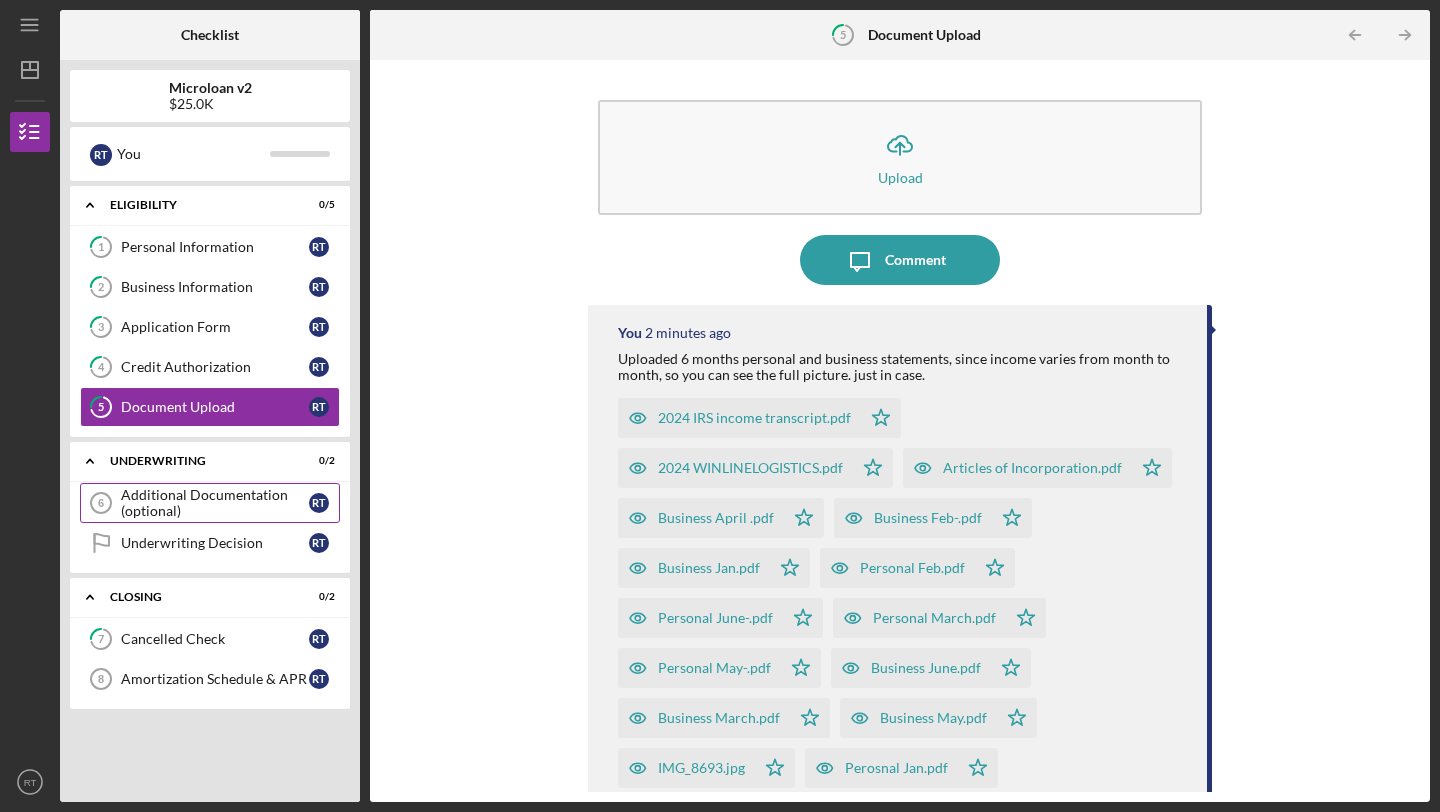 click on "Additional Documentation (optional) 6 Additional Documentation (optional) R T" at bounding box center (210, 503) 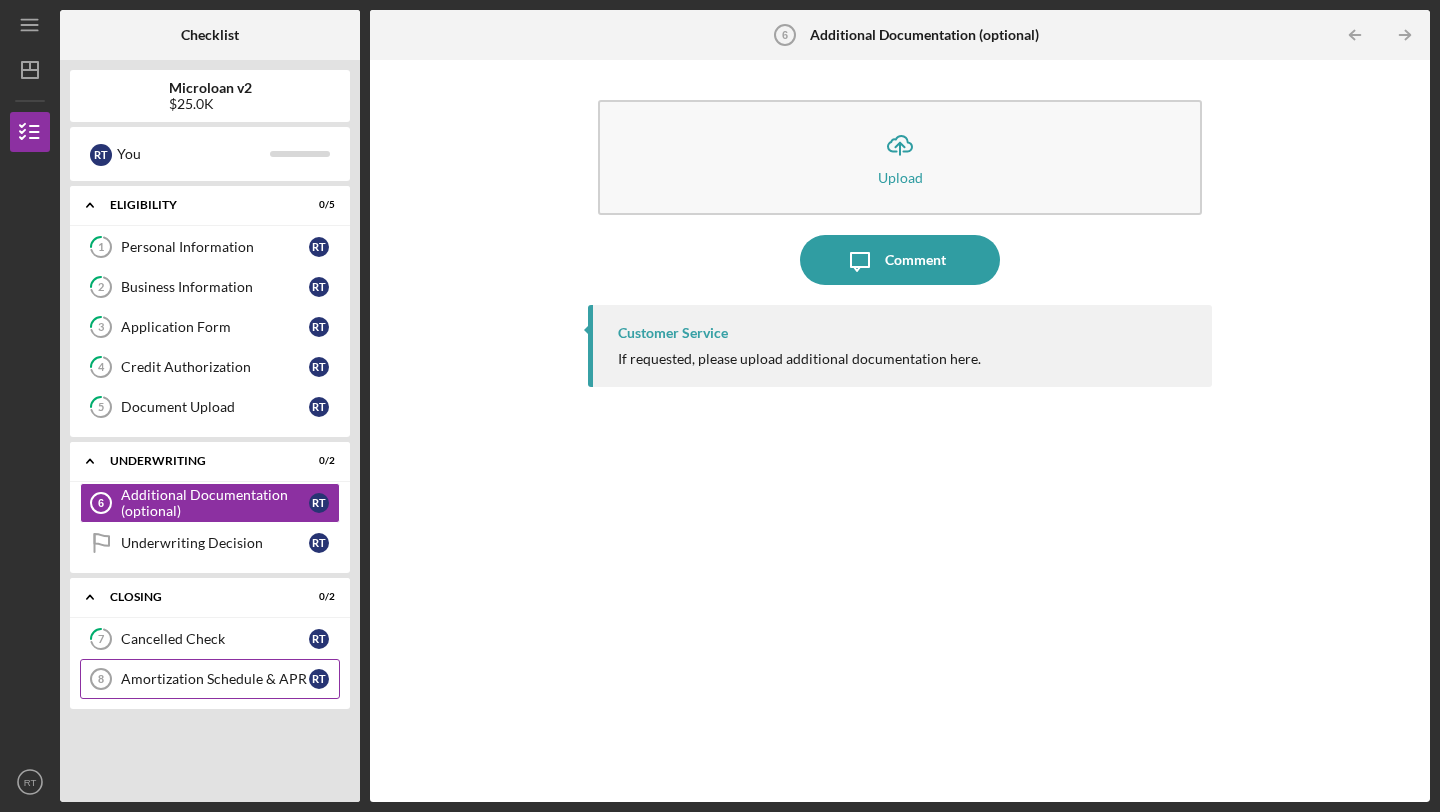 click on "Amortization Schedule & APR 8 Amortization Schedule & APR R T" at bounding box center (210, 679) 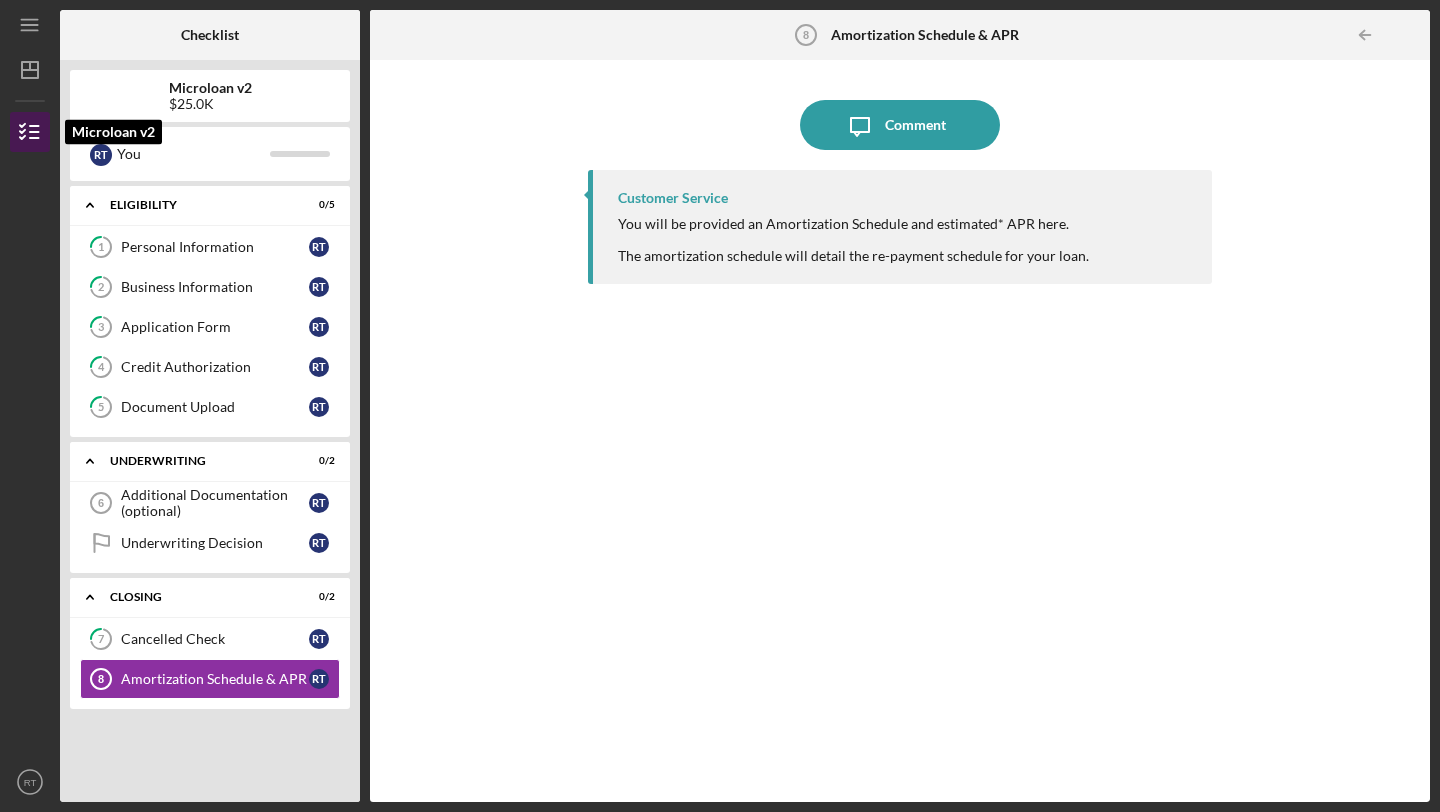 click 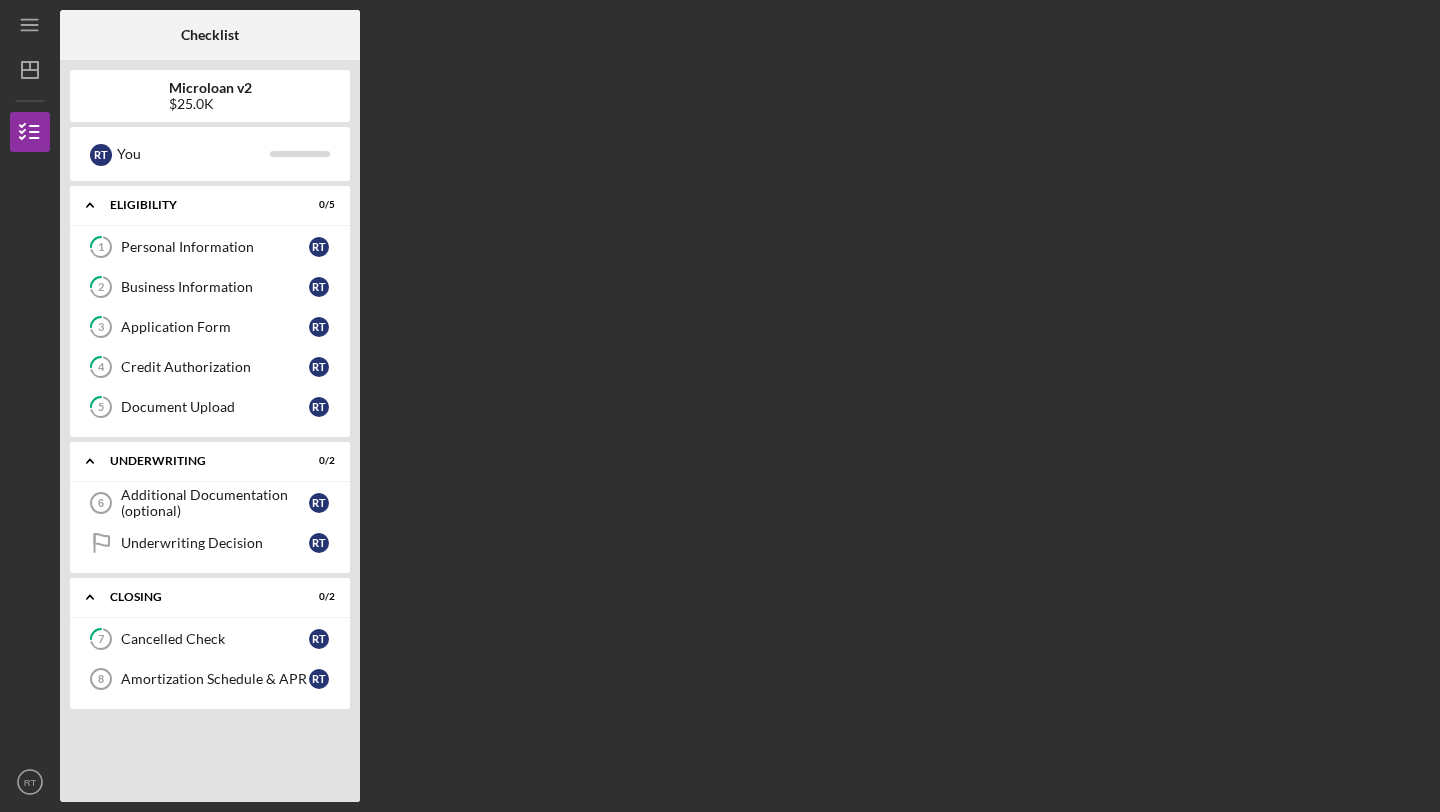 click on "Microloan v2" at bounding box center [210, 88] 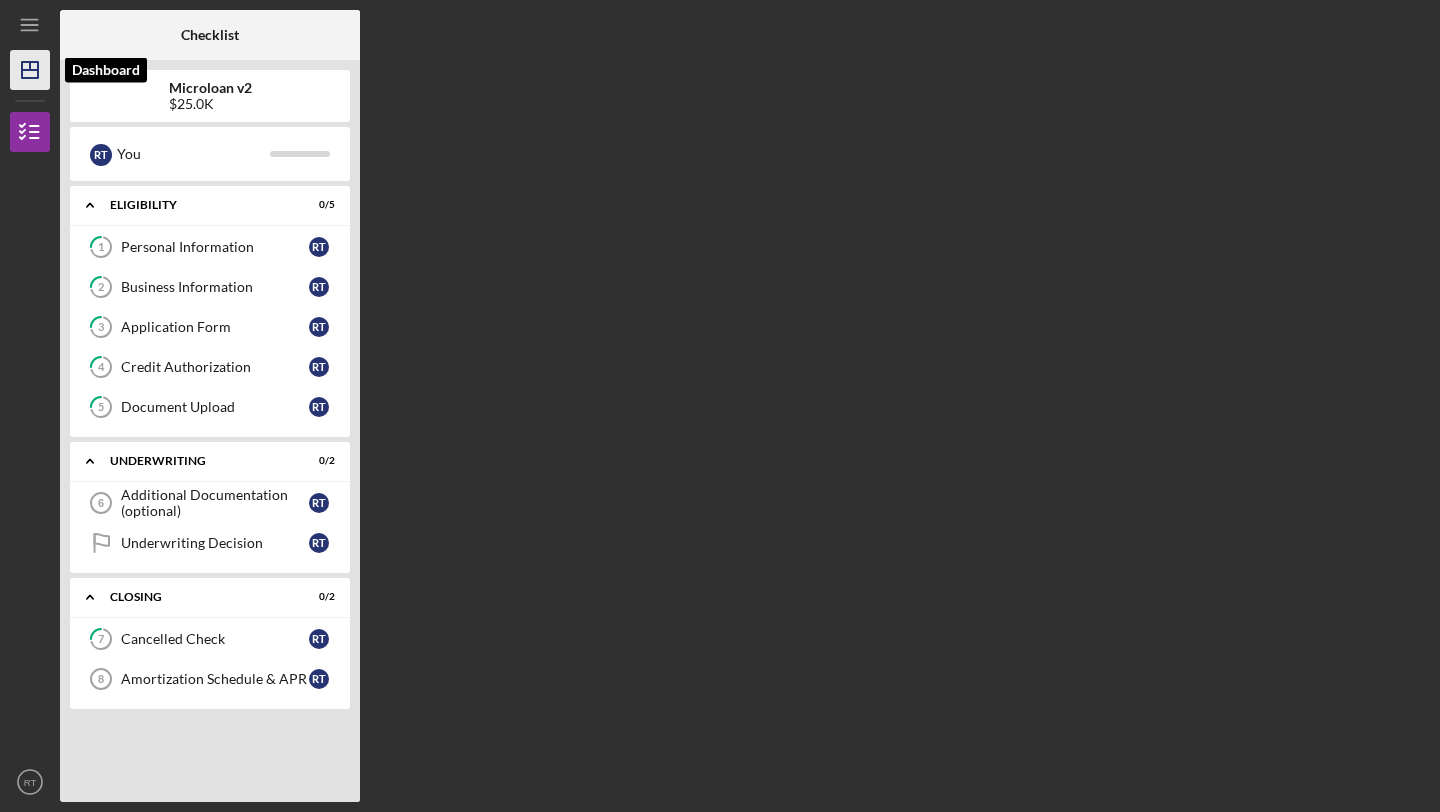 click on "Icon/Dashboard" 